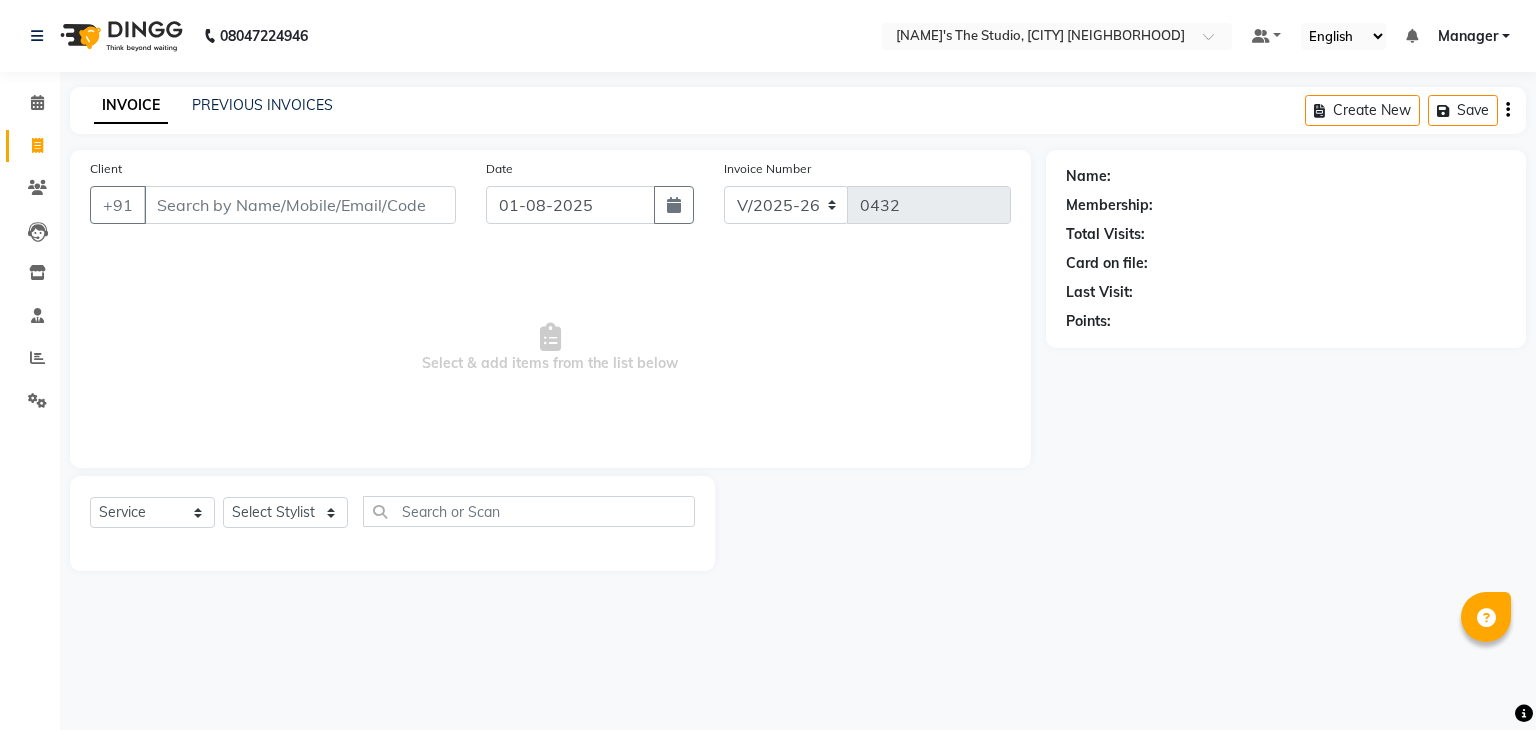 select on "8485" 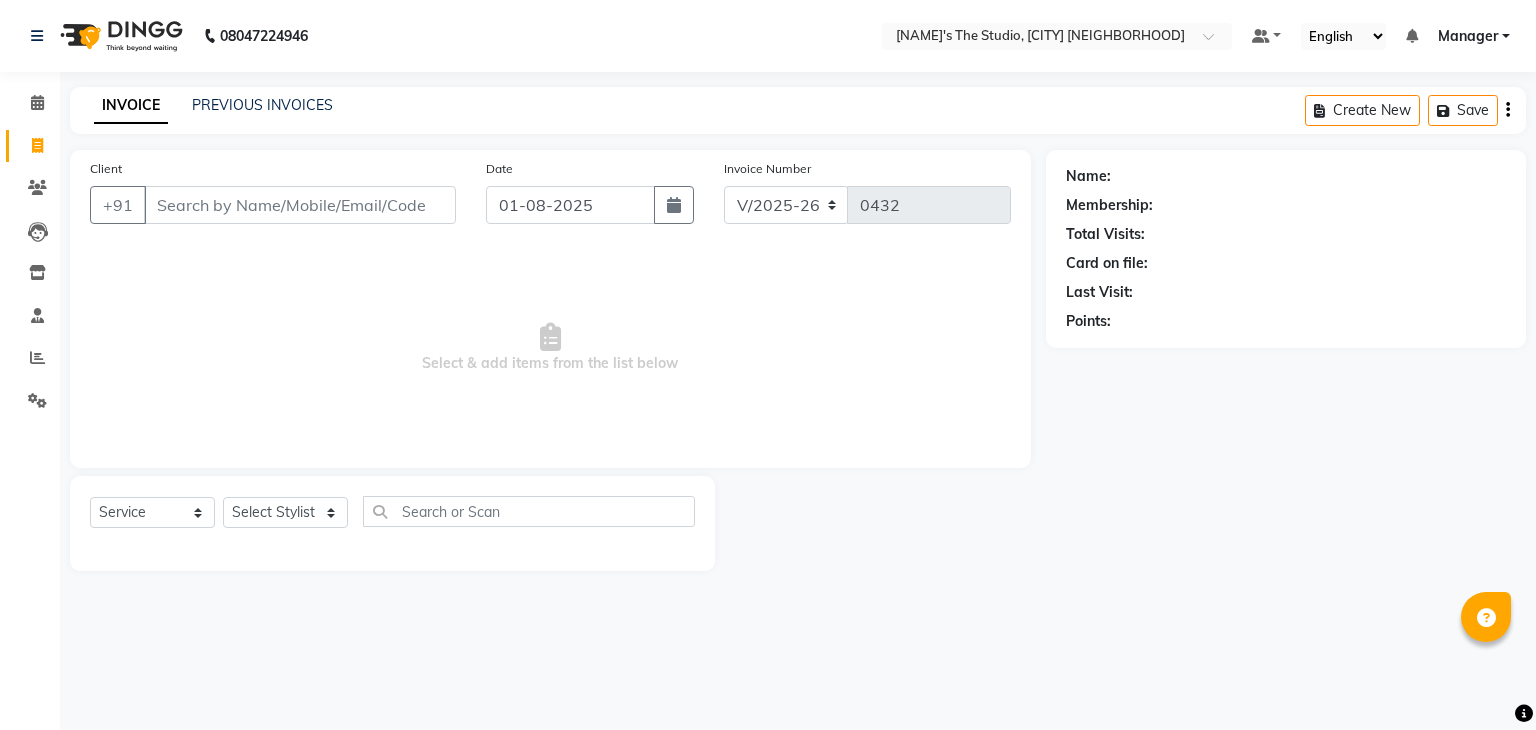 scroll, scrollTop: 0, scrollLeft: 0, axis: both 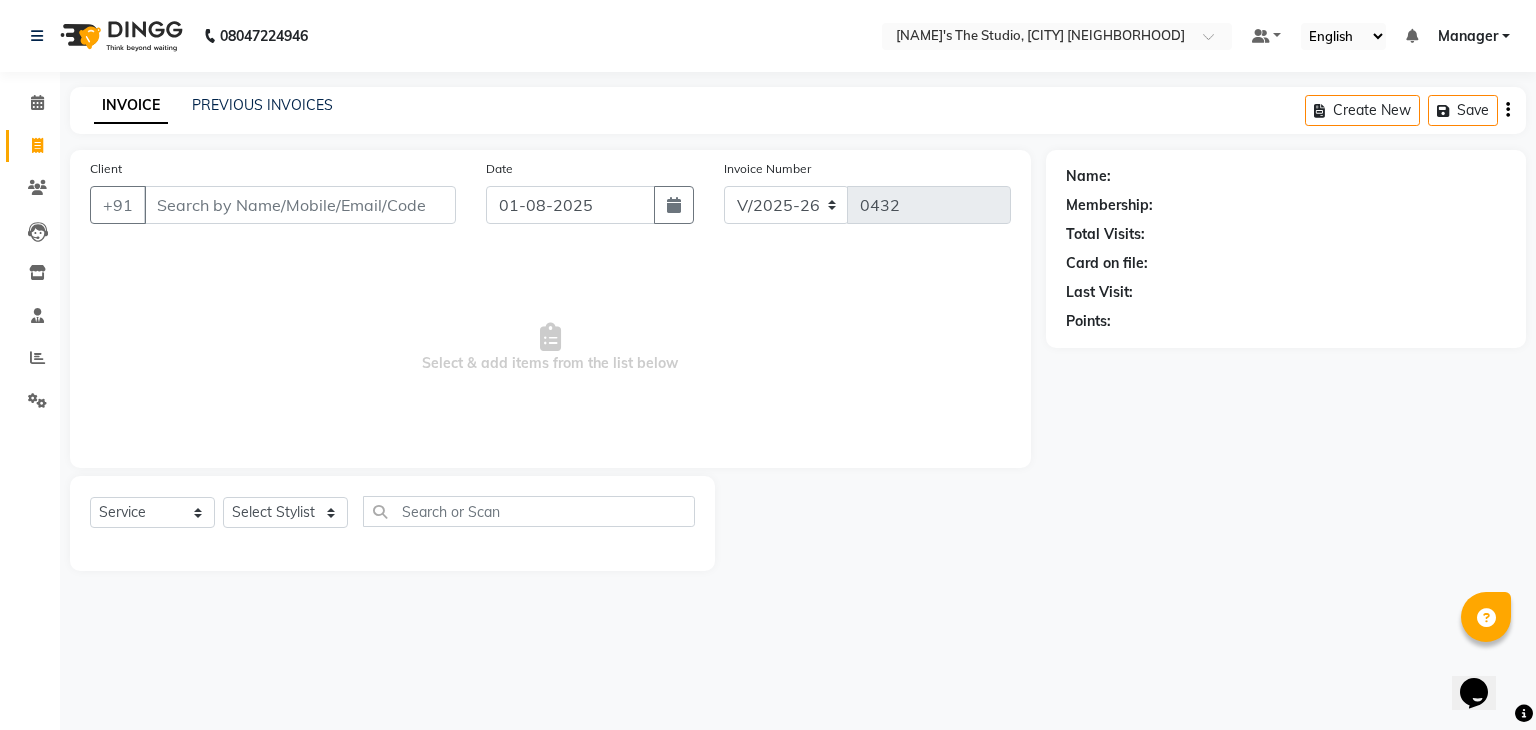click on "PREVIOUS INVOICES" 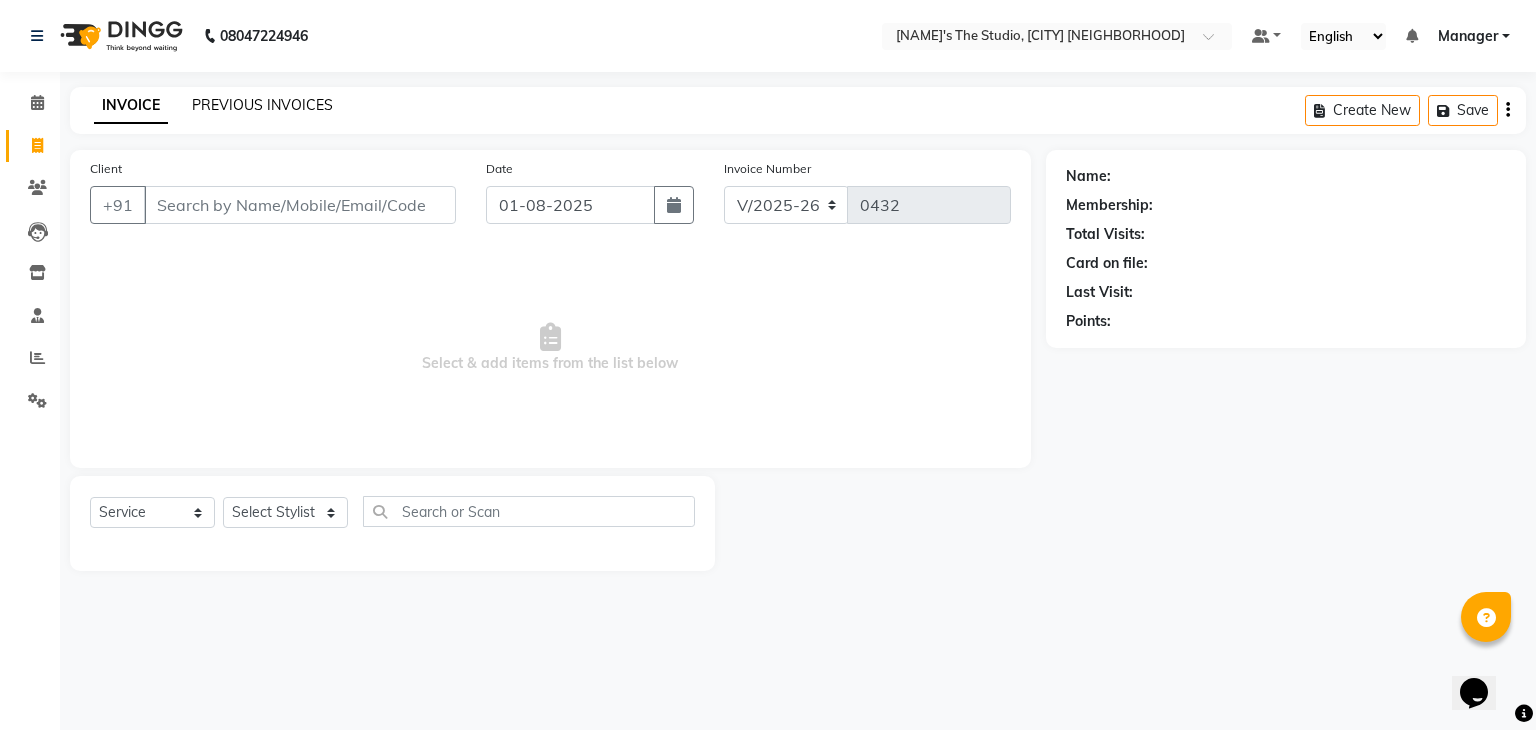 click on "PREVIOUS INVOICES" 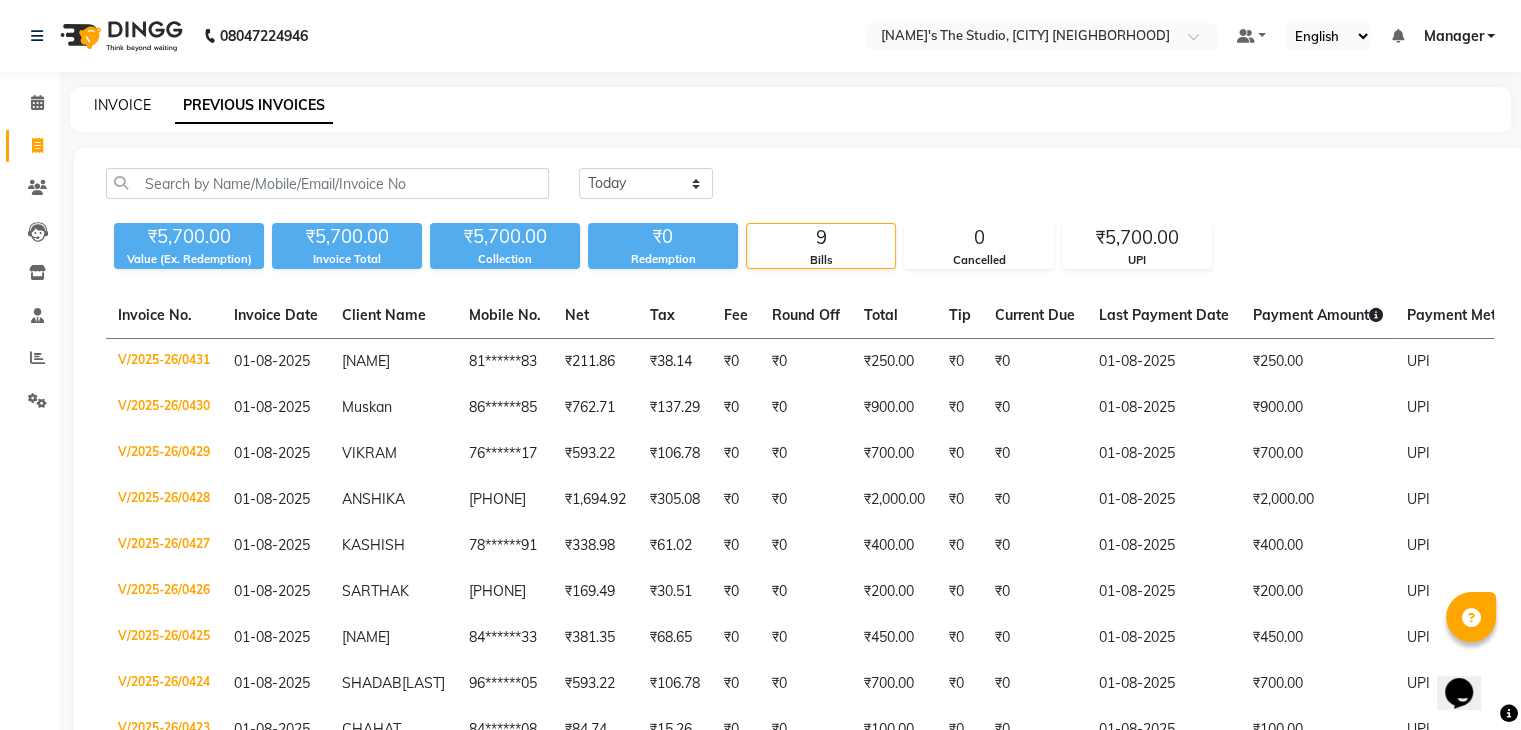 click on "INVOICE" 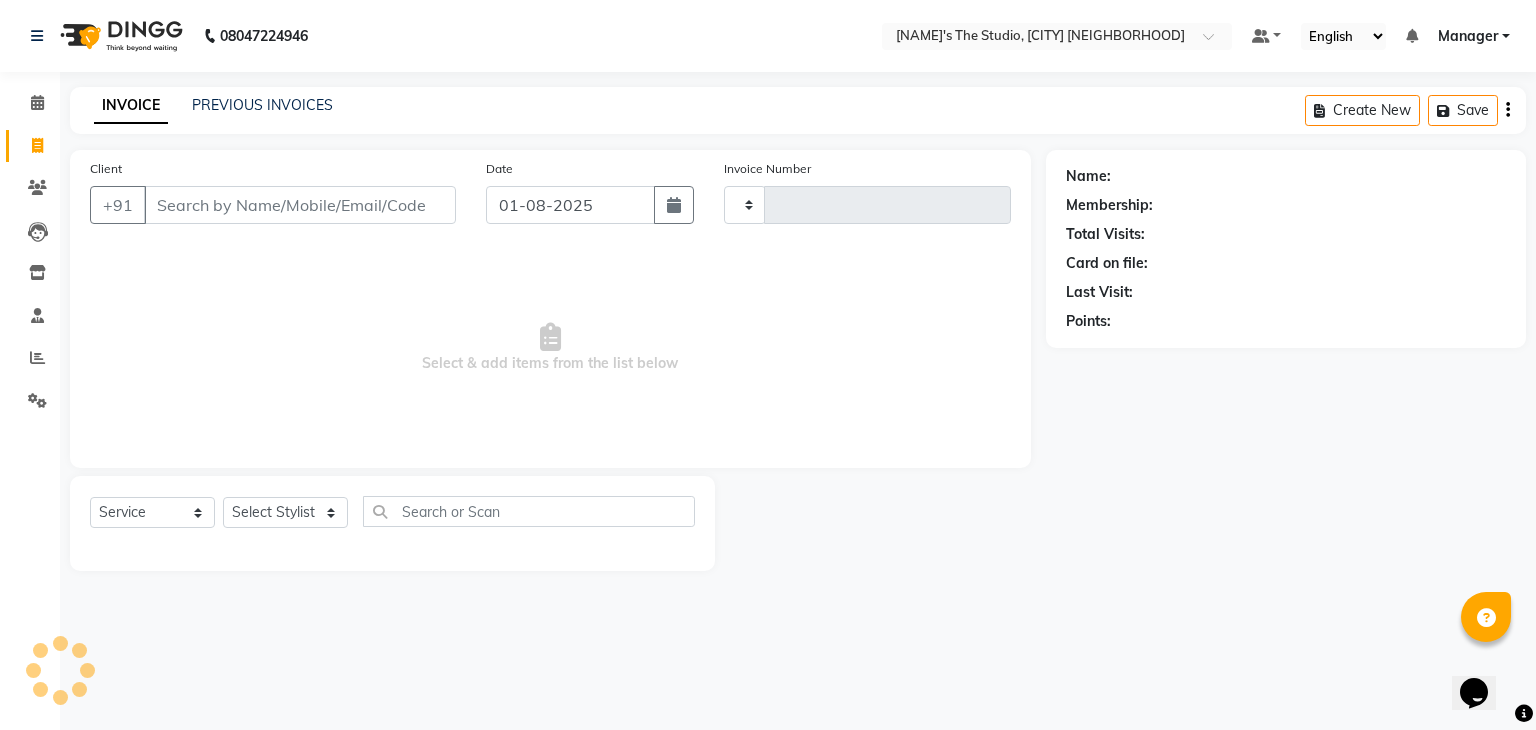 type on "0432" 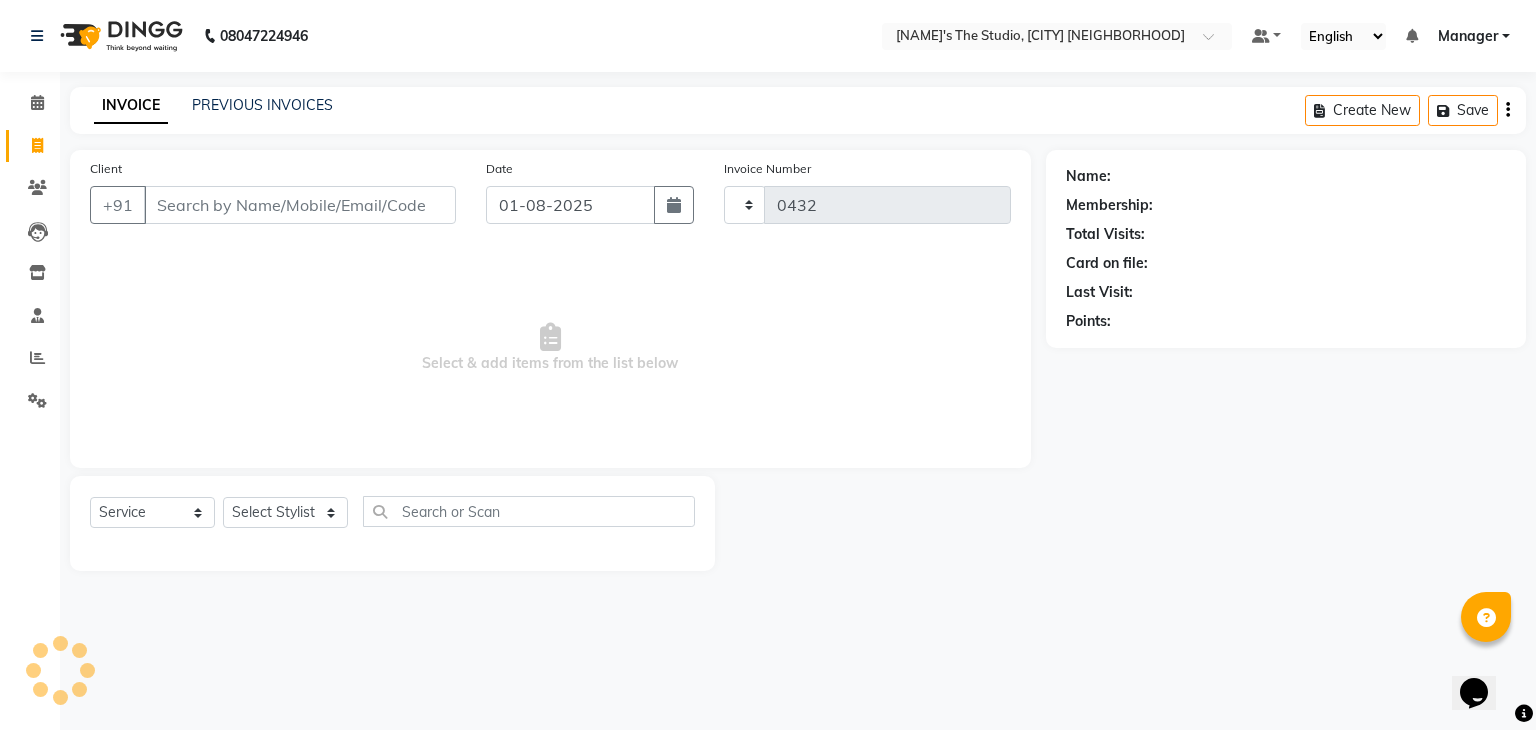 select on "8485" 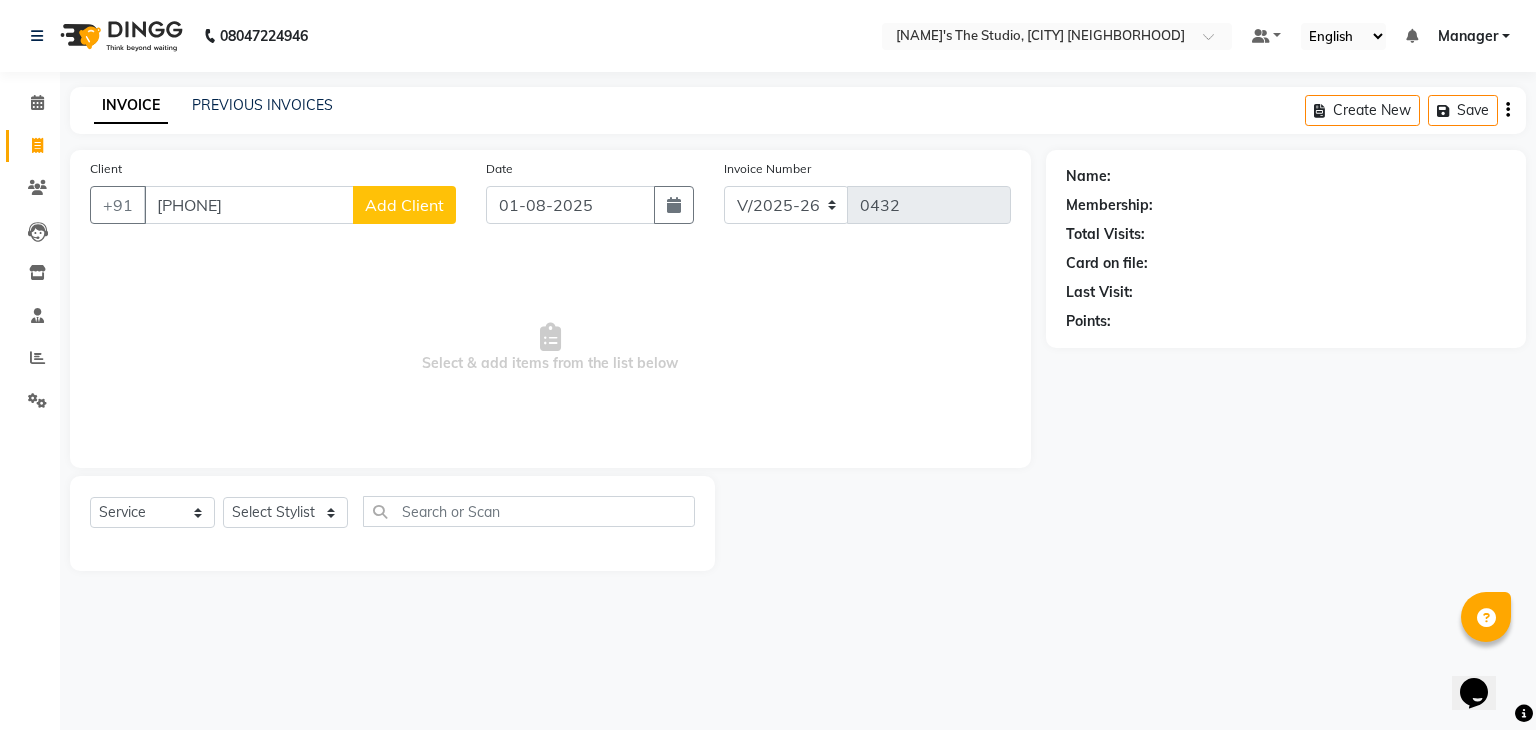 type on "[PHONE]" 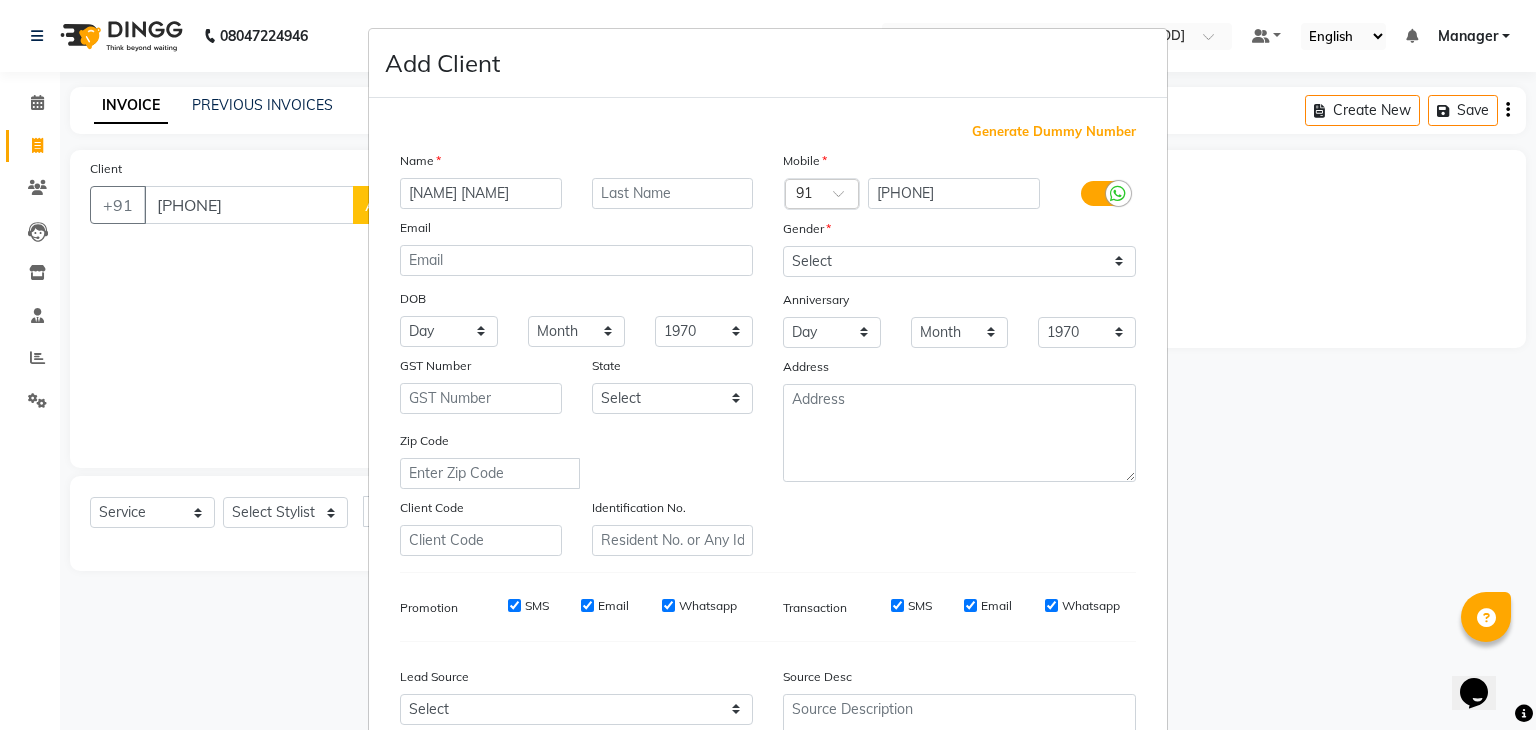 type on "[NAME] [NAME]" 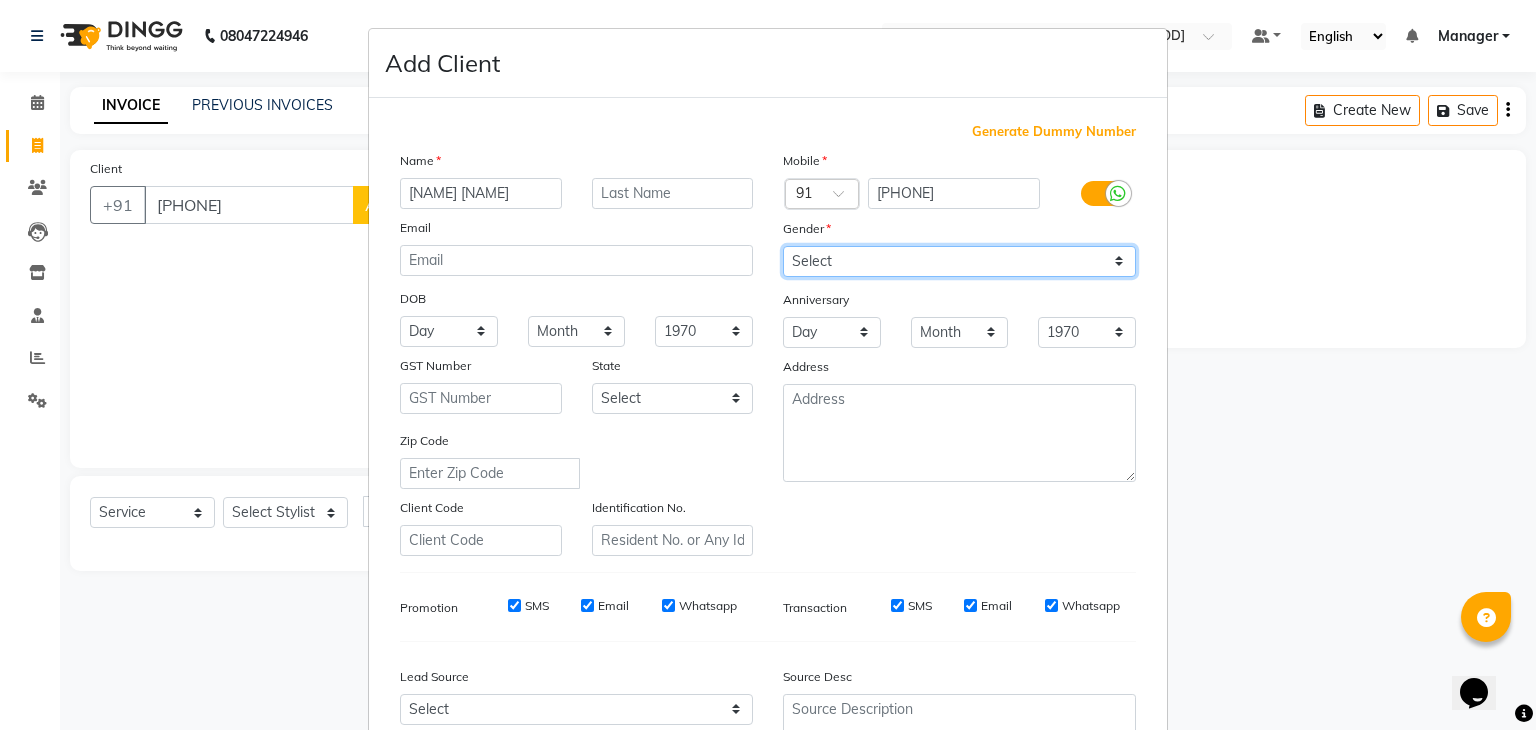click on "Select Male Female Other Prefer Not To Say" at bounding box center [959, 261] 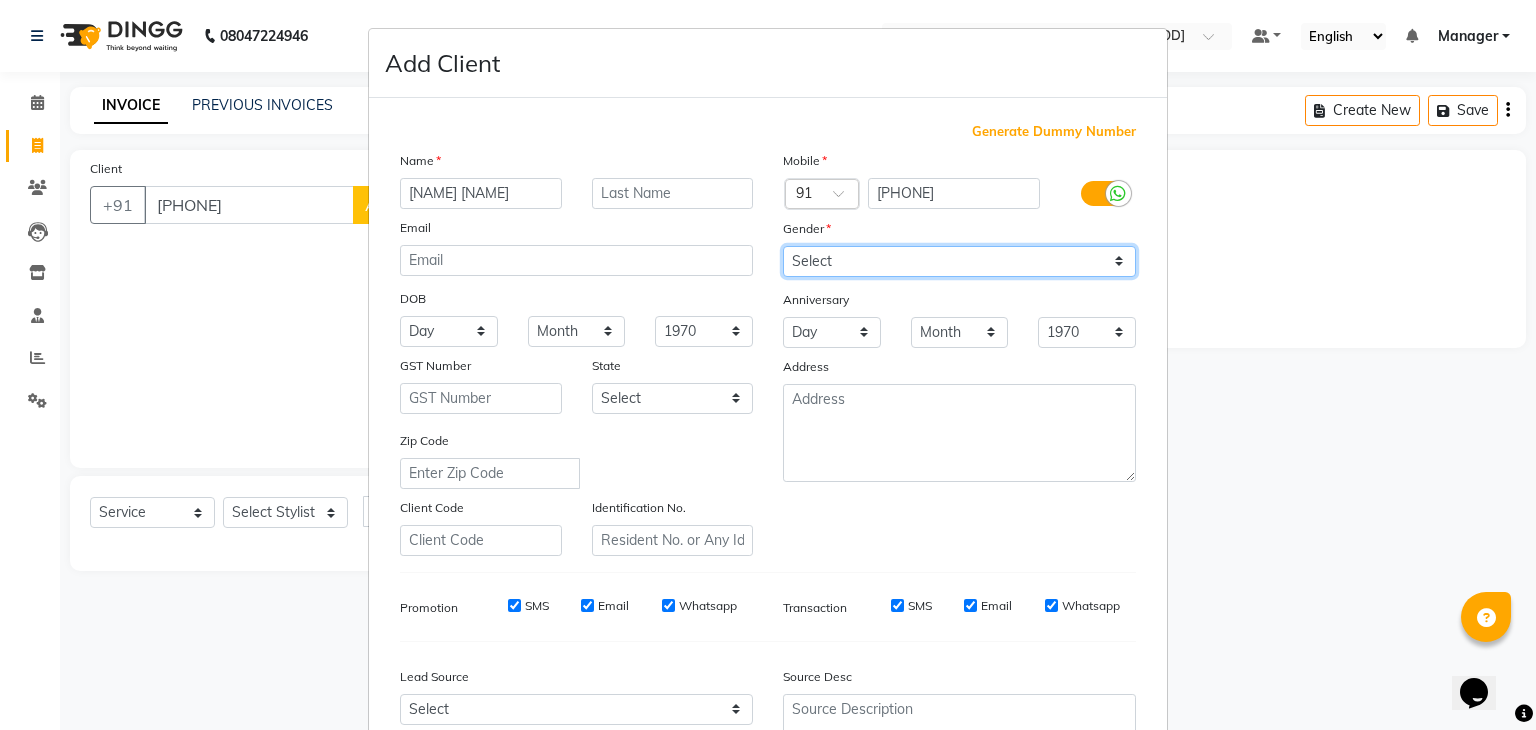 select on "male" 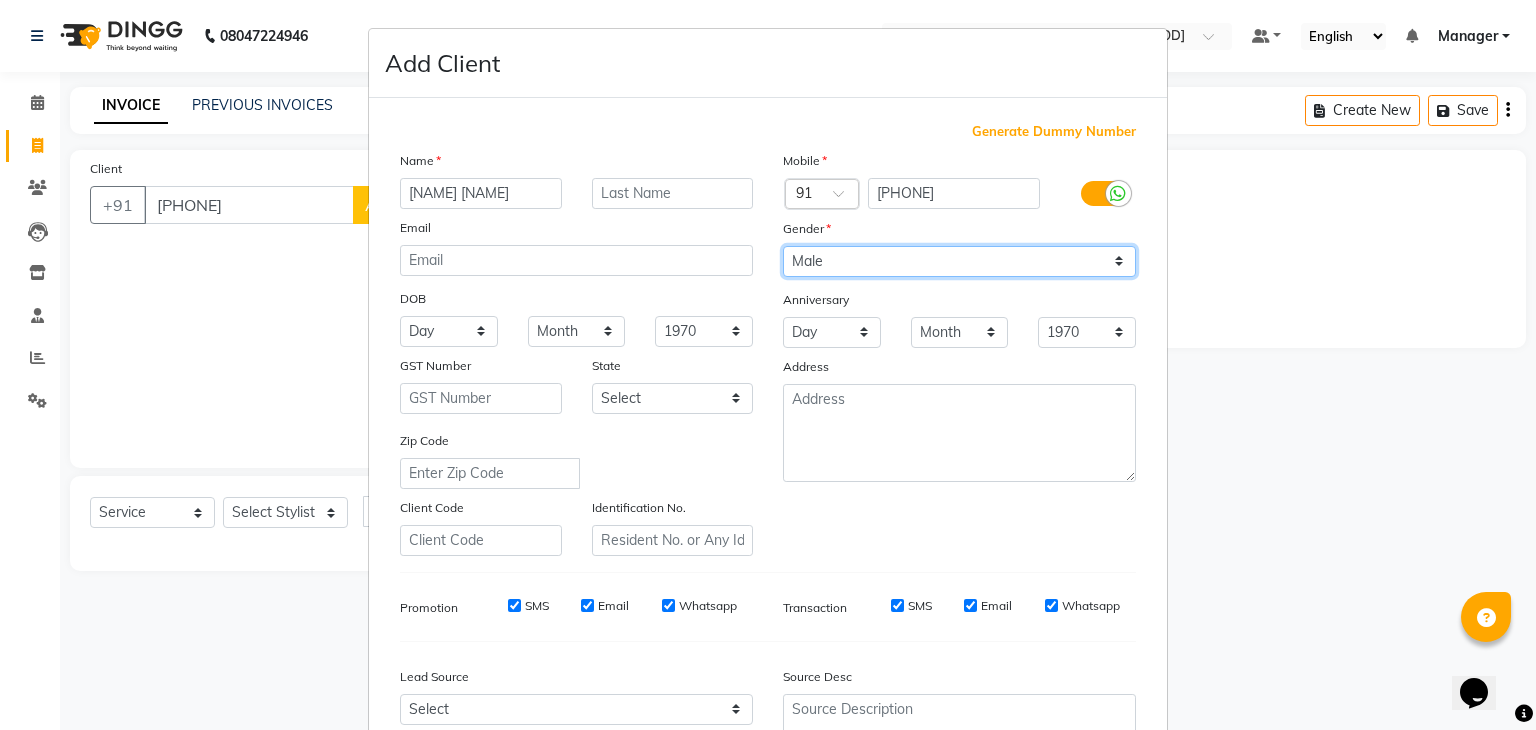 click on "Select Male Female Other Prefer Not To Say" at bounding box center [959, 261] 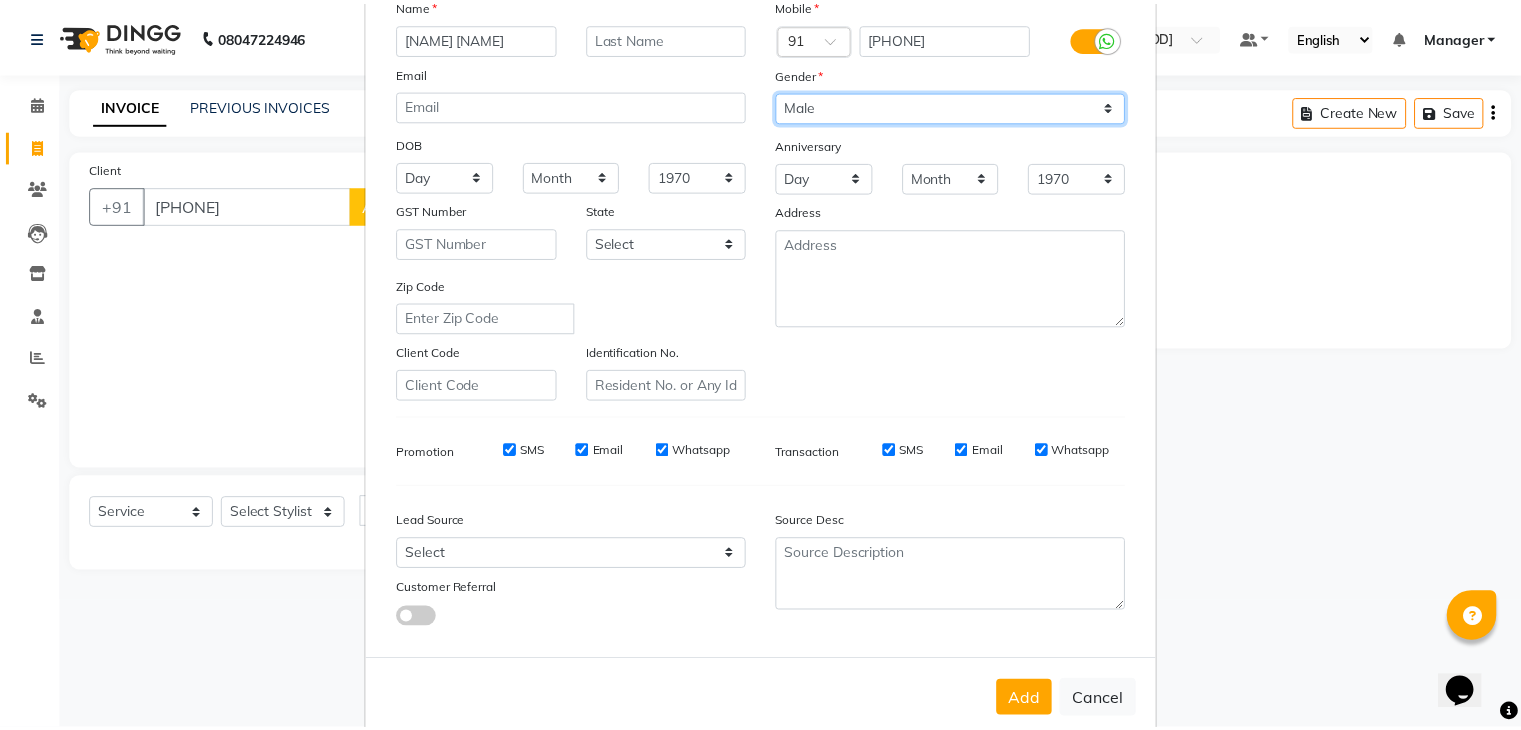 scroll, scrollTop: 164, scrollLeft: 0, axis: vertical 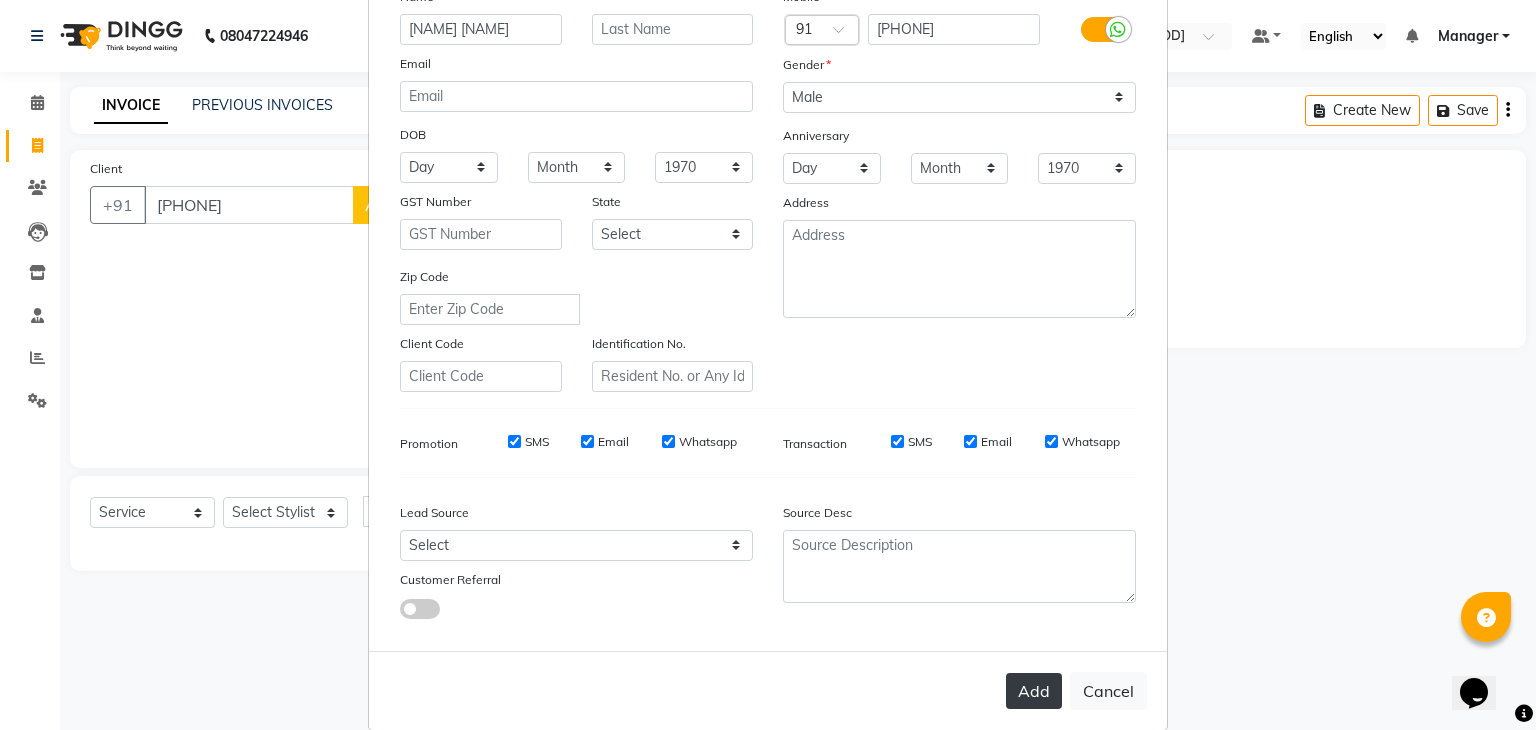 click on "Add" at bounding box center [1034, 691] 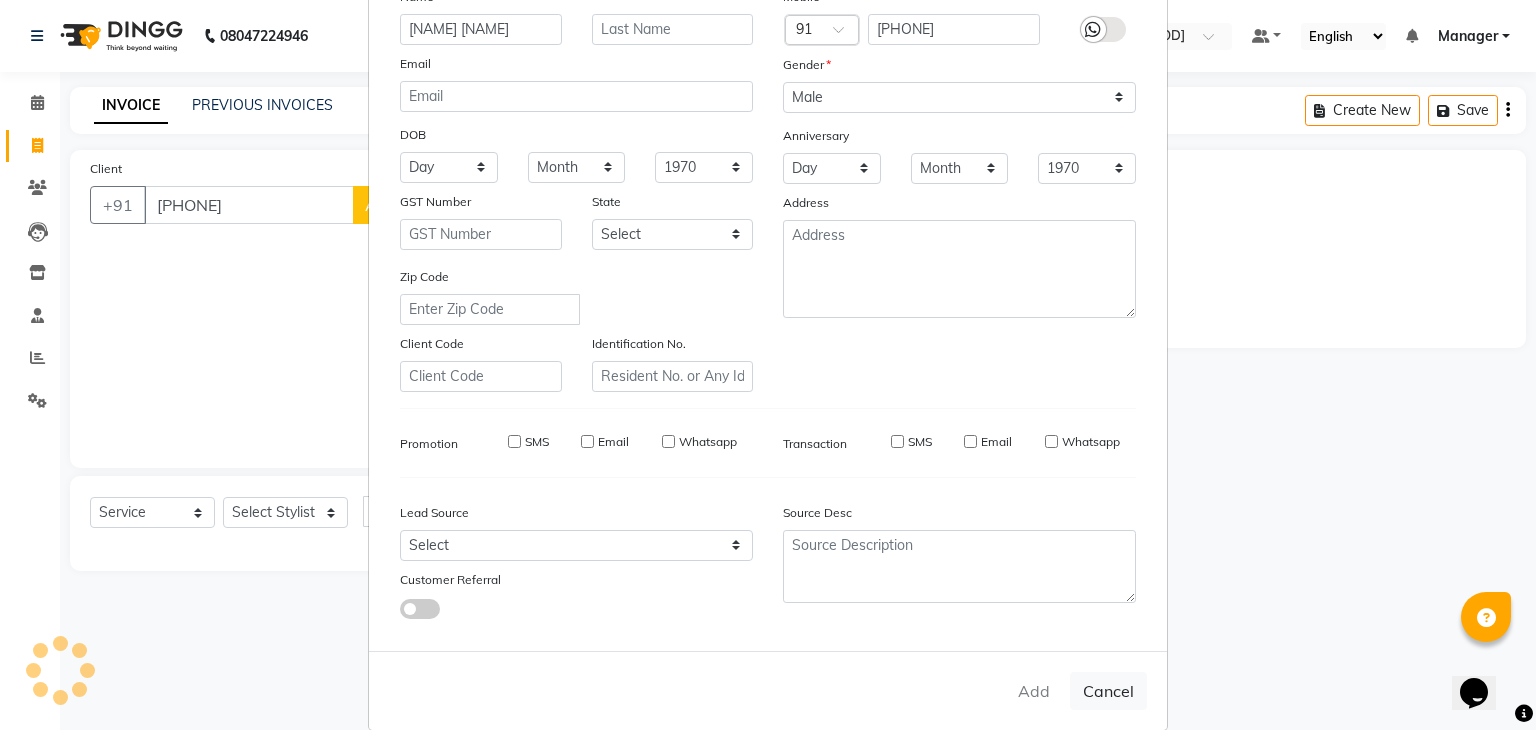 type on "96******69" 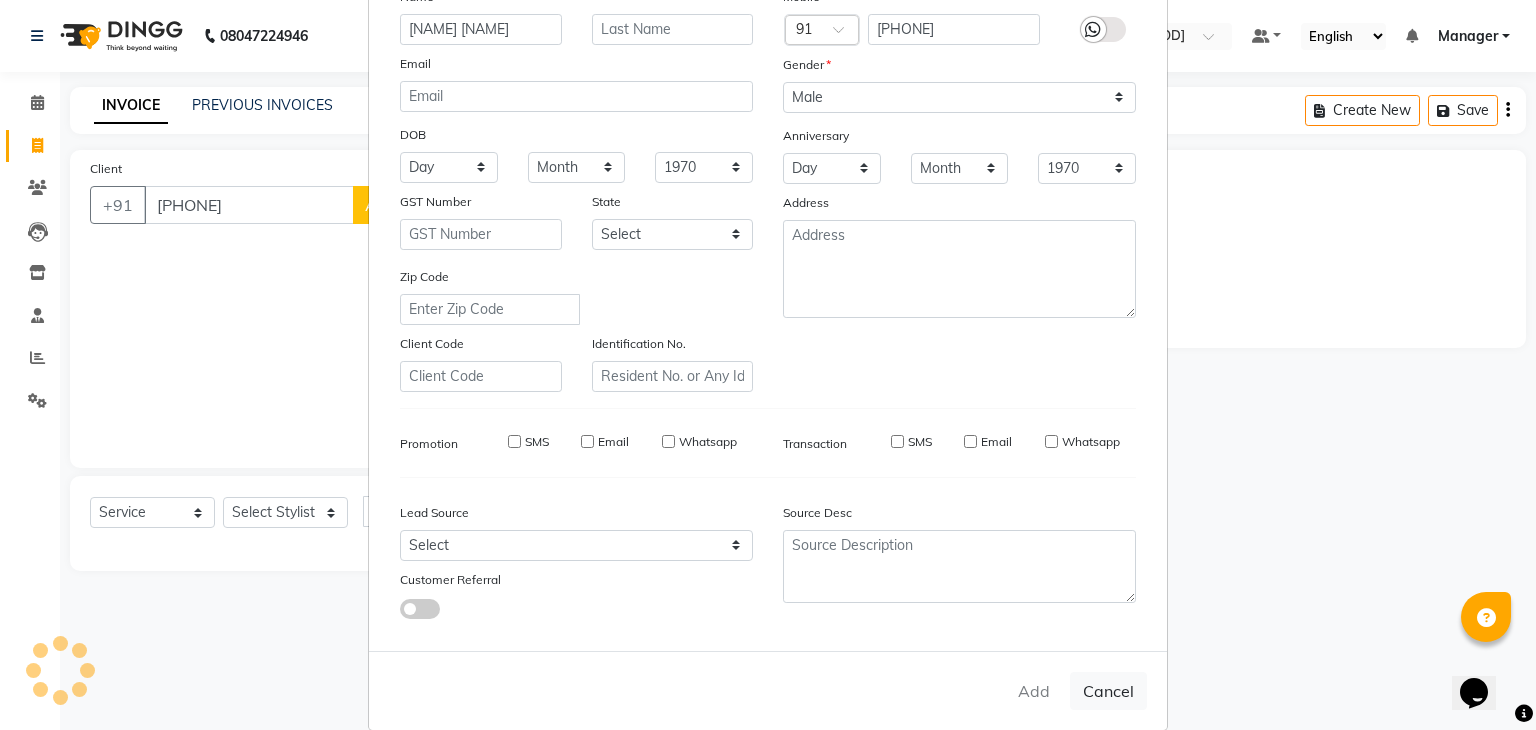 type 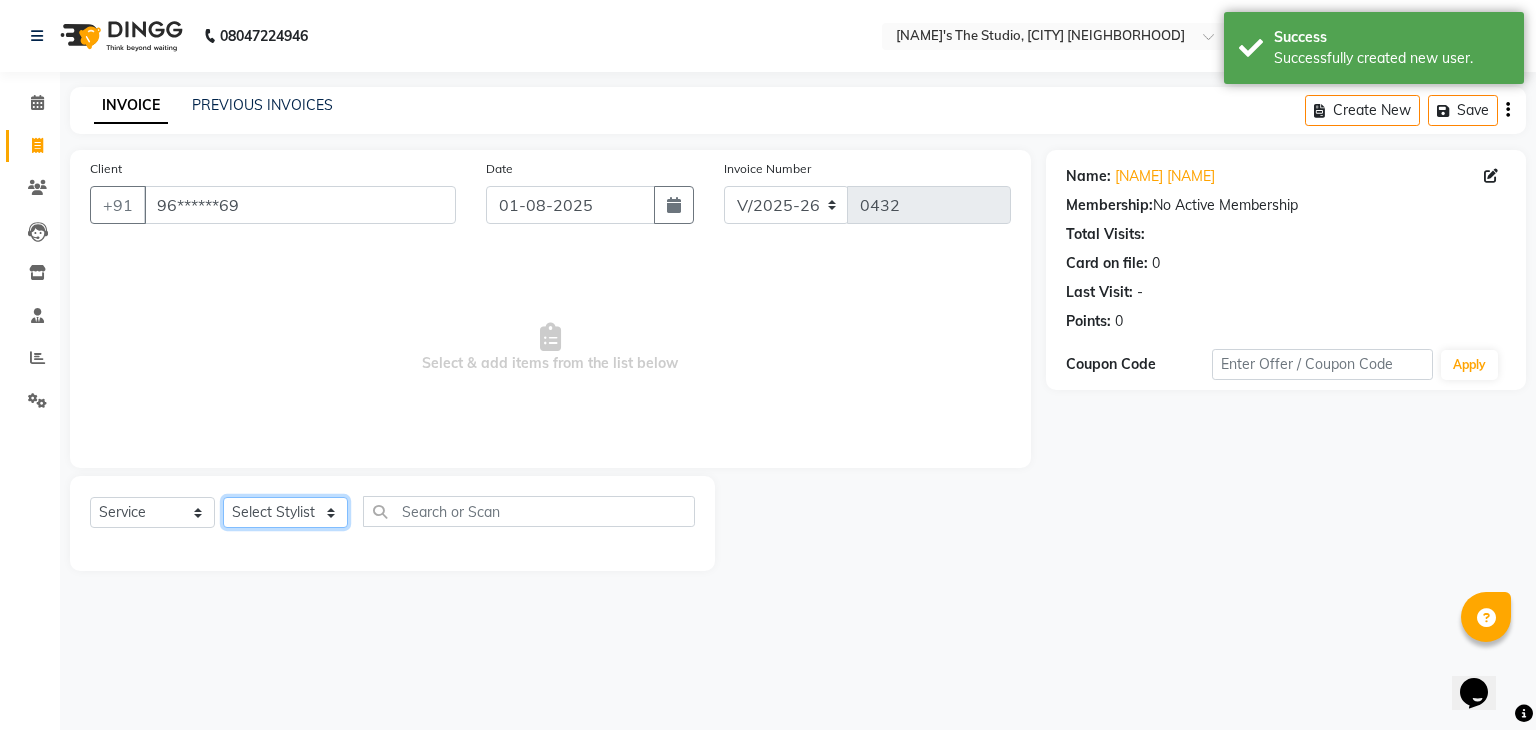 click on "Select Stylist [NAME] [NAME]([INITIAL]) [NAME] [NAME] [NAME] [NAME] [NAME] [NAME] [NAME] [NAME] [NAME] [NAME] [NAME] [NAME]" 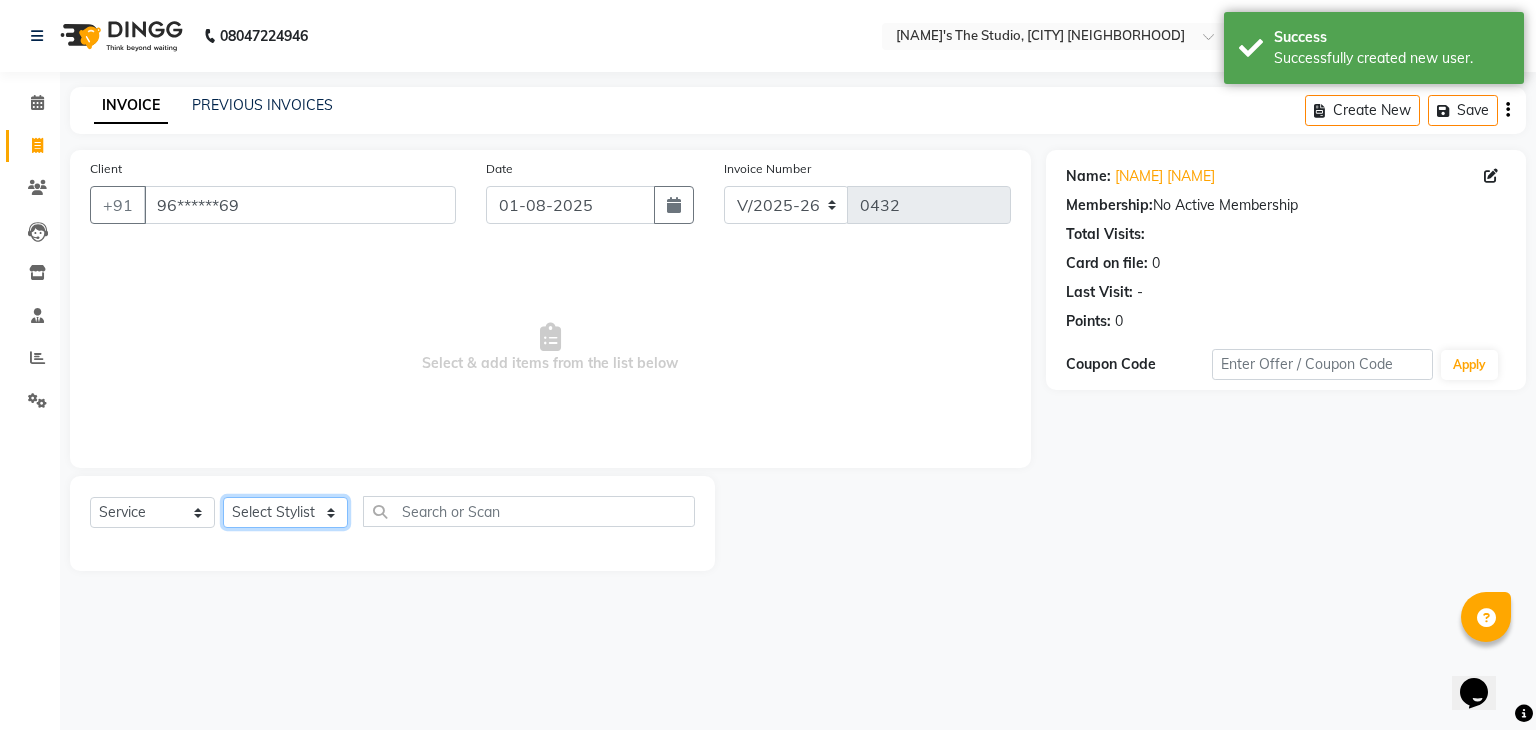 select on "85152" 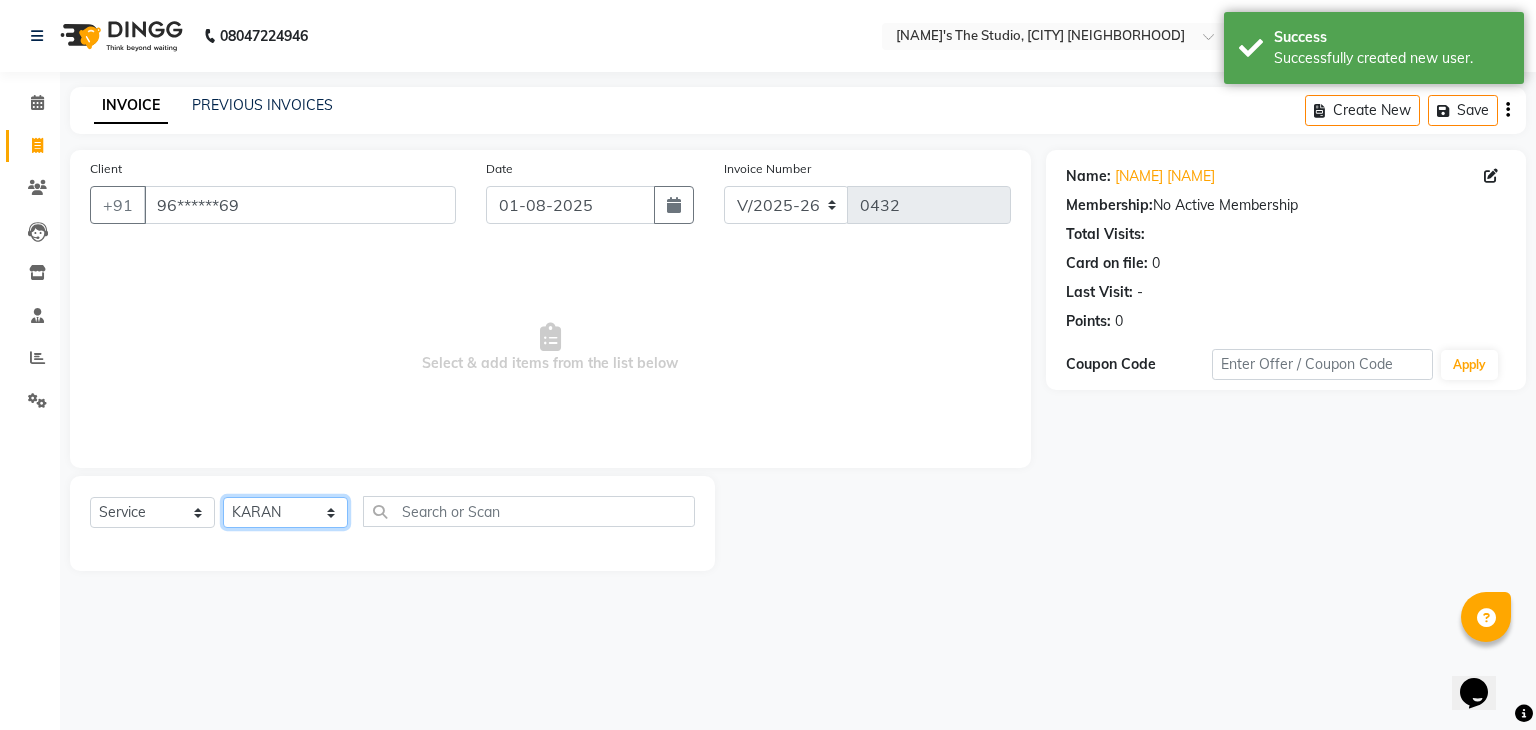 click on "Select Stylist [NAME] [NAME]([INITIAL]) [NAME] [NAME] [NAME] [NAME] [NAME] [NAME] [NAME] [NAME] [NAME] [NAME] [NAME] [NAME]" 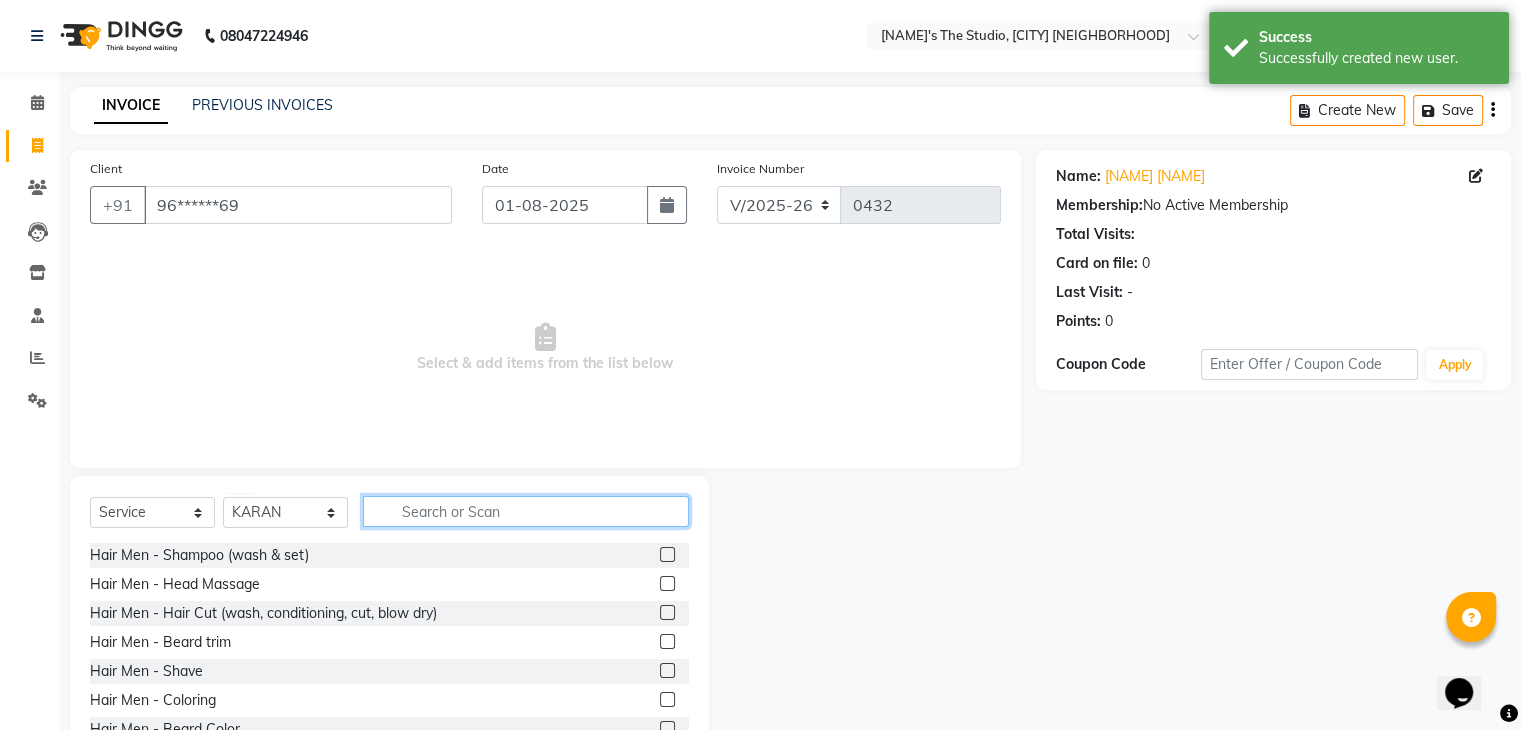 click 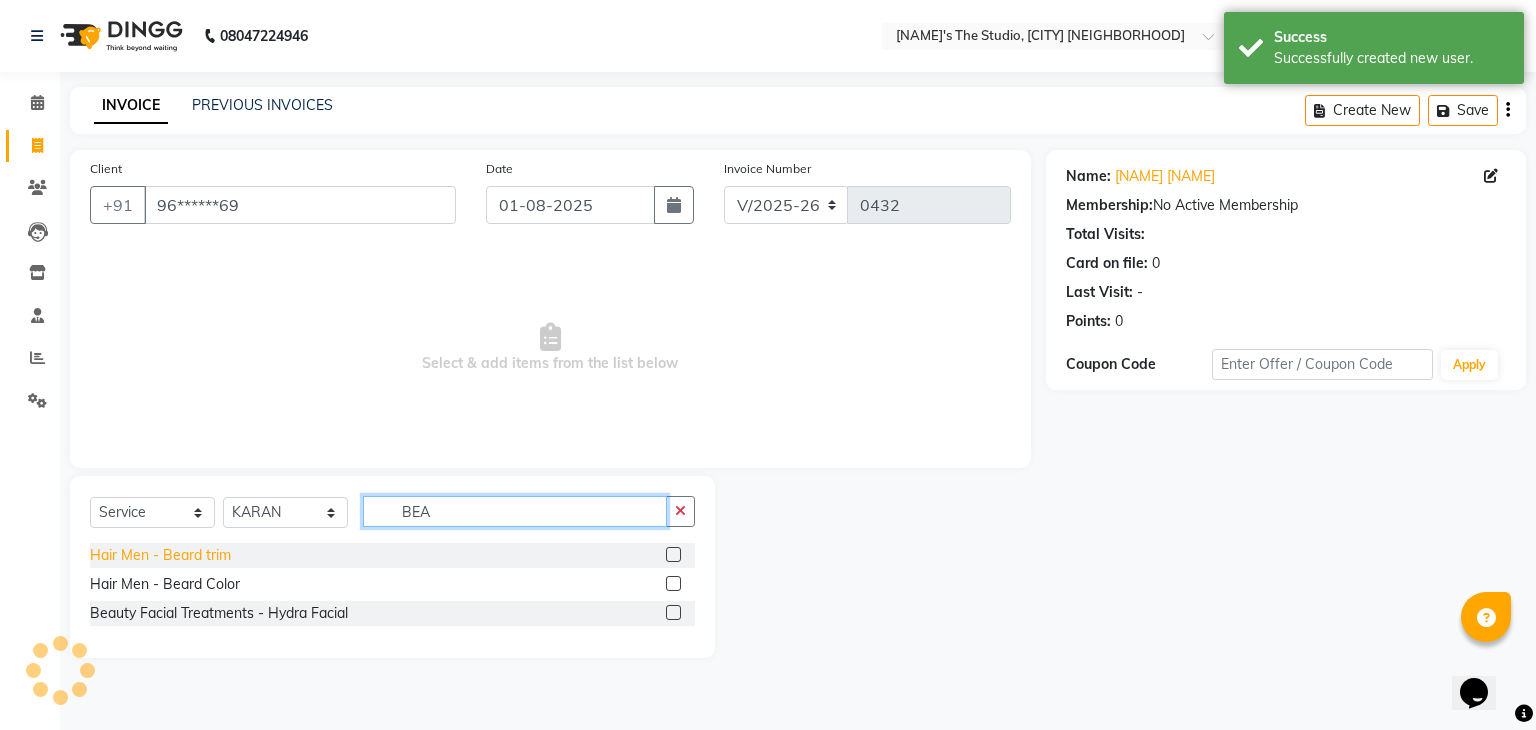 type on "BEA" 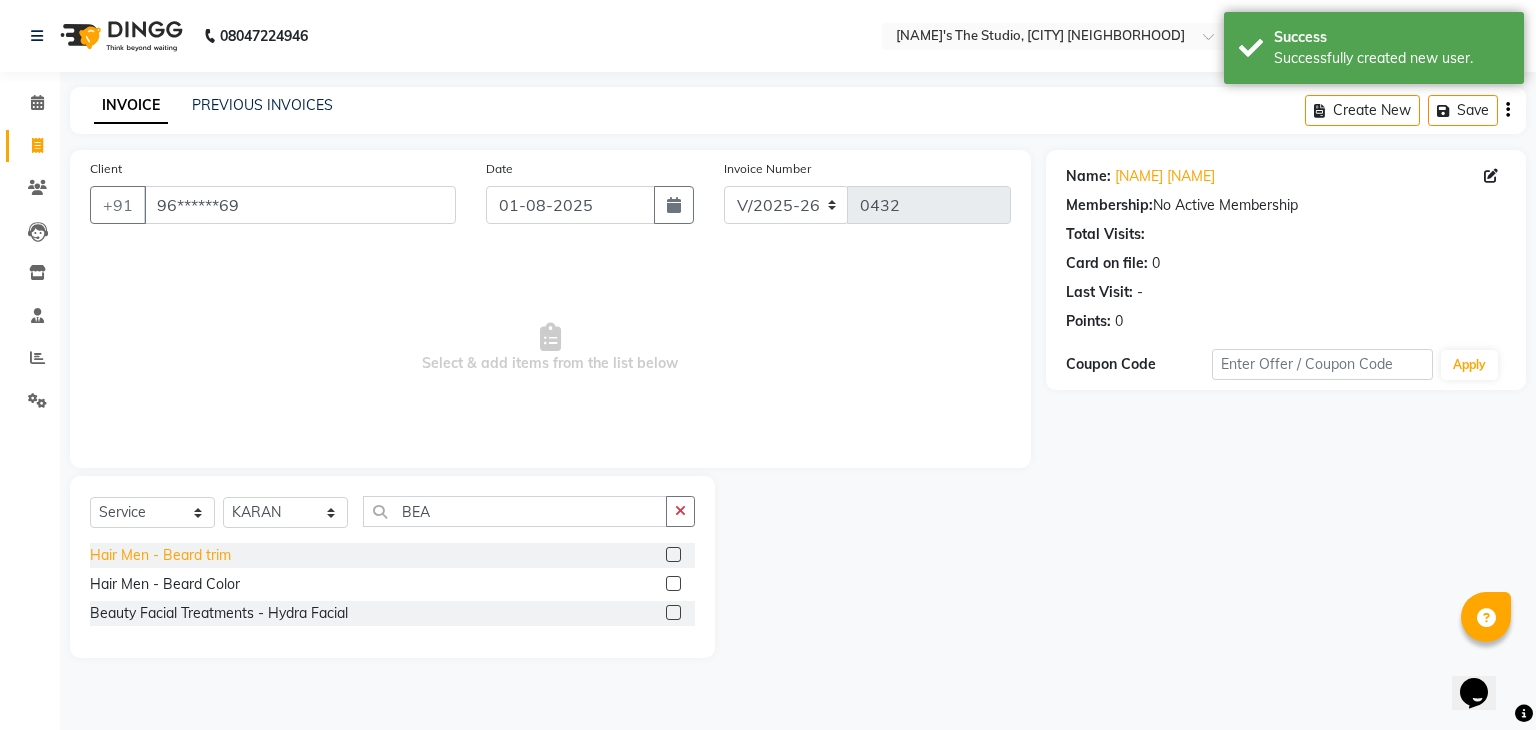 click on "Hair Men - Beard trim" 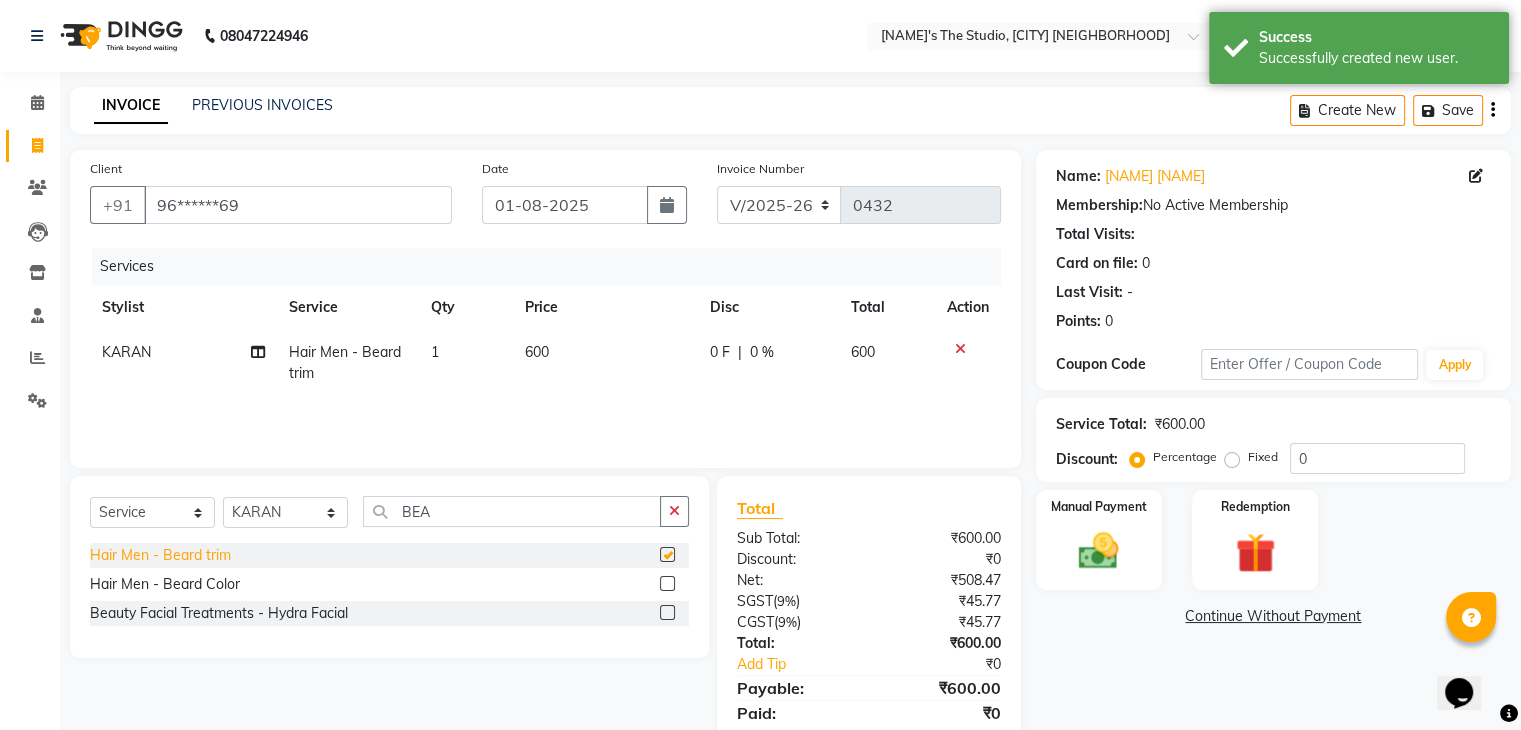 checkbox on "false" 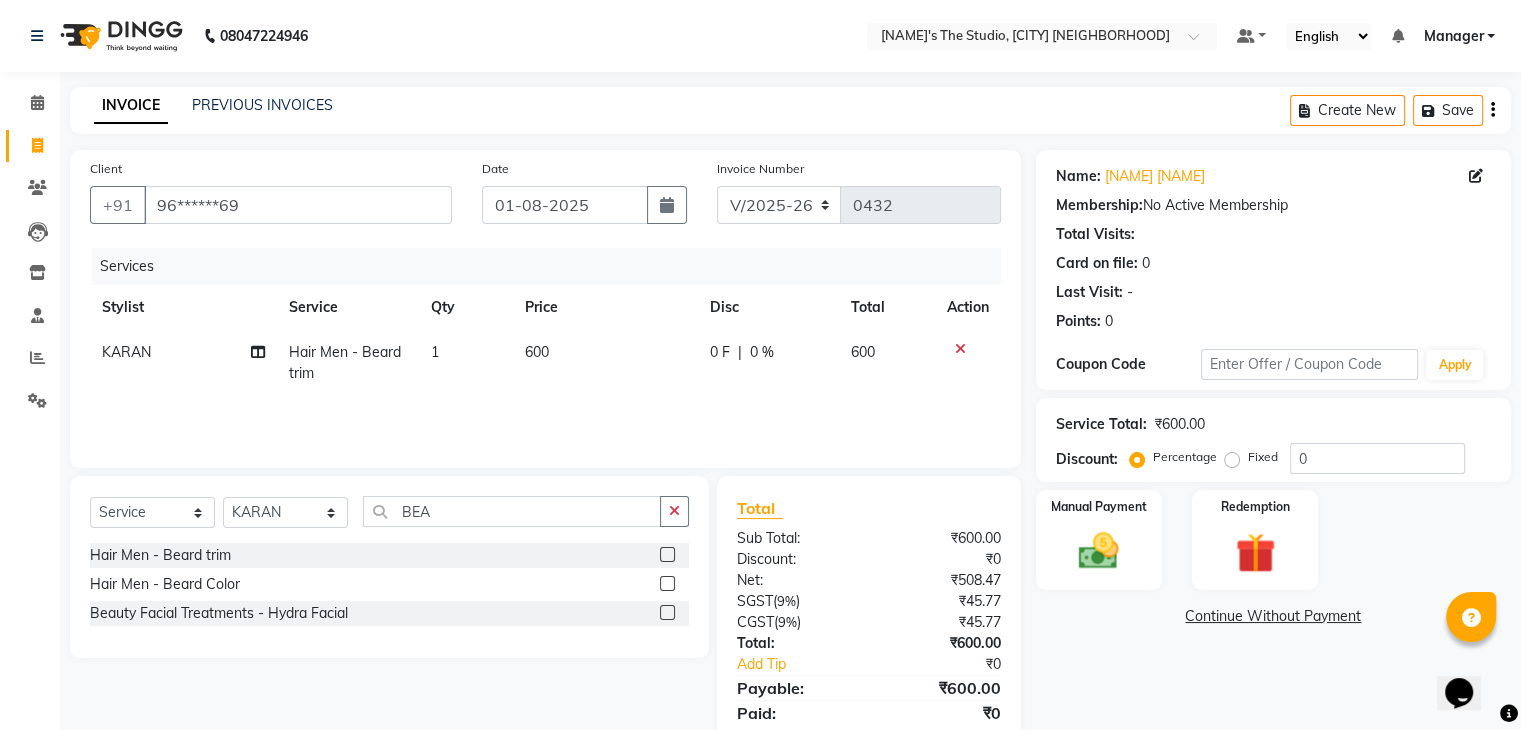 click on "600" 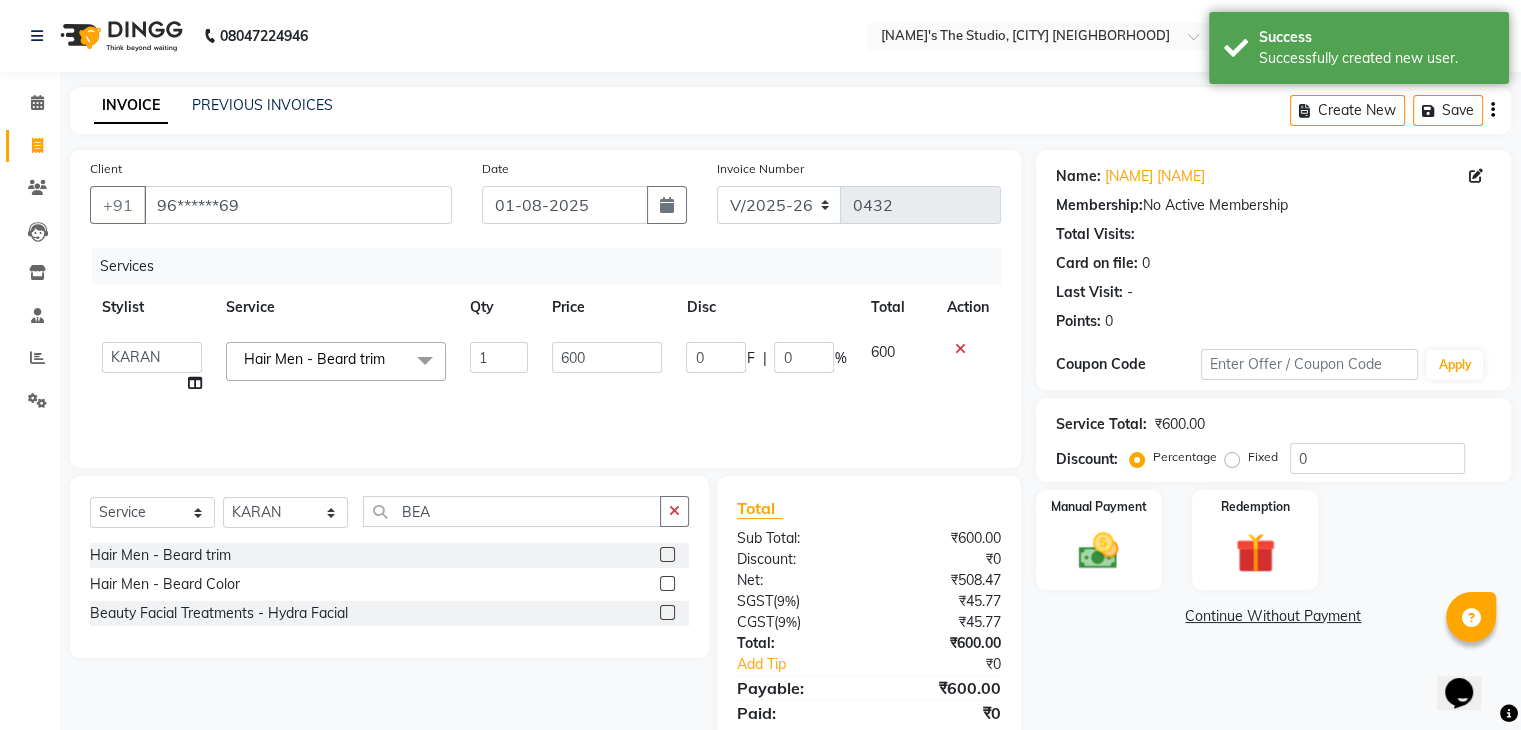 click on "600" 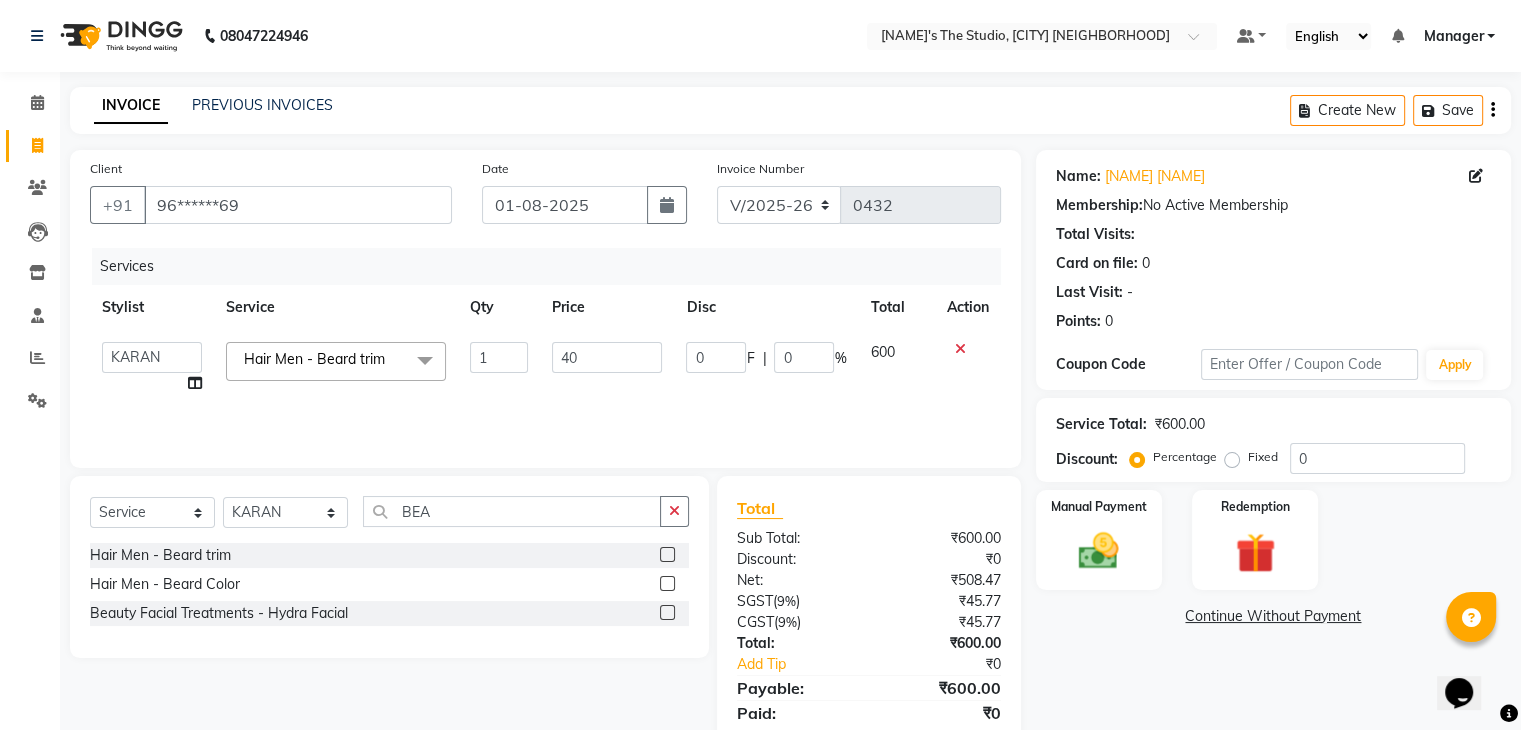 type on "400" 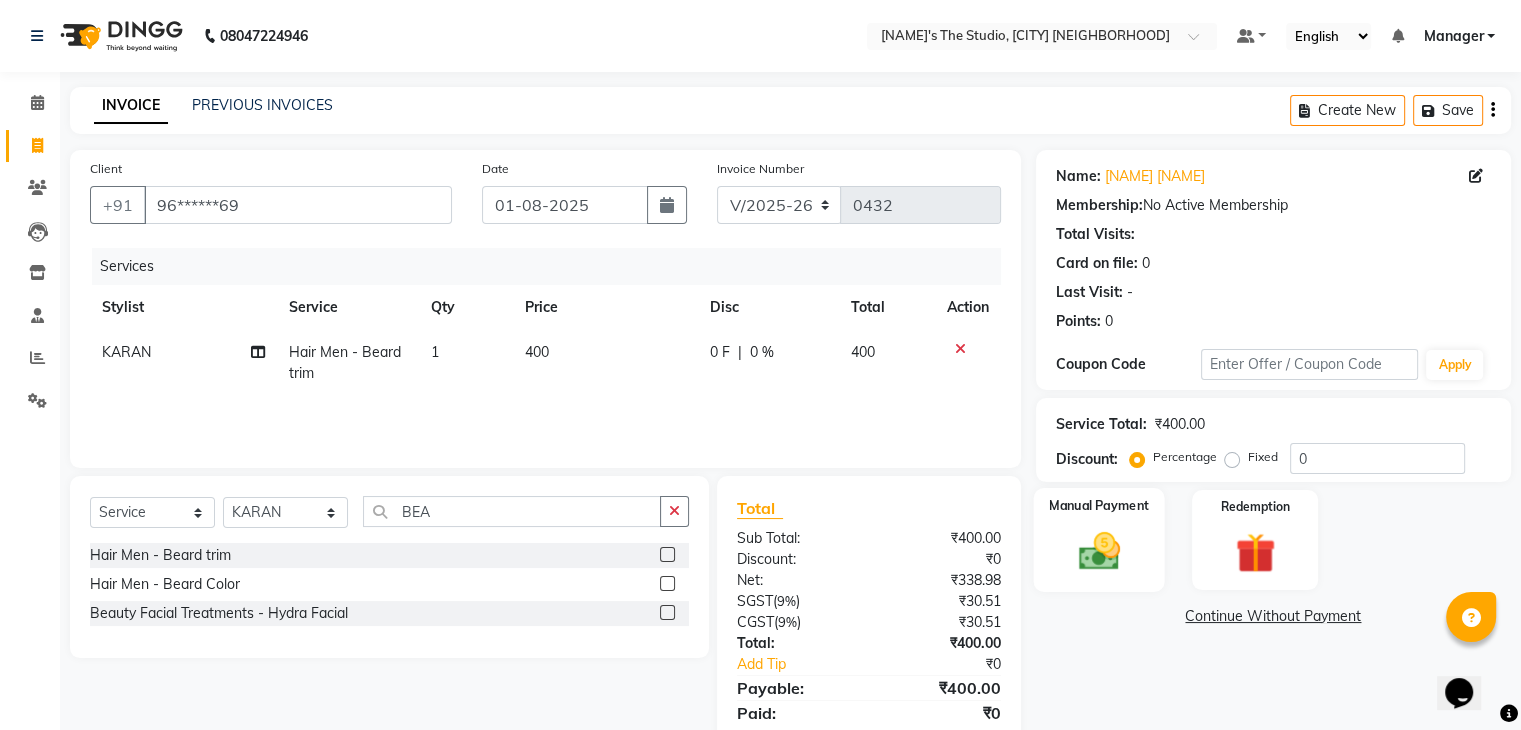 click 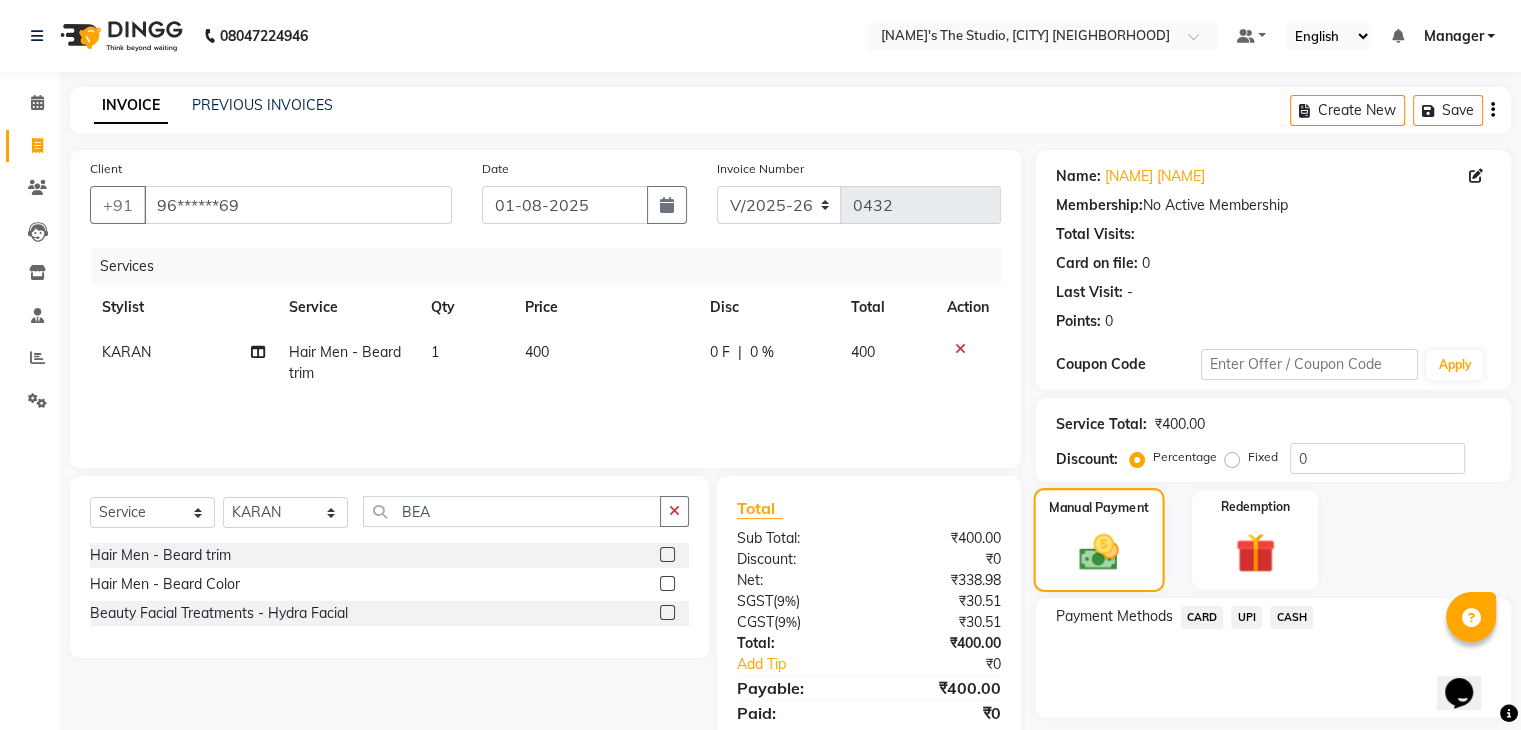 scroll, scrollTop: 71, scrollLeft: 0, axis: vertical 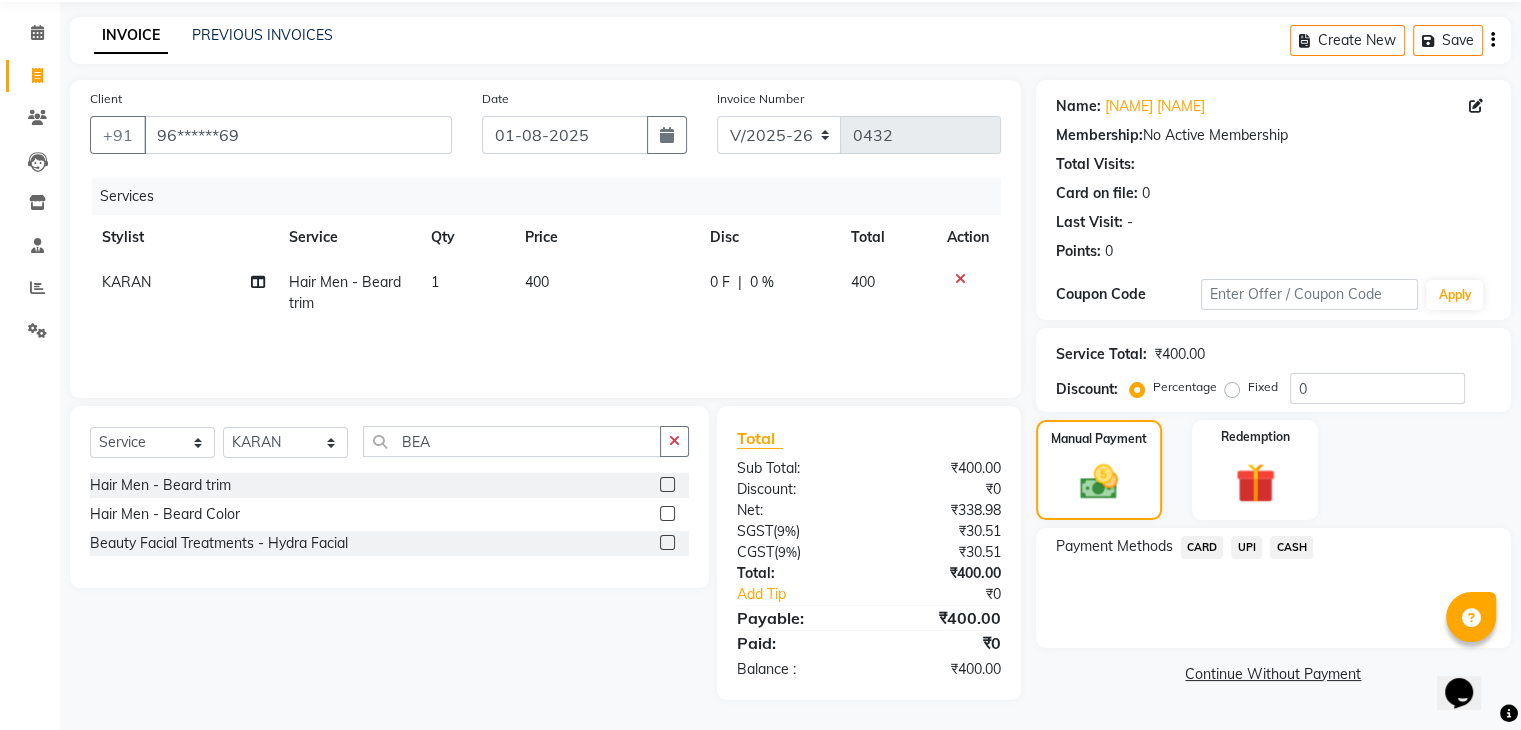 click on "UPI" 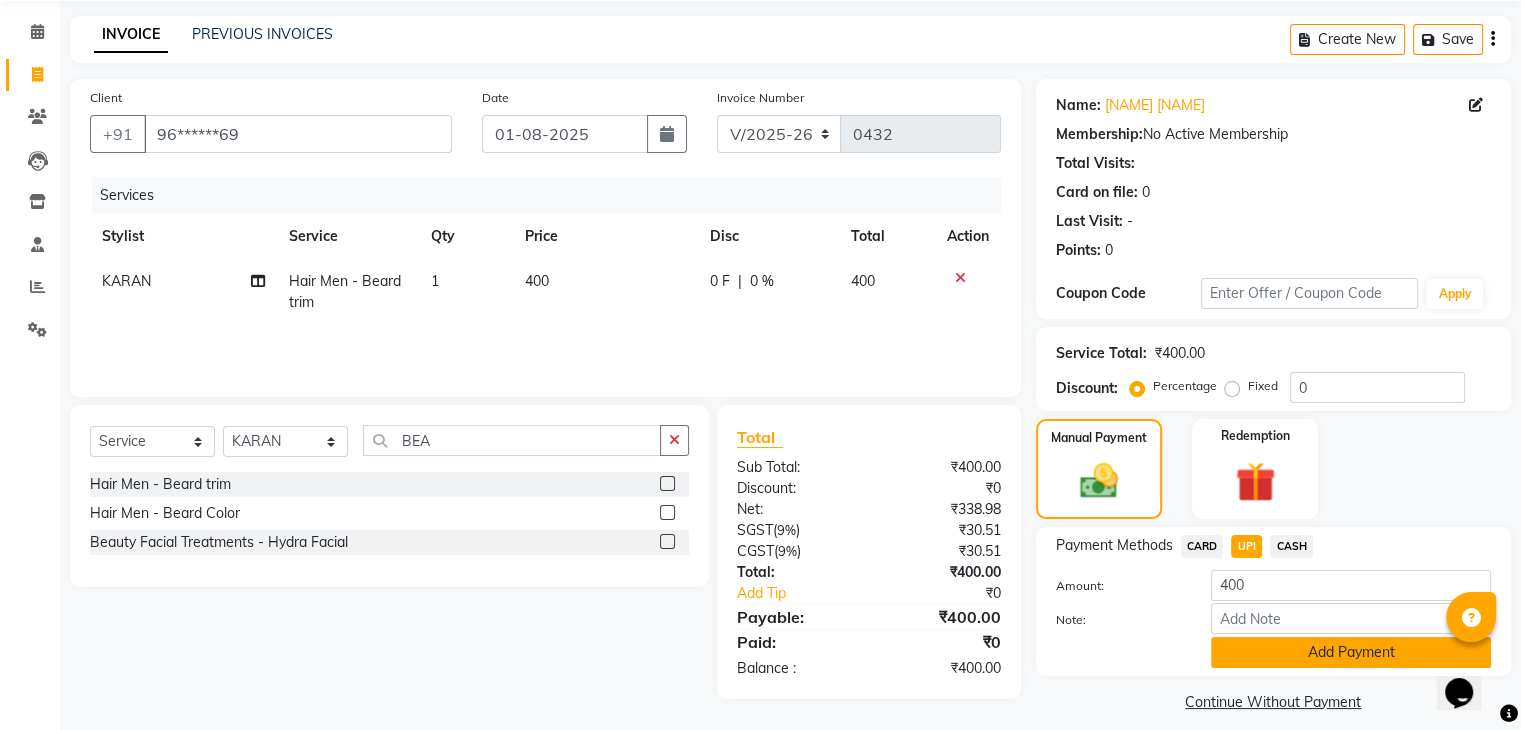 click on "Add Payment" 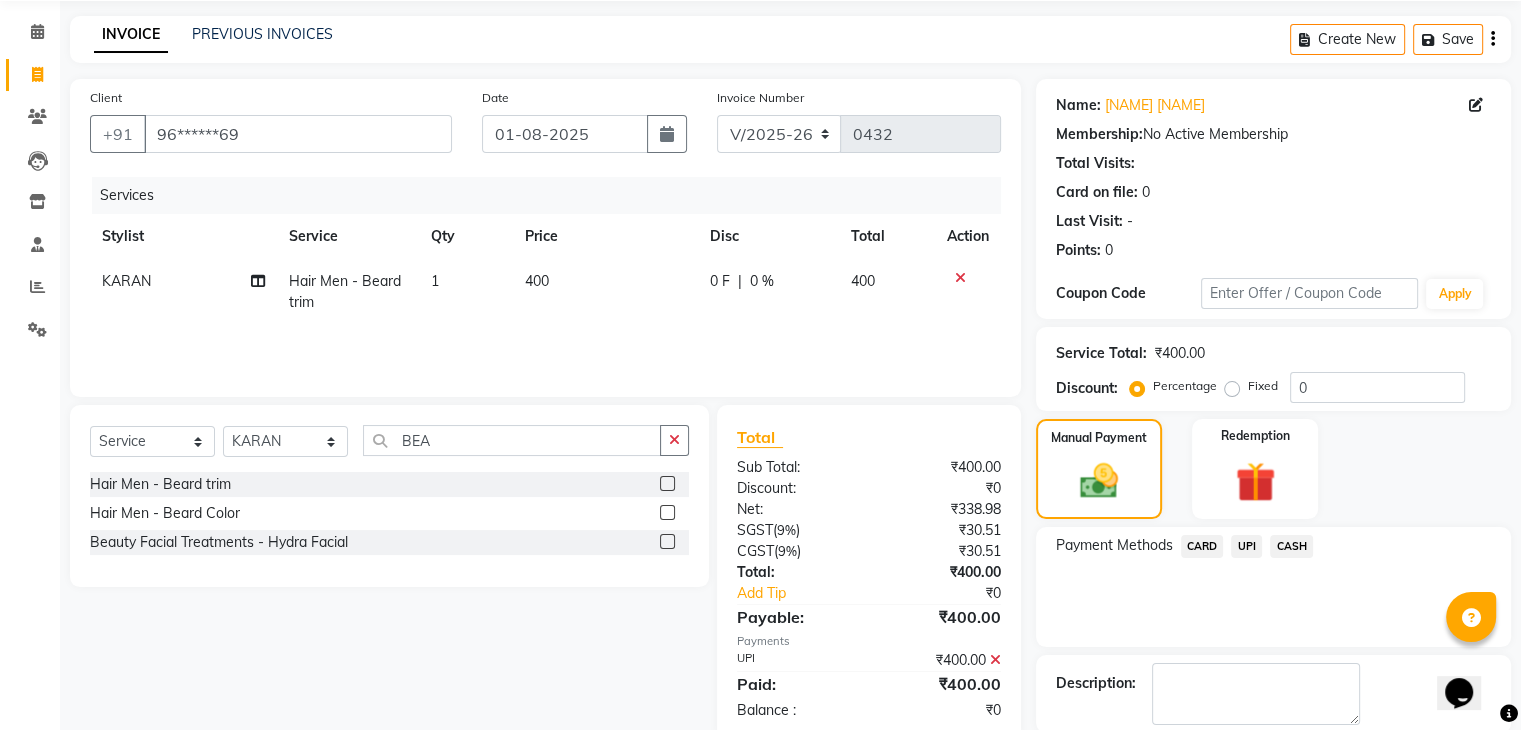 scroll, scrollTop: 171, scrollLeft: 0, axis: vertical 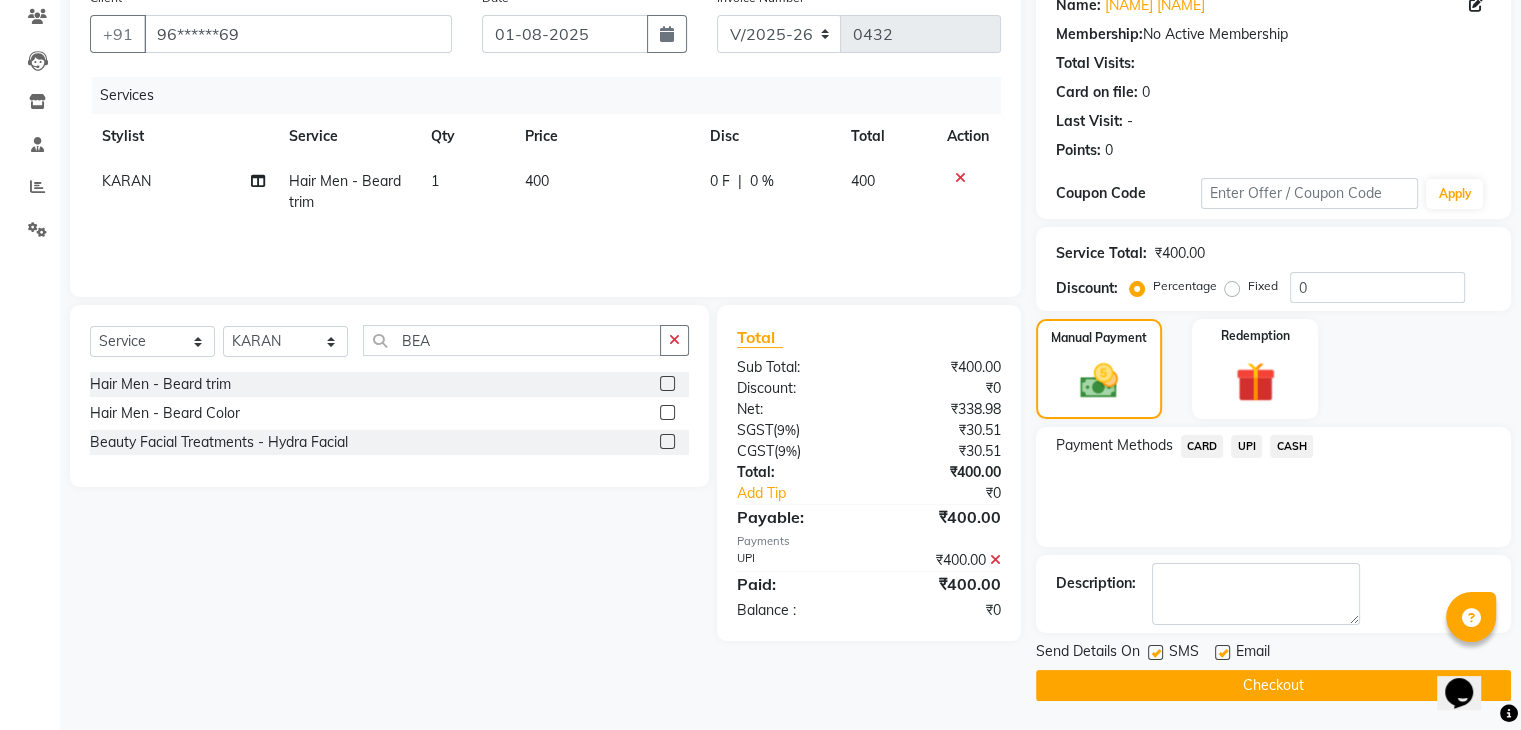 click on "Checkout" 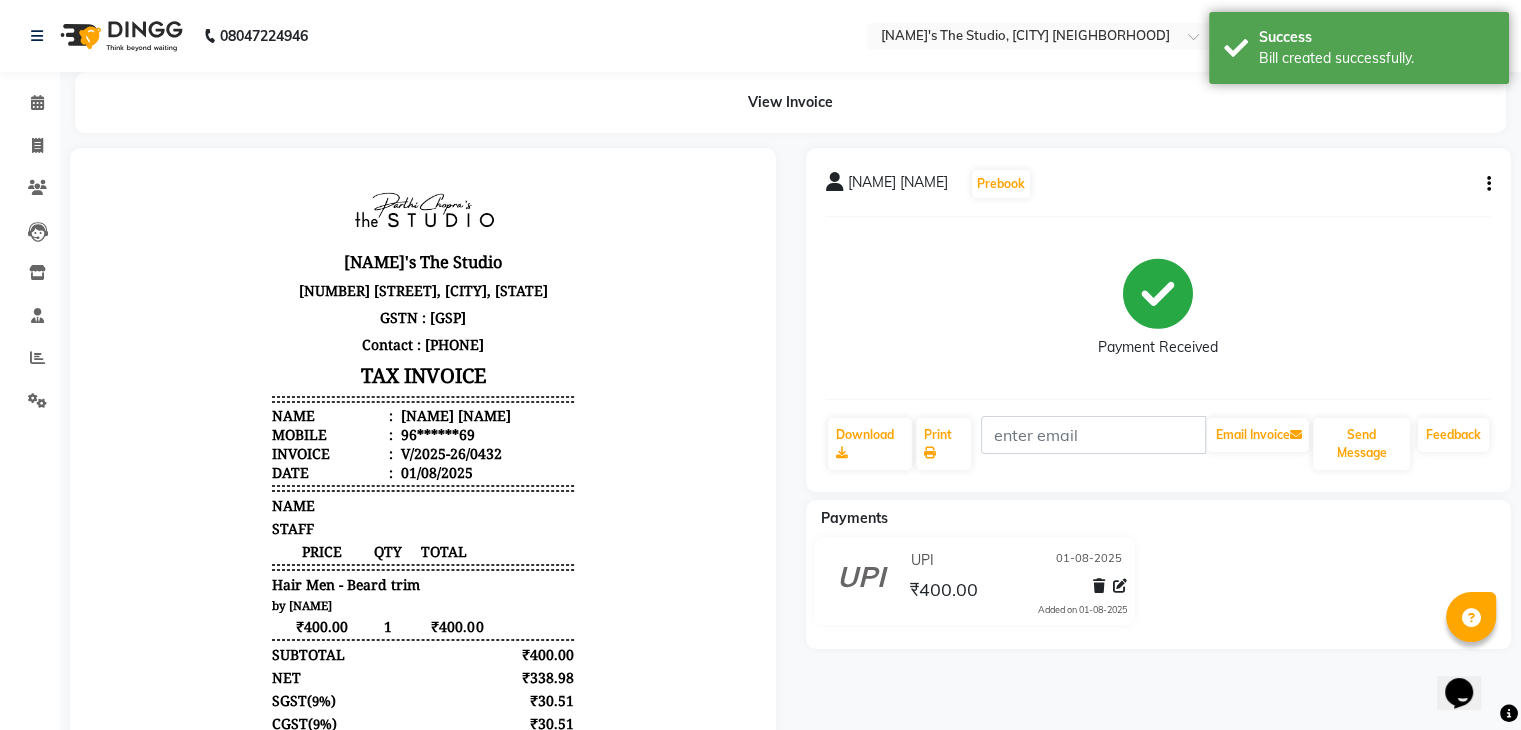 scroll, scrollTop: 0, scrollLeft: 0, axis: both 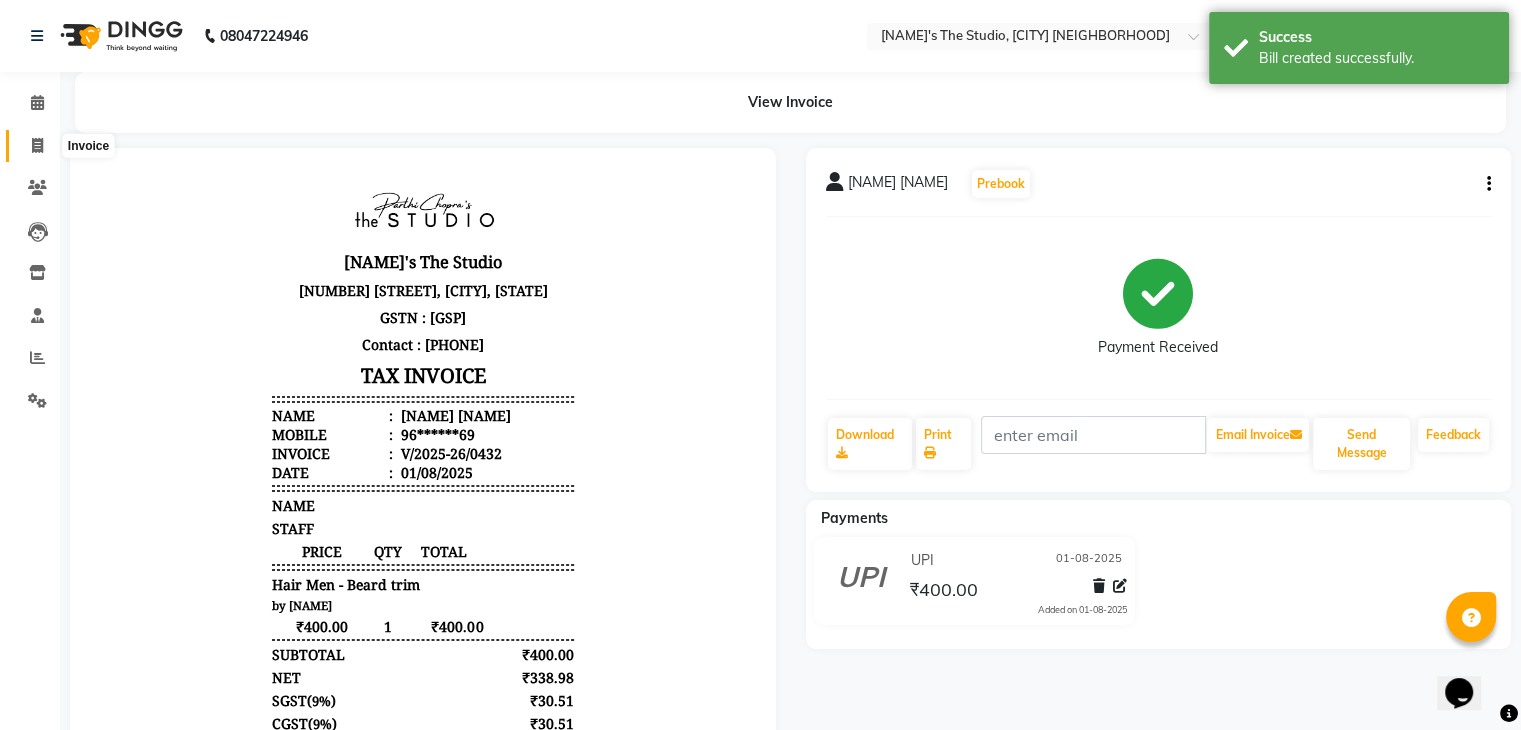 click 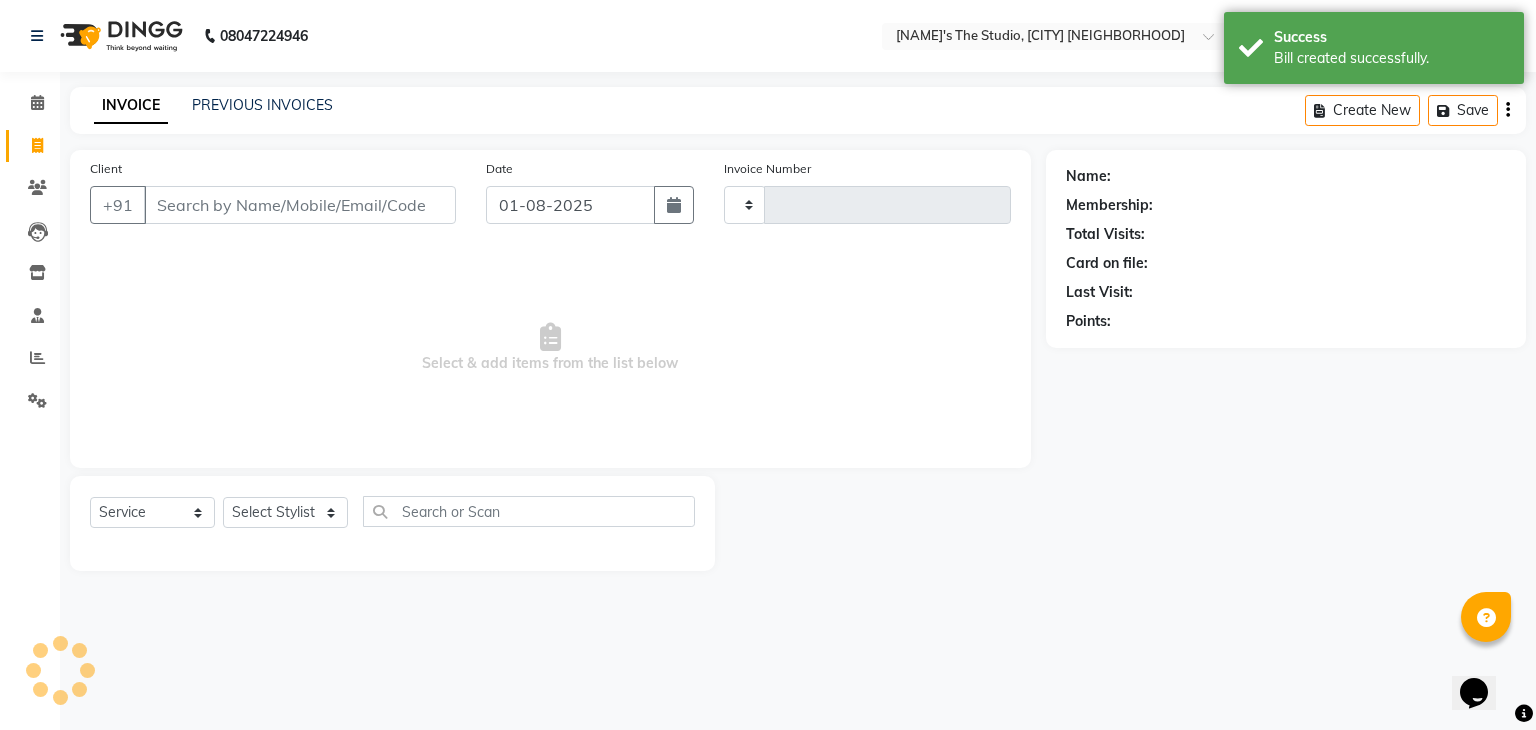 type on "0433" 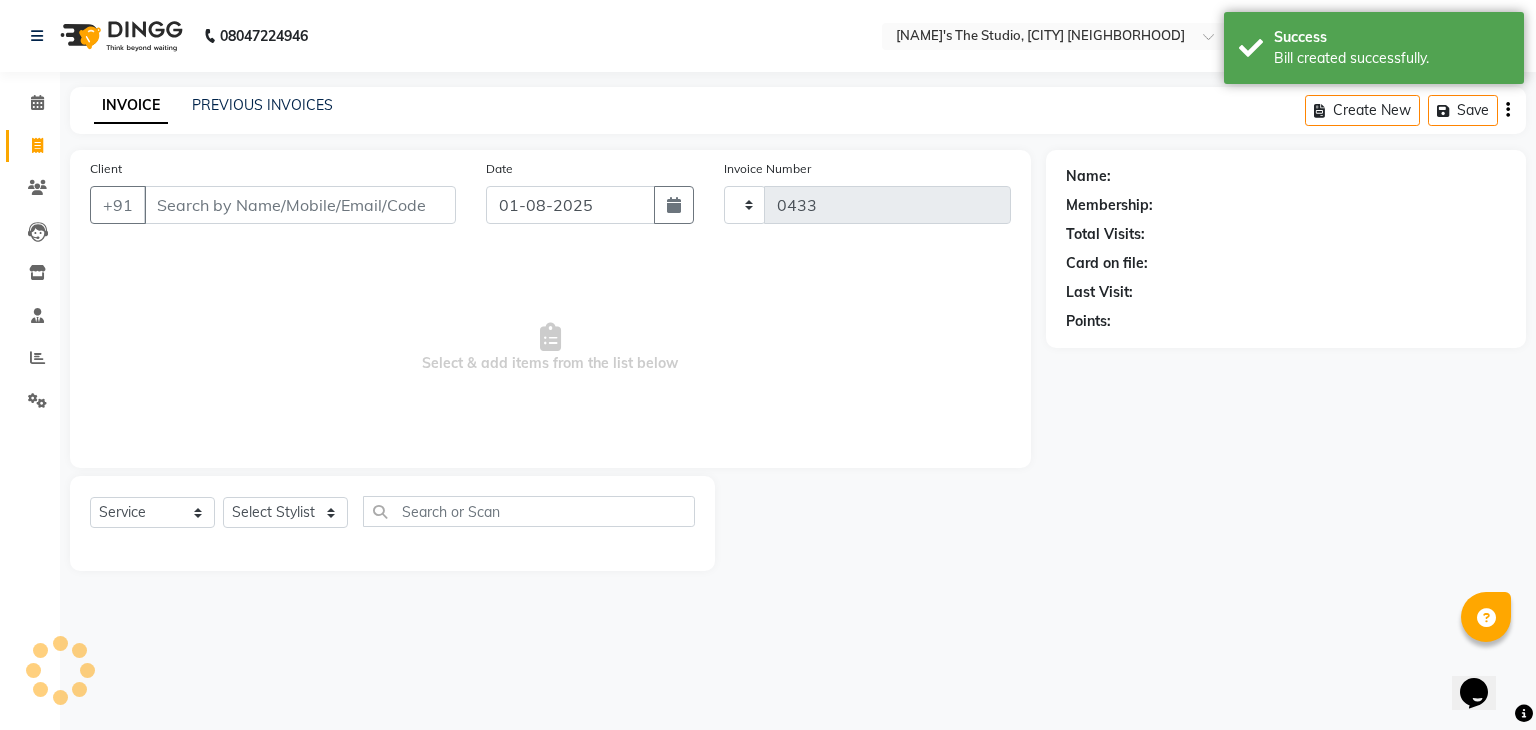 select on "8485" 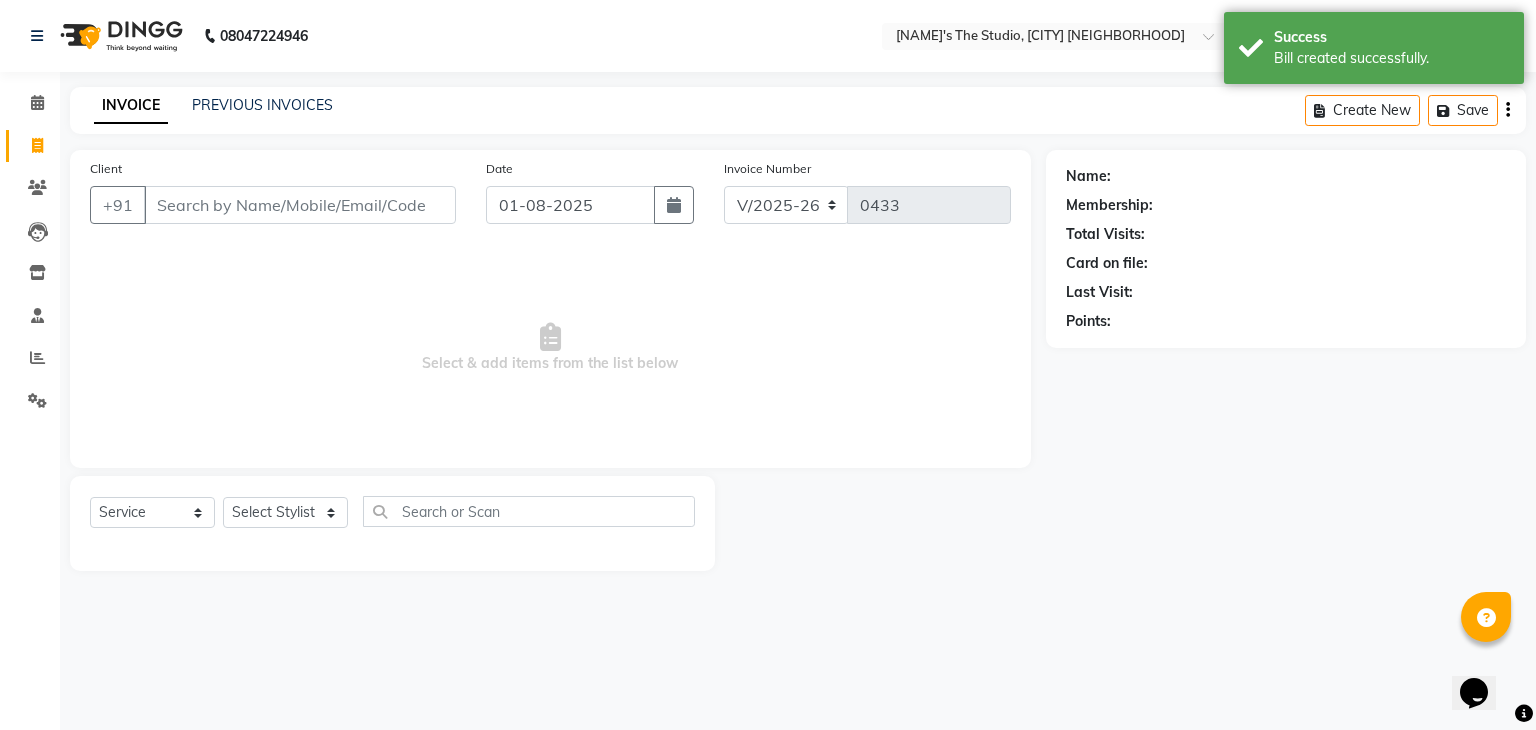 click on "Client" at bounding box center [300, 205] 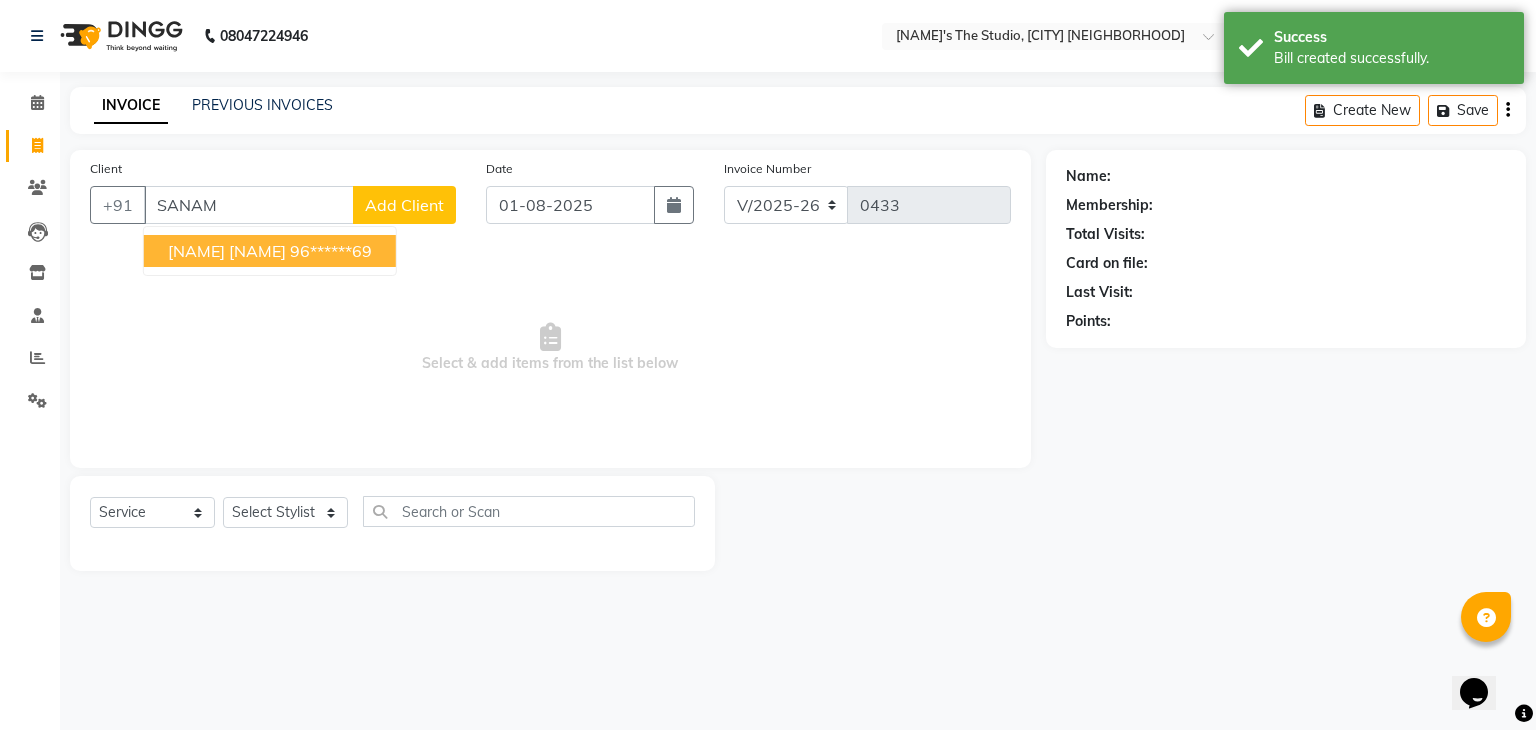 click on "96******69" at bounding box center [331, 251] 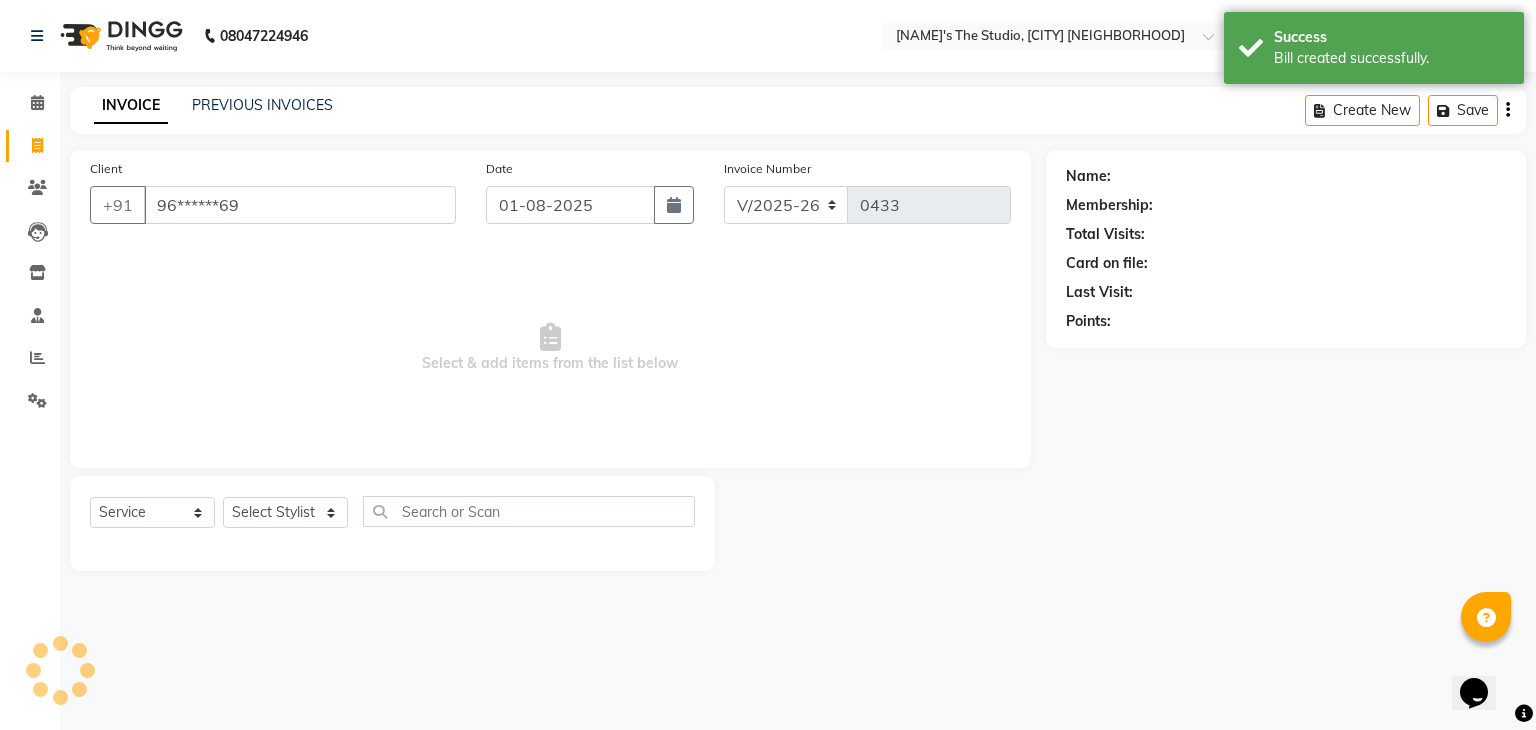 type on "96******69" 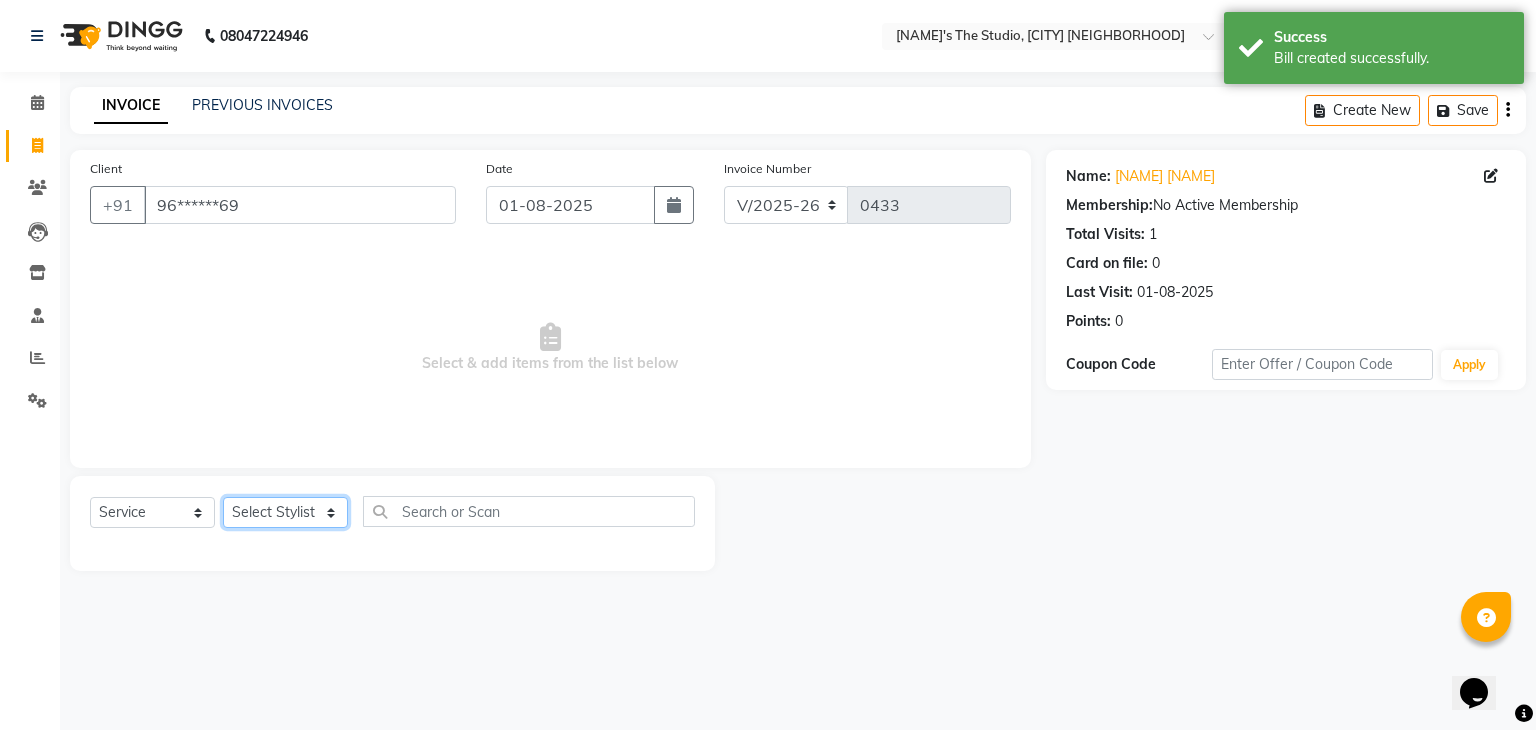 click on "Select Stylist [NAME] [NAME]([INITIAL]) [NAME] [NAME] [NAME] [NAME] [NAME] [NAME] [NAME] [NAME] [NAME] [NAME] [NAME] [NAME]" 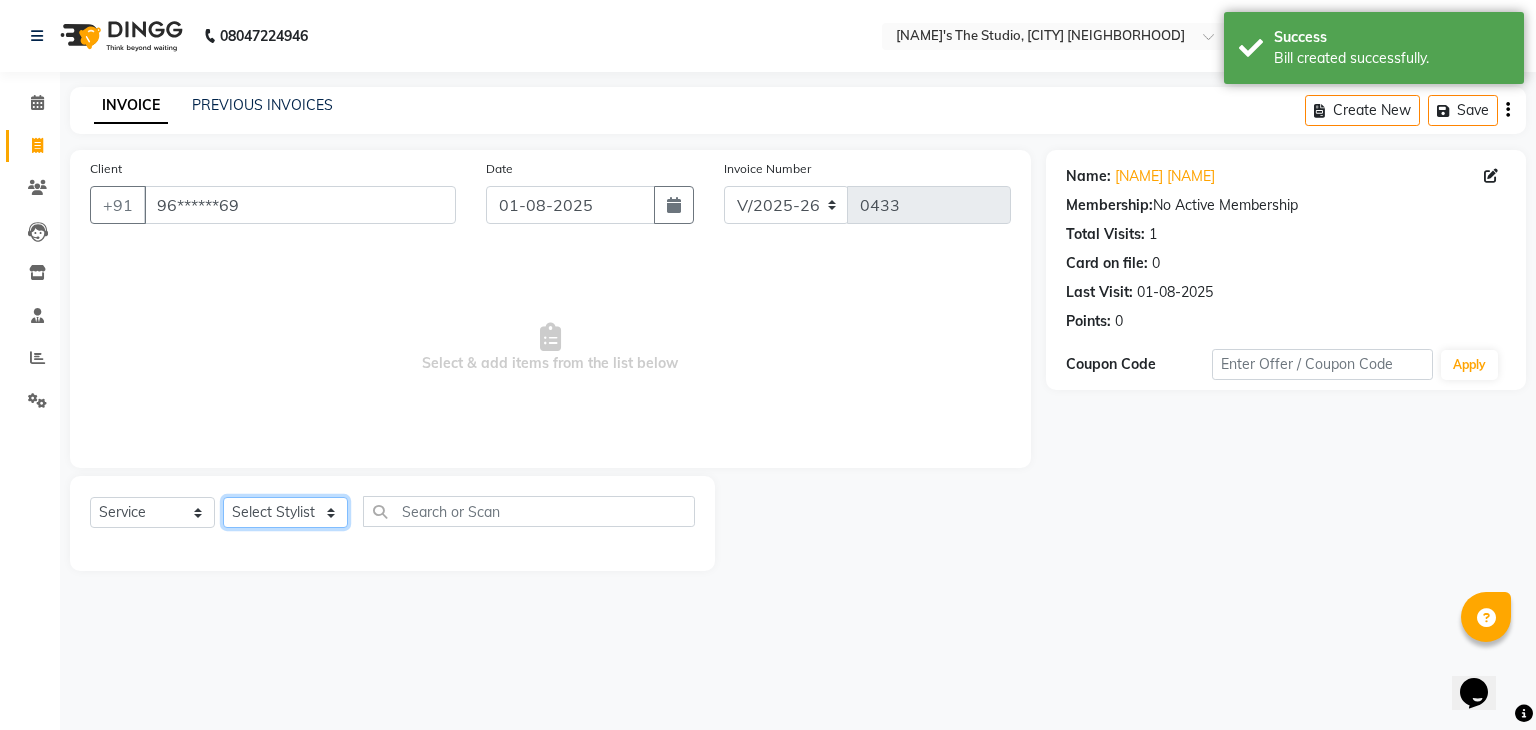 select on "83537" 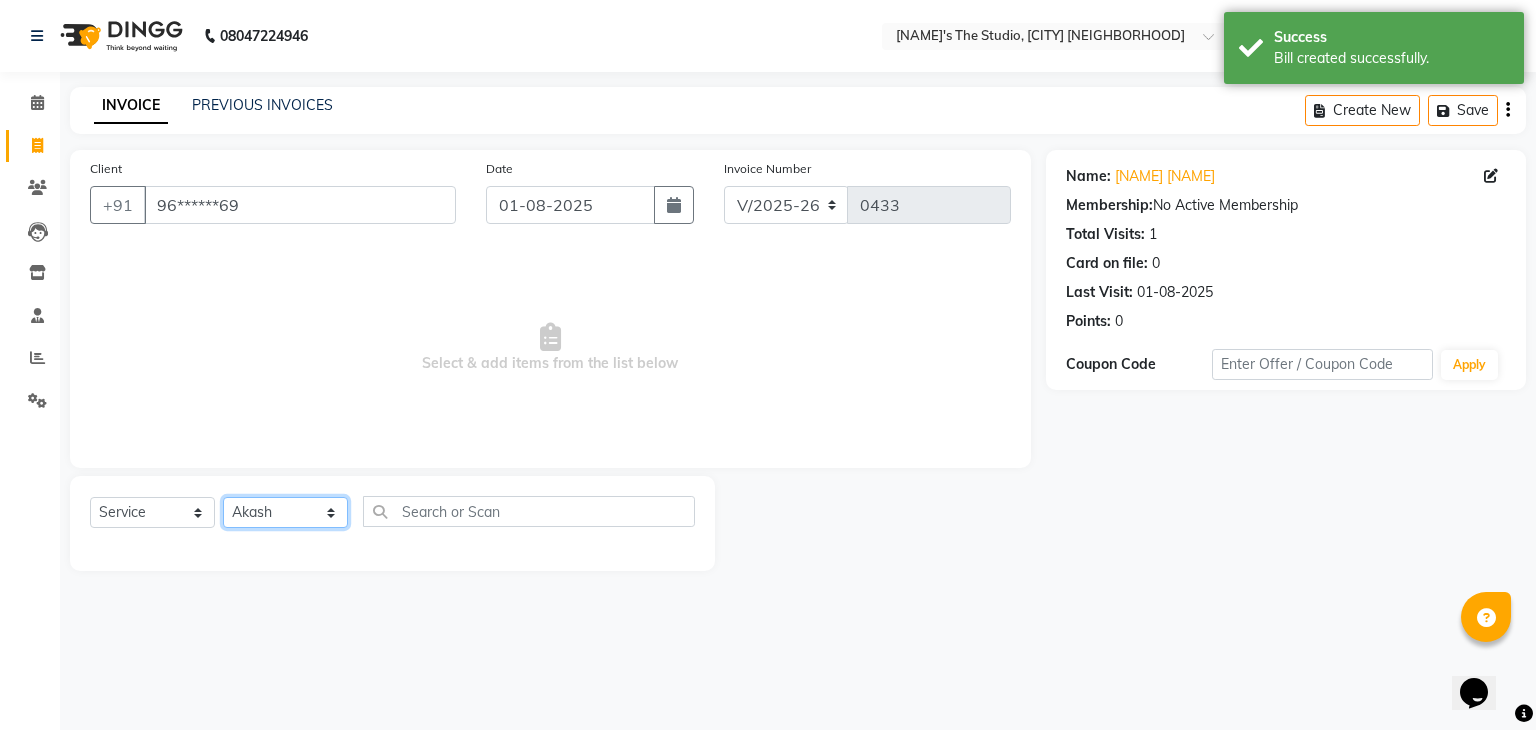 click on "Select Stylist [NAME] [NAME]([INITIAL]) [NAME] [NAME] [NAME] [NAME] [NAME] [NAME] [NAME] [NAME] [NAME] [NAME] [NAME] [NAME]" 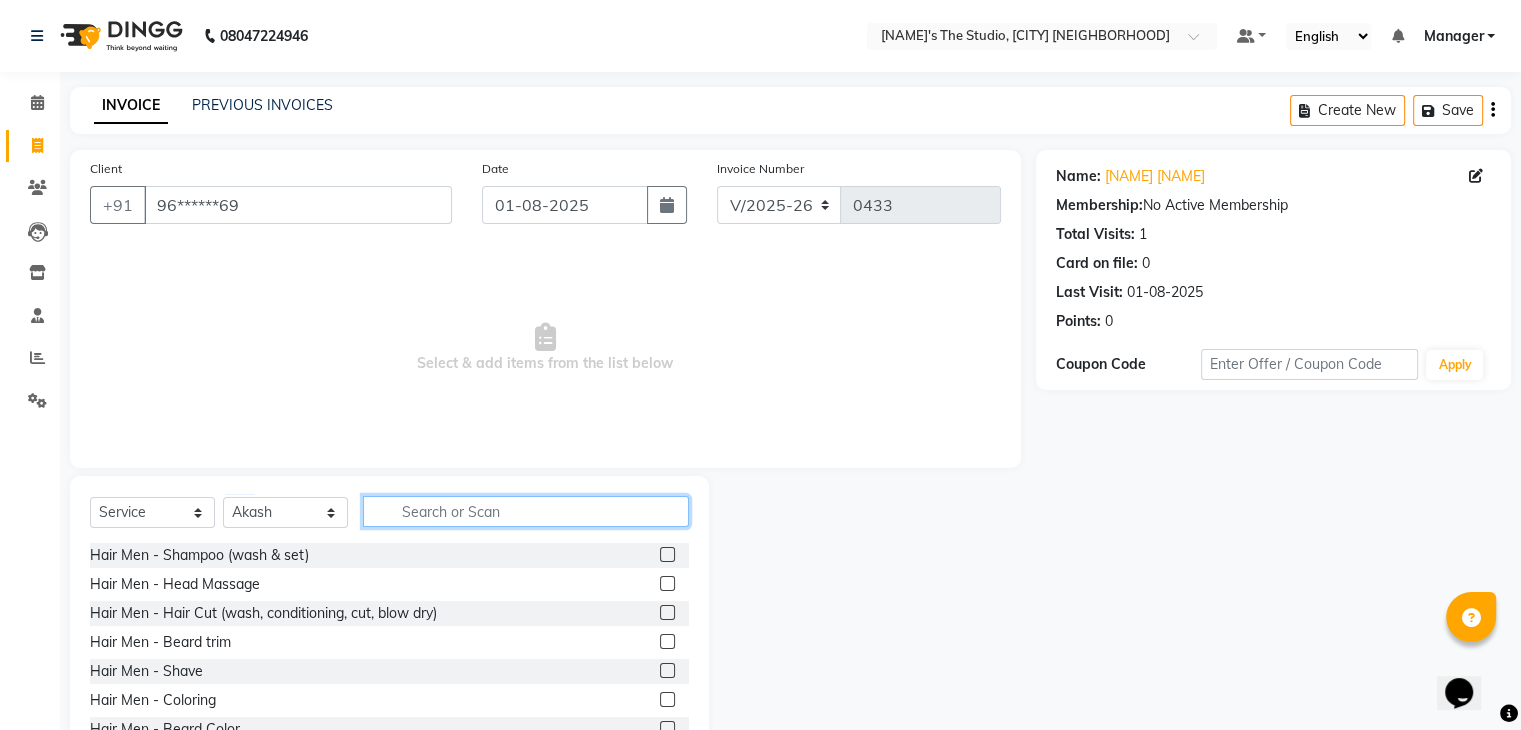click 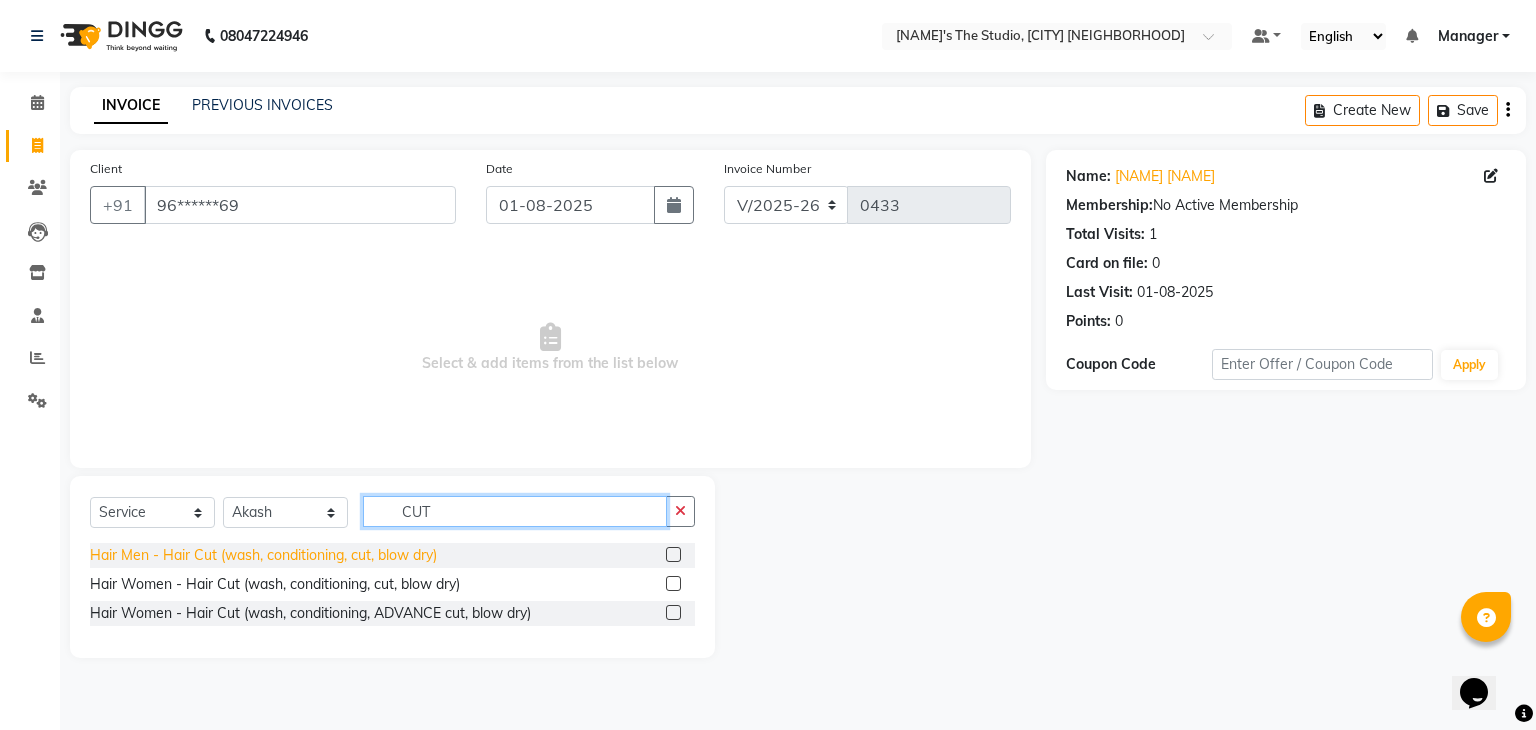 type on "CUT" 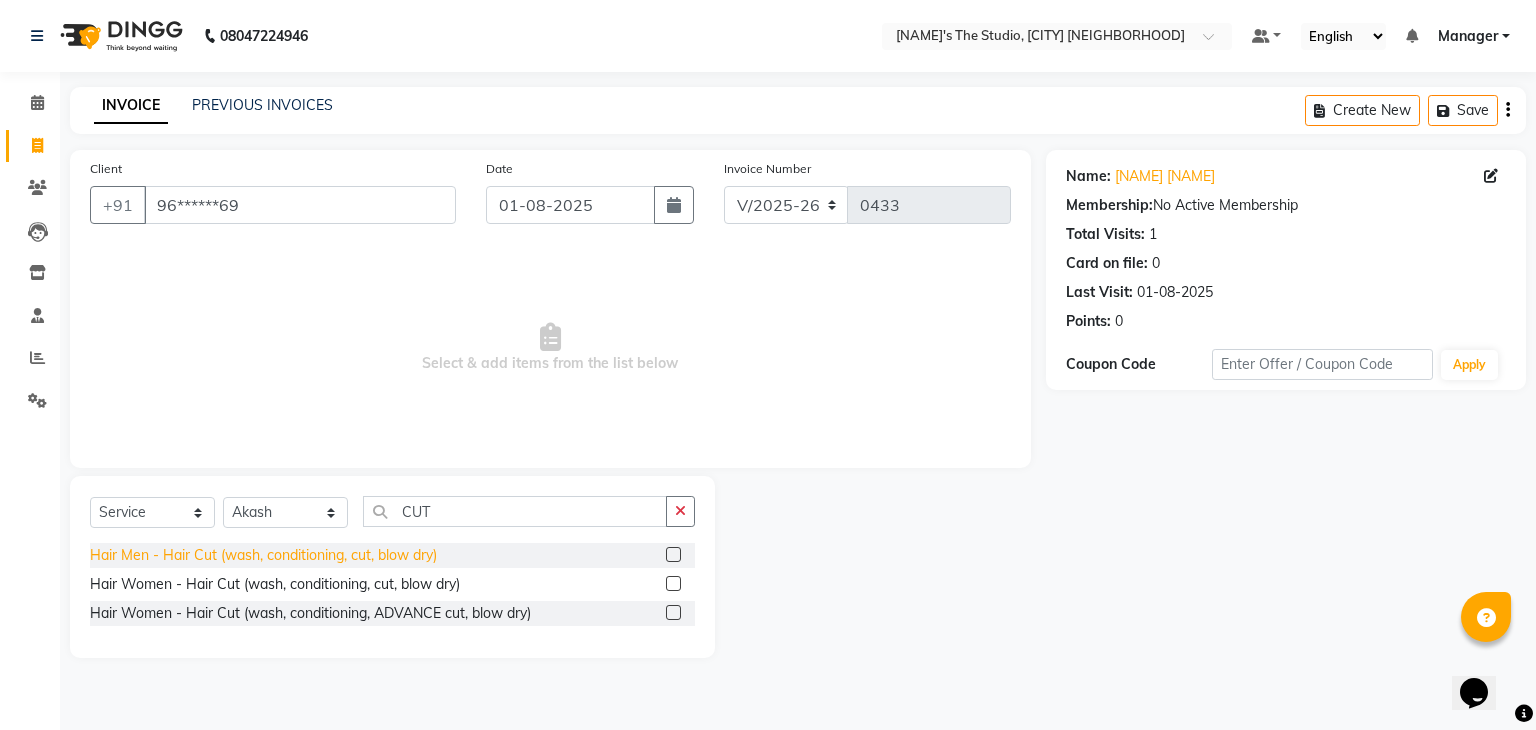 click on "Hair Men - Hair Cut (wash, conditioning, cut, blow dry)" 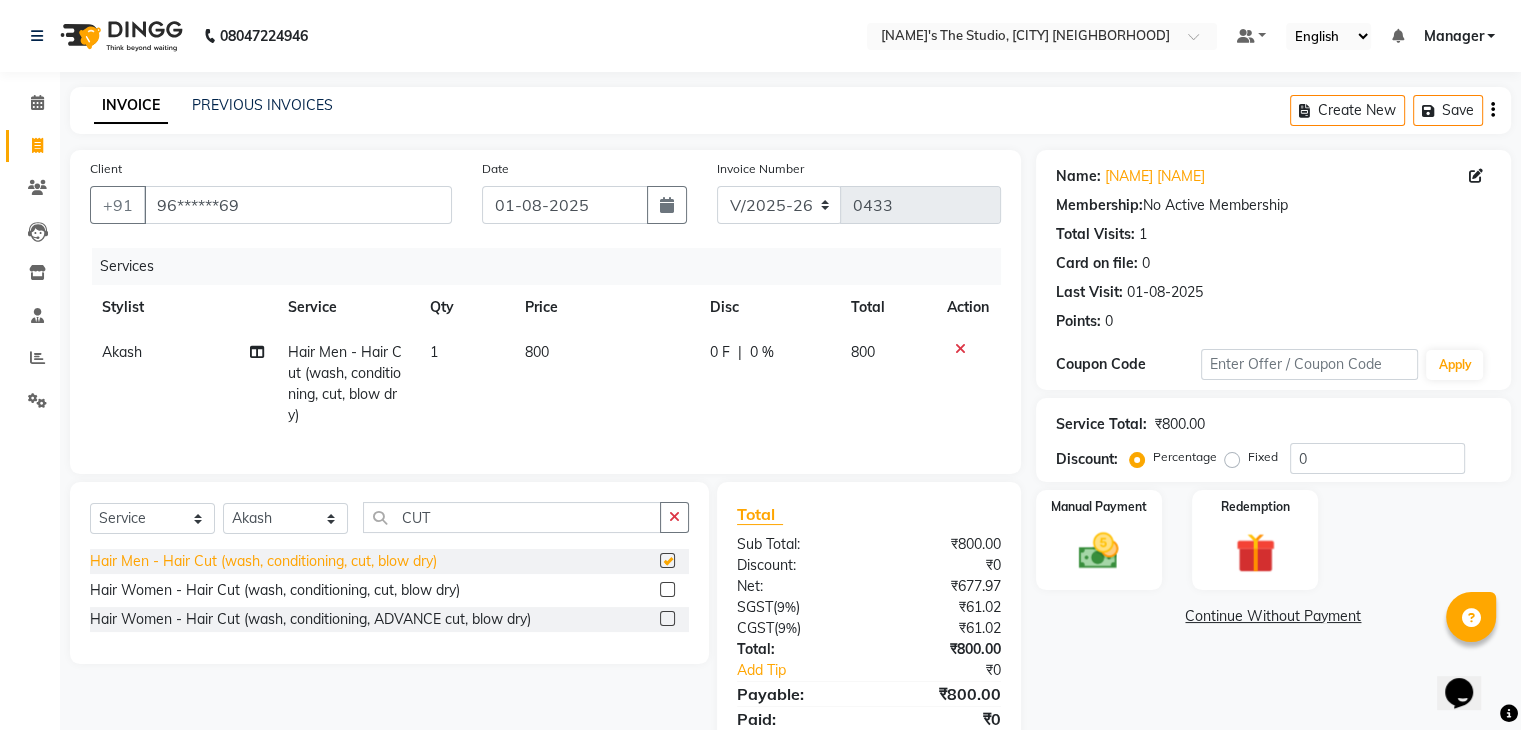 checkbox on "false" 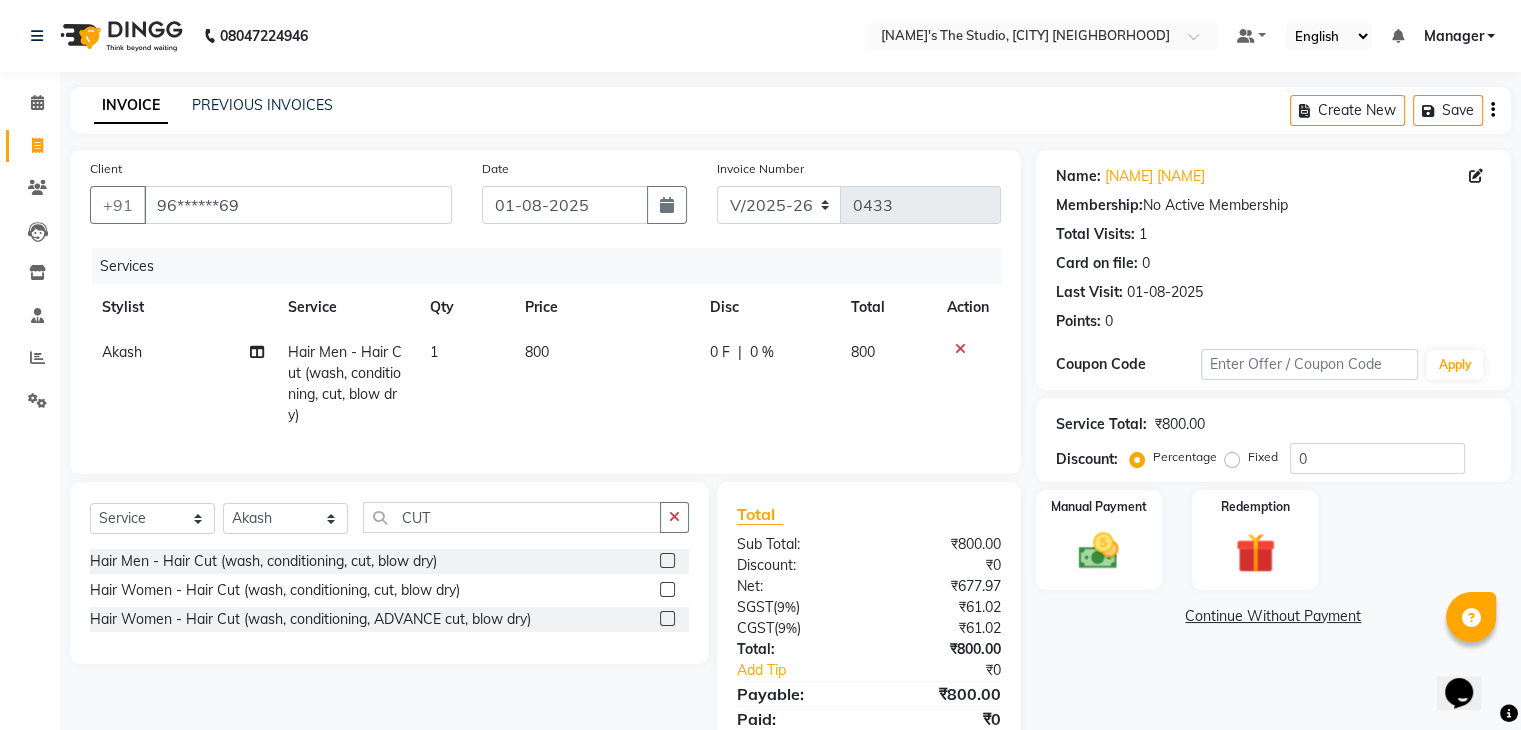 click on "800" 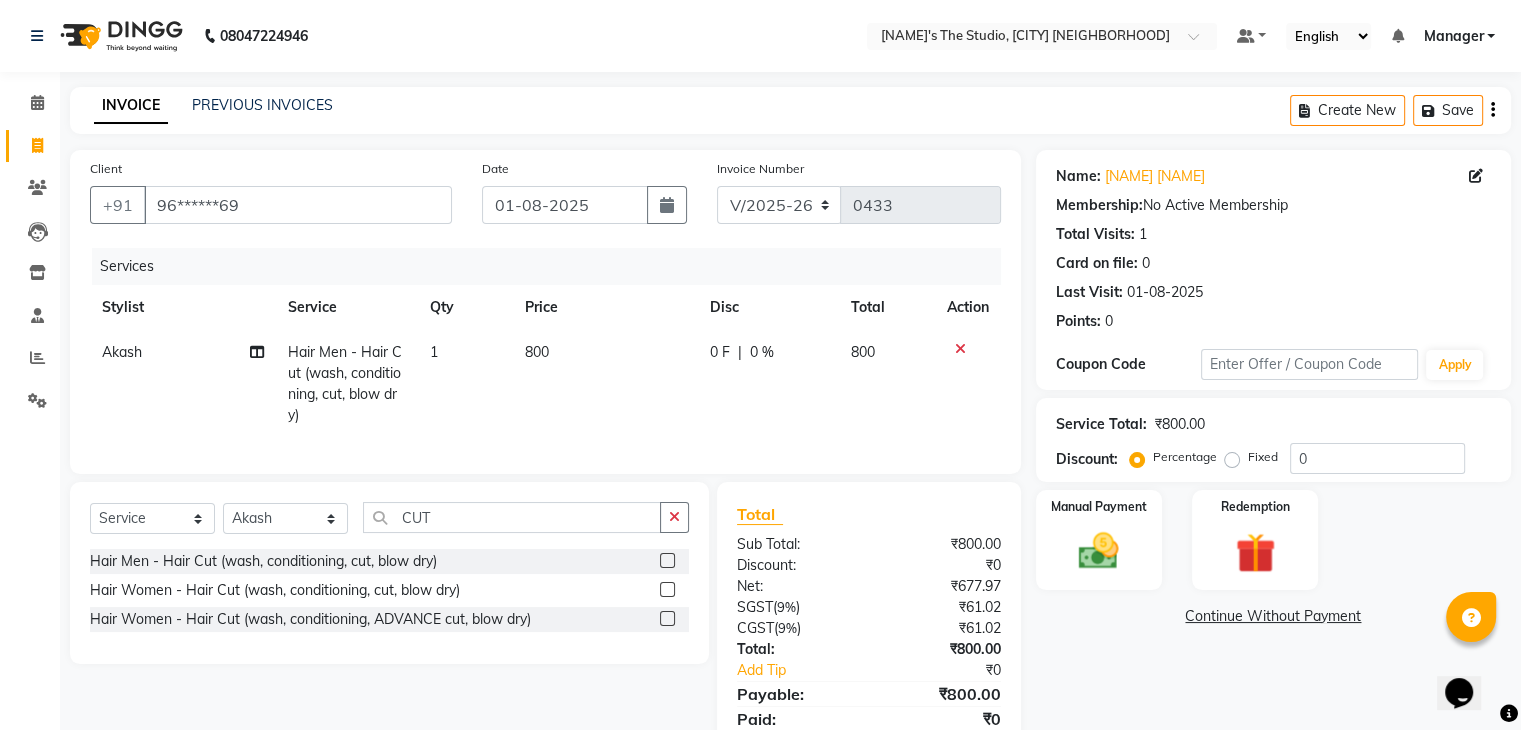 select on "83537" 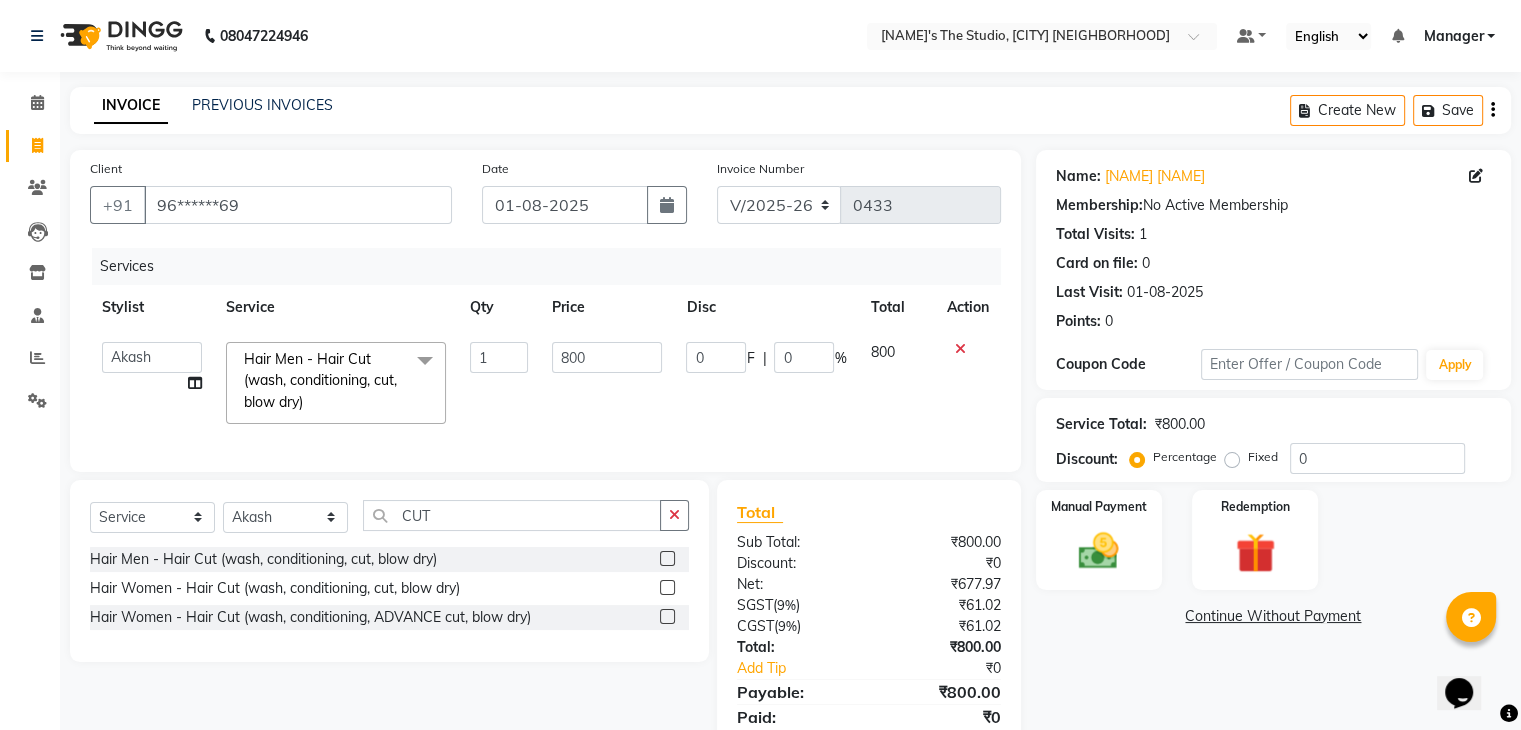 click on "800" 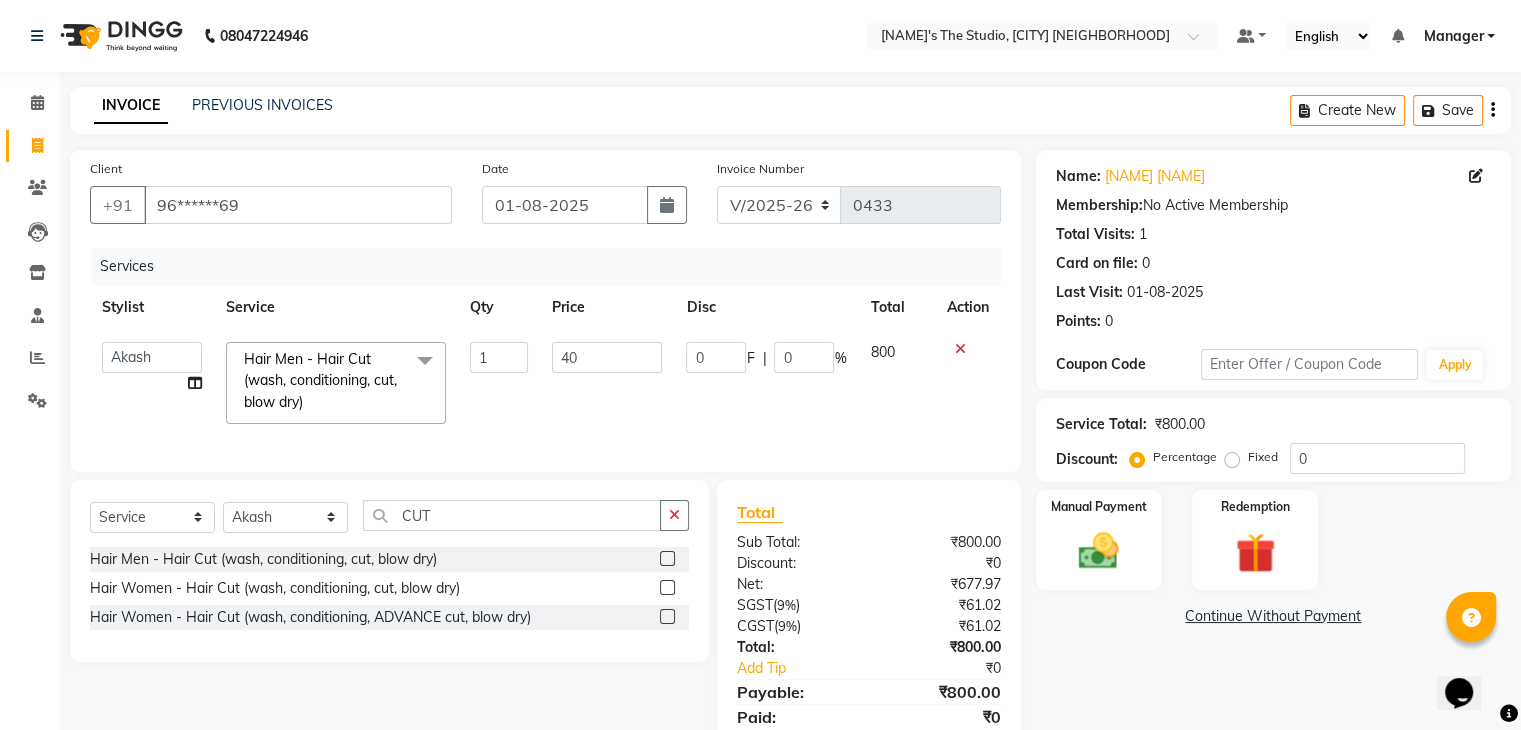 type on "400" 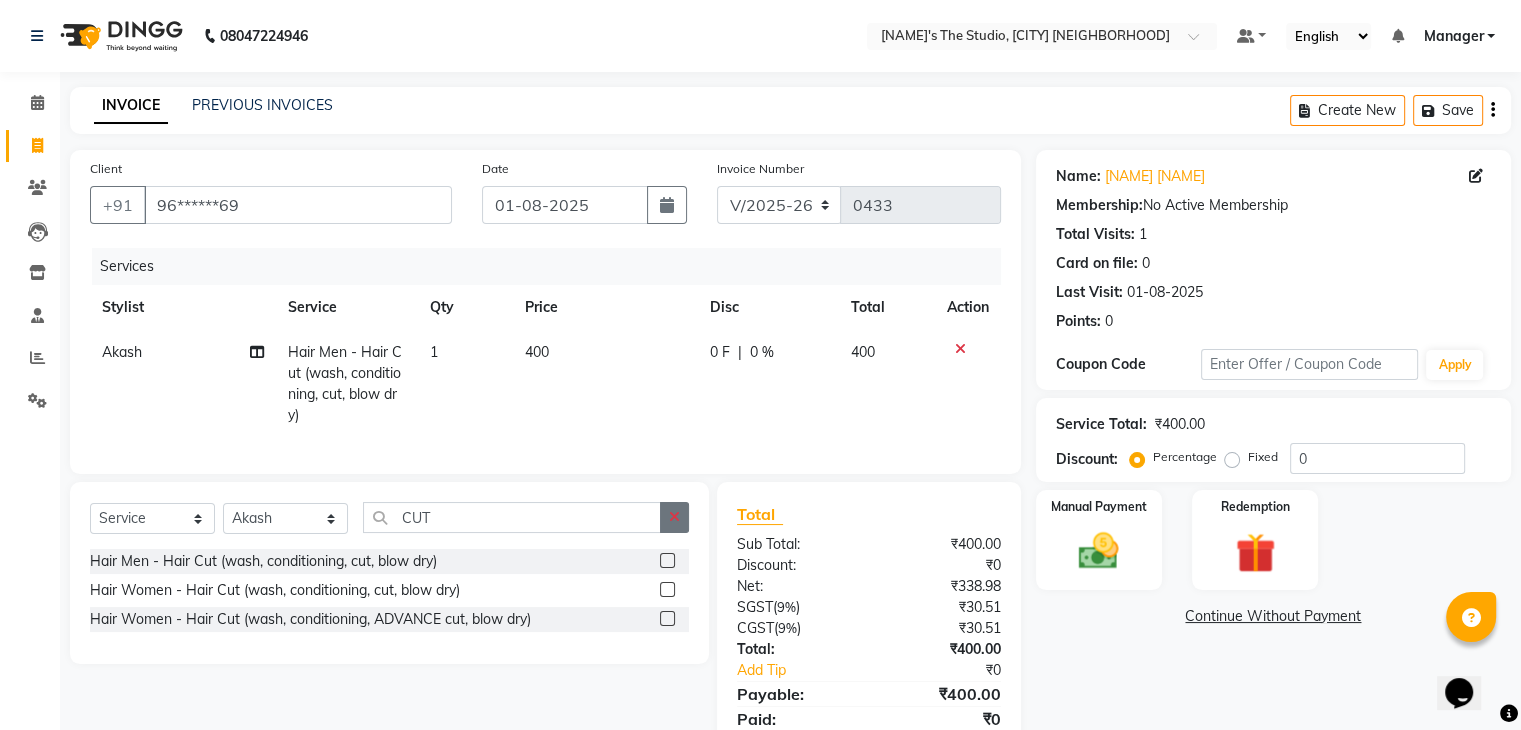 click on "Select Service Product Membership Package Voucher Prepaid Gift Card Select Stylist [NAME] [NAME]([INITIAL]) [NAME] [NAME] [NAME] [NAME] [NAME] [NAME] [NAME] [NAME] [NAME] [NAME] [NAME] [NAME] CUT Hair Men - Hair Cut (wash, conditioning, cut, blow dry) Hair Women - Hair Cut (wash, conditioning, cut, blow dry) Hair Women - Hair Cut (wash, conditioning, ADVANCE cut, blow dry)" 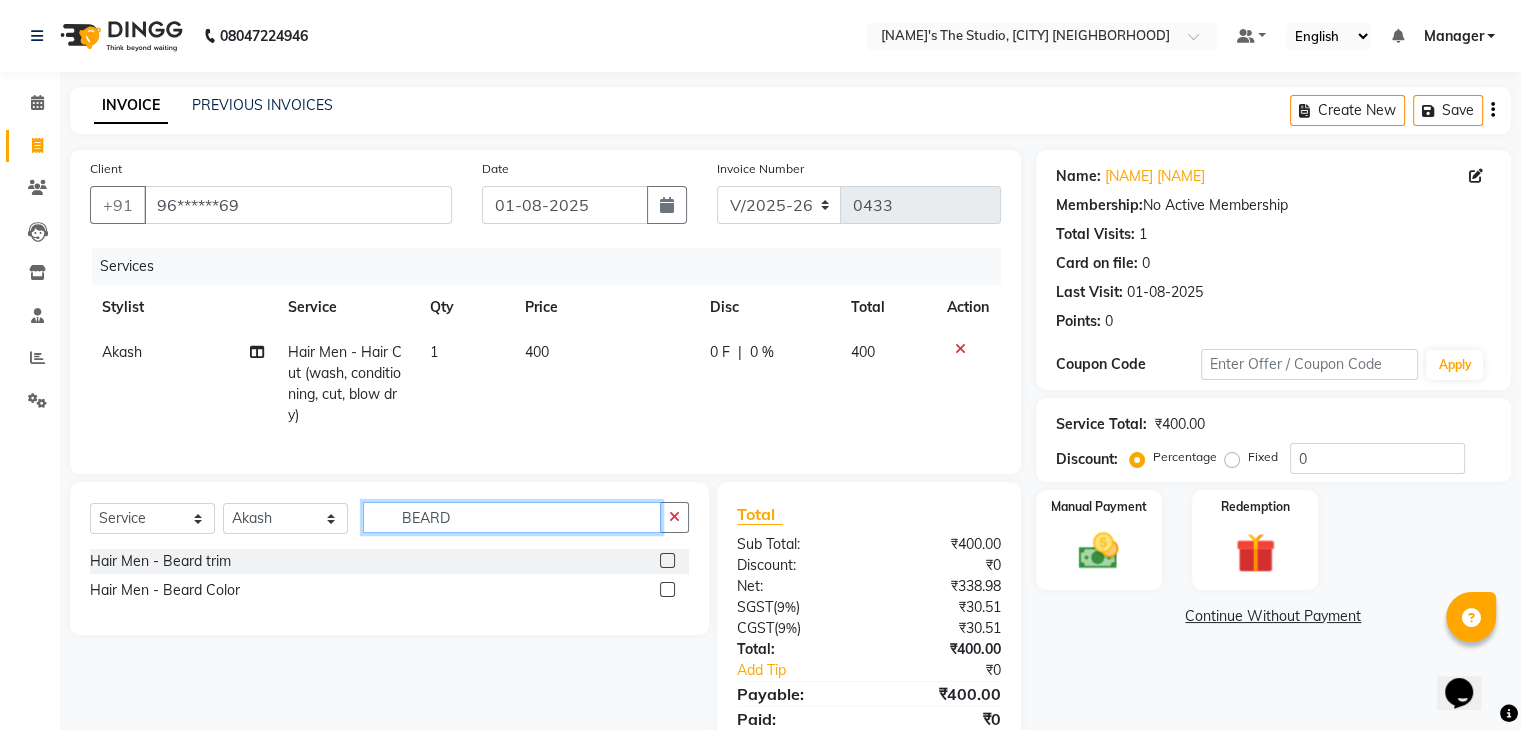 type on "BEARD" 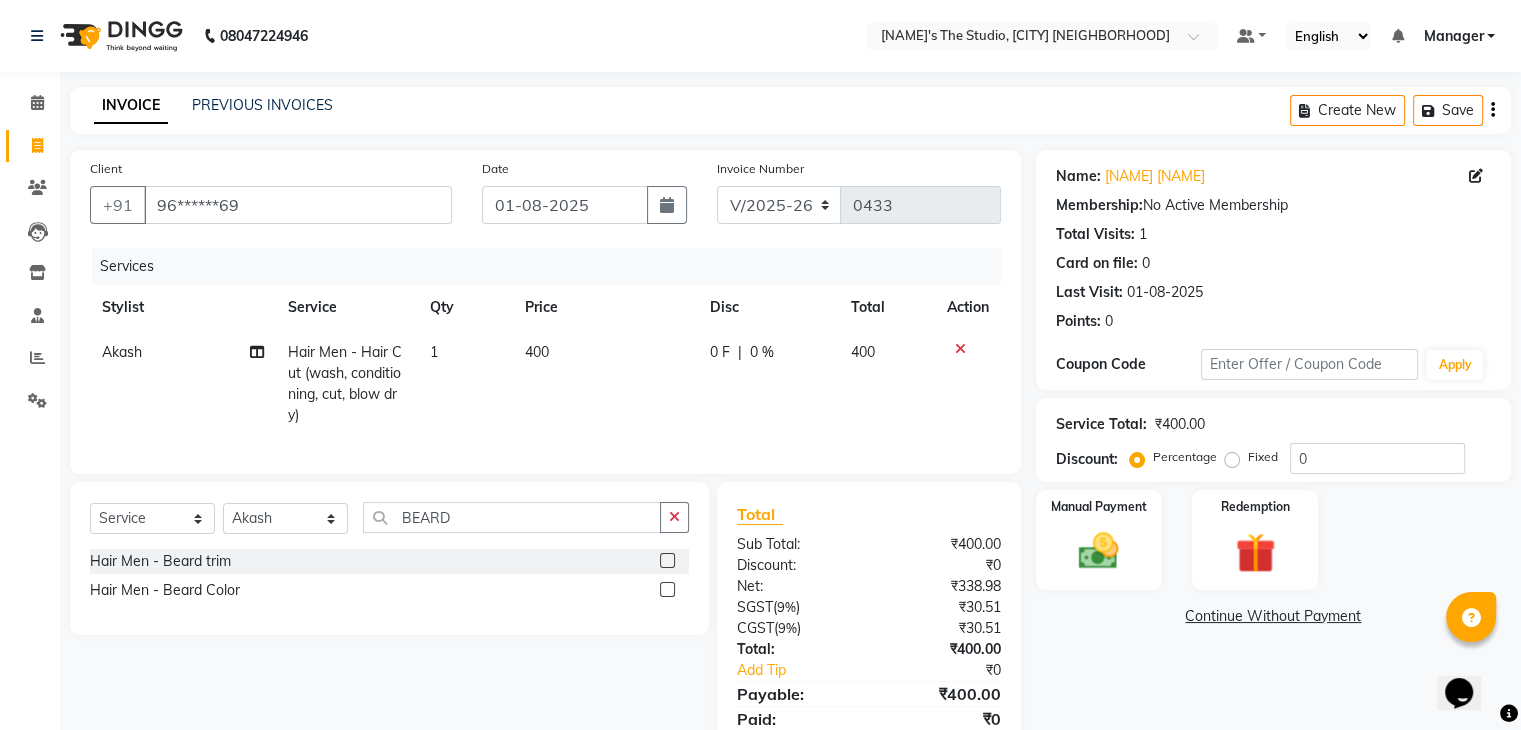 click 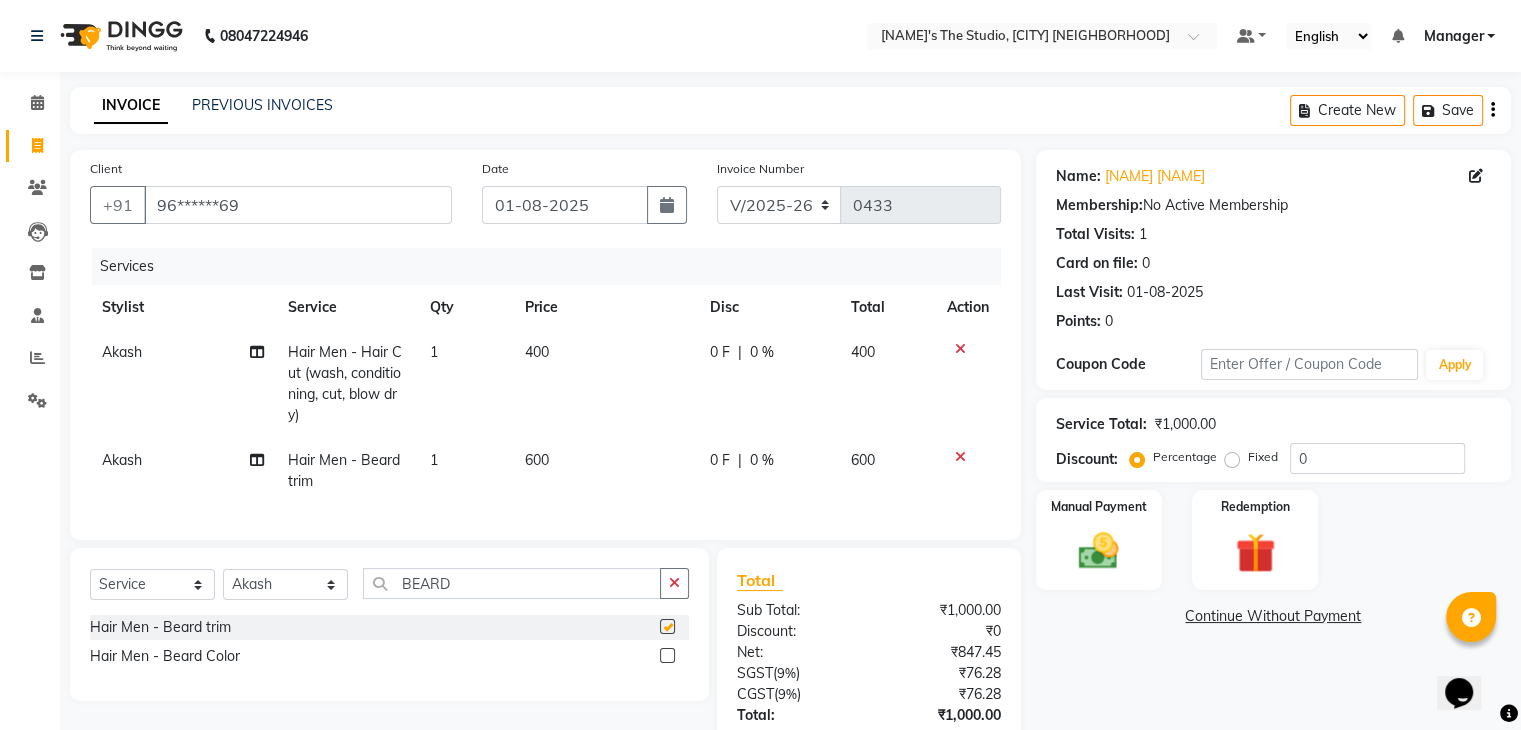 checkbox on "false" 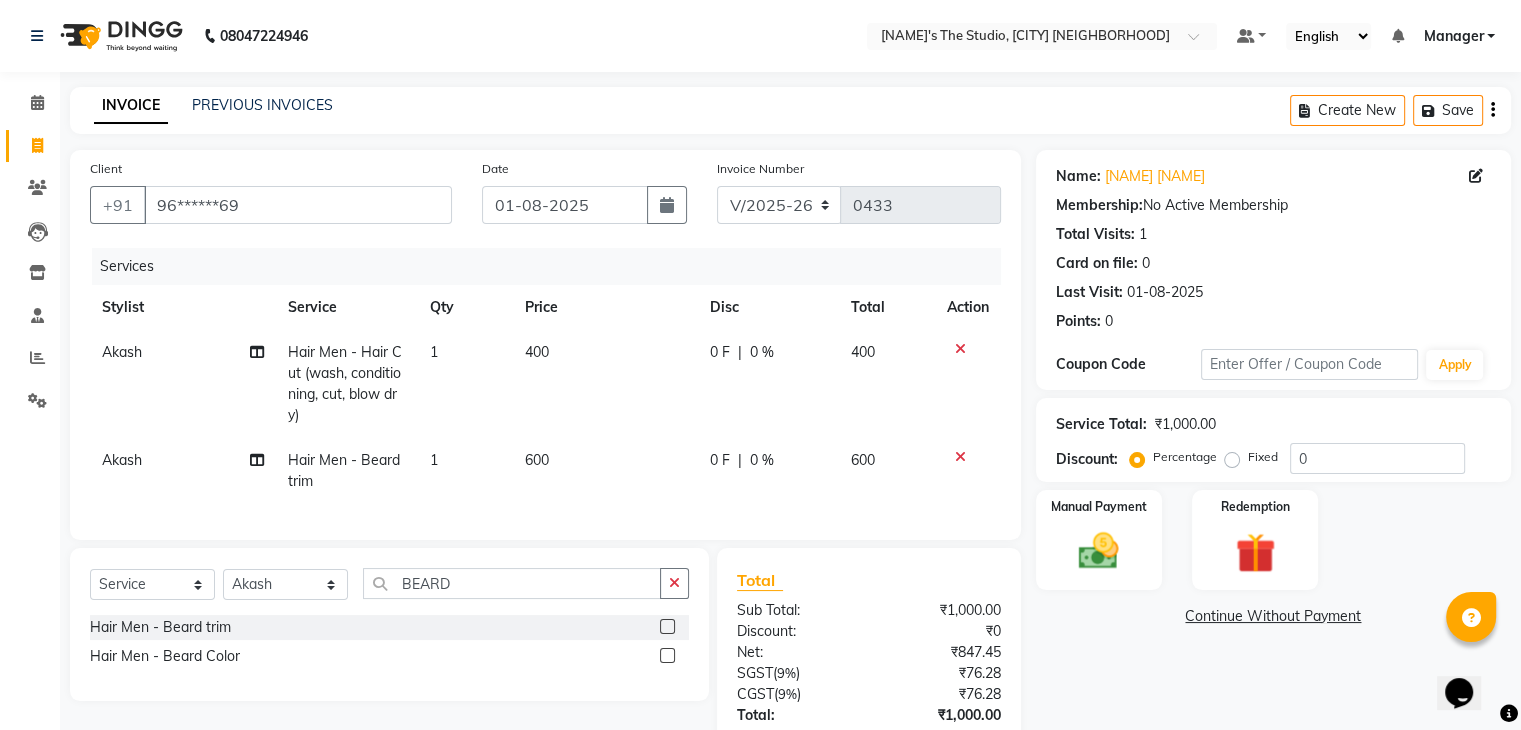 click on "600" 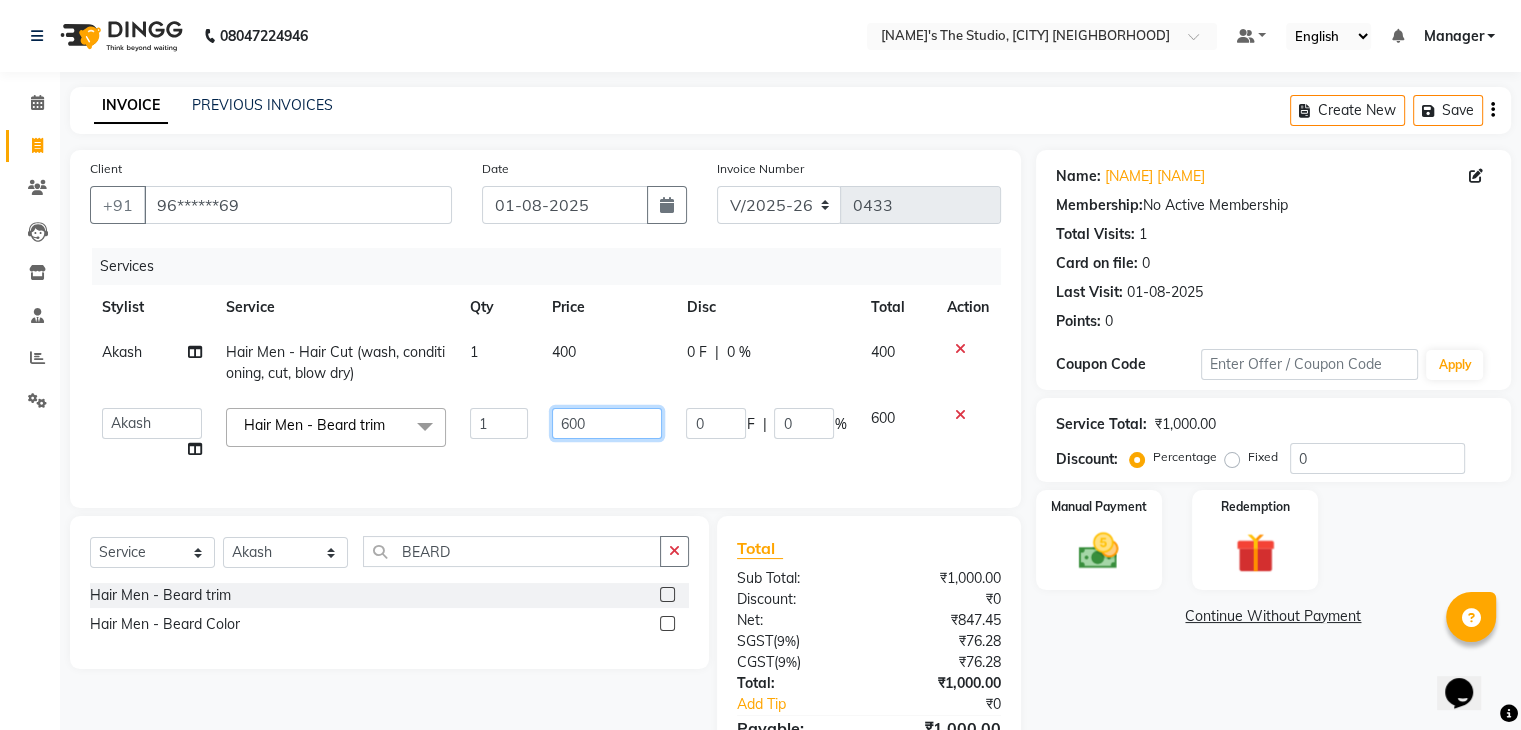 click on "600" 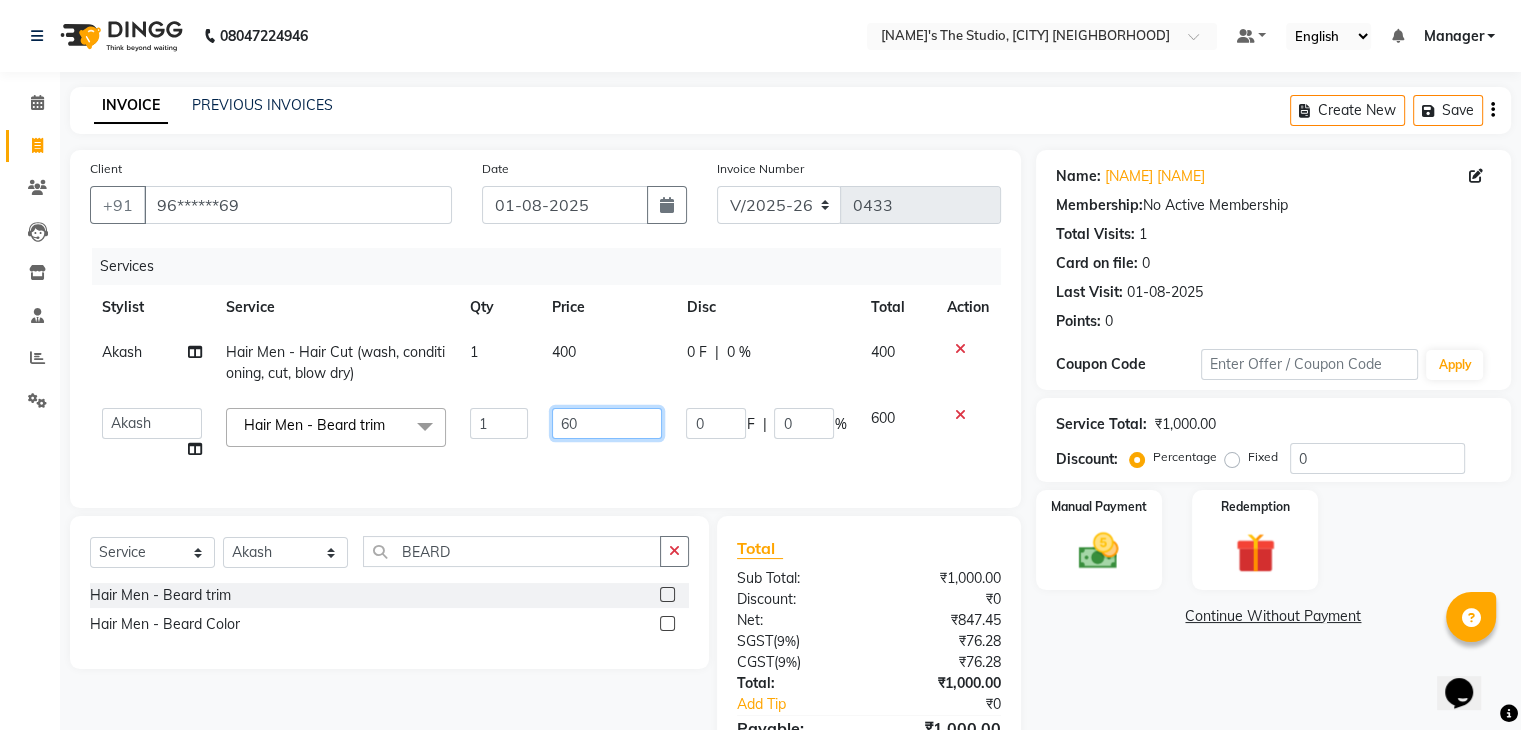 type on "6" 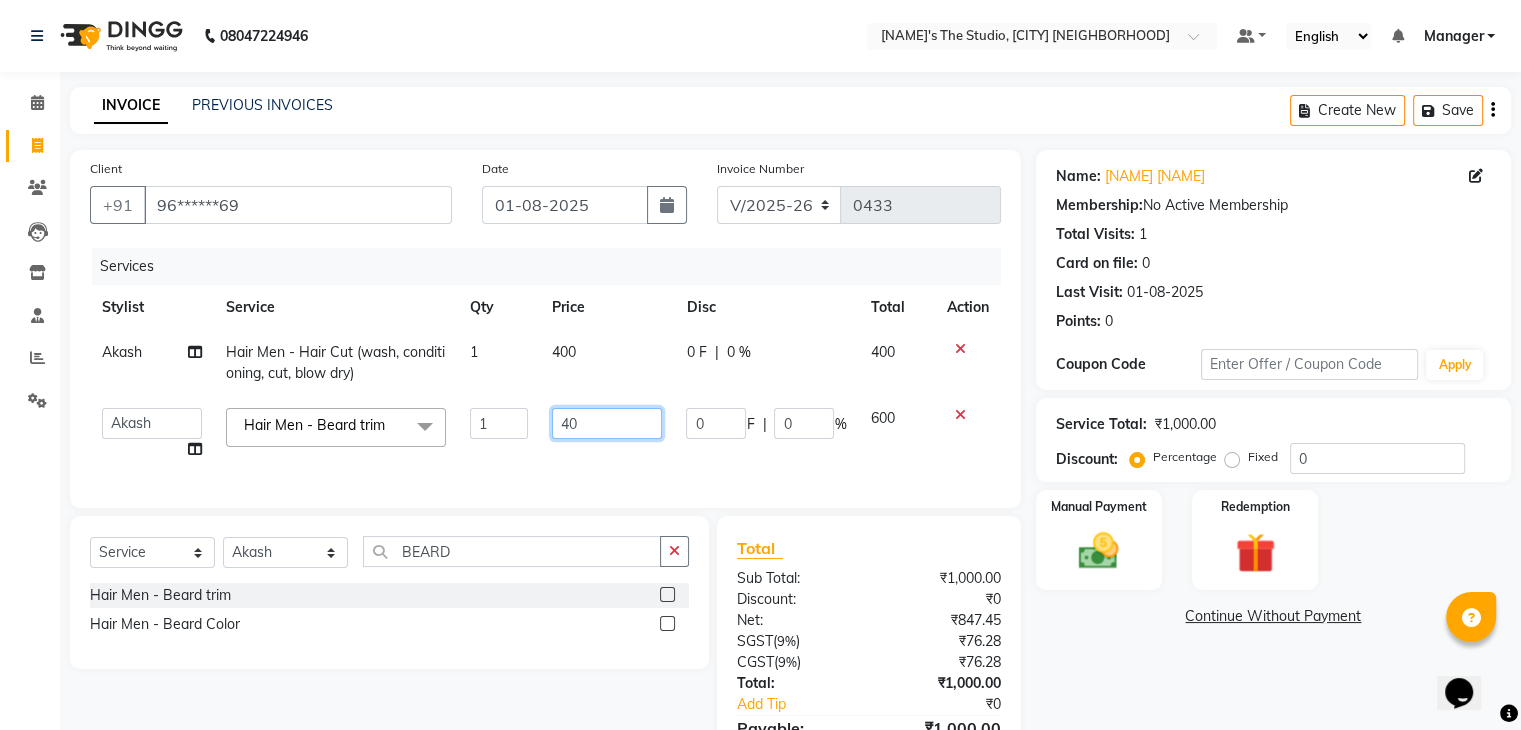 type on "400" 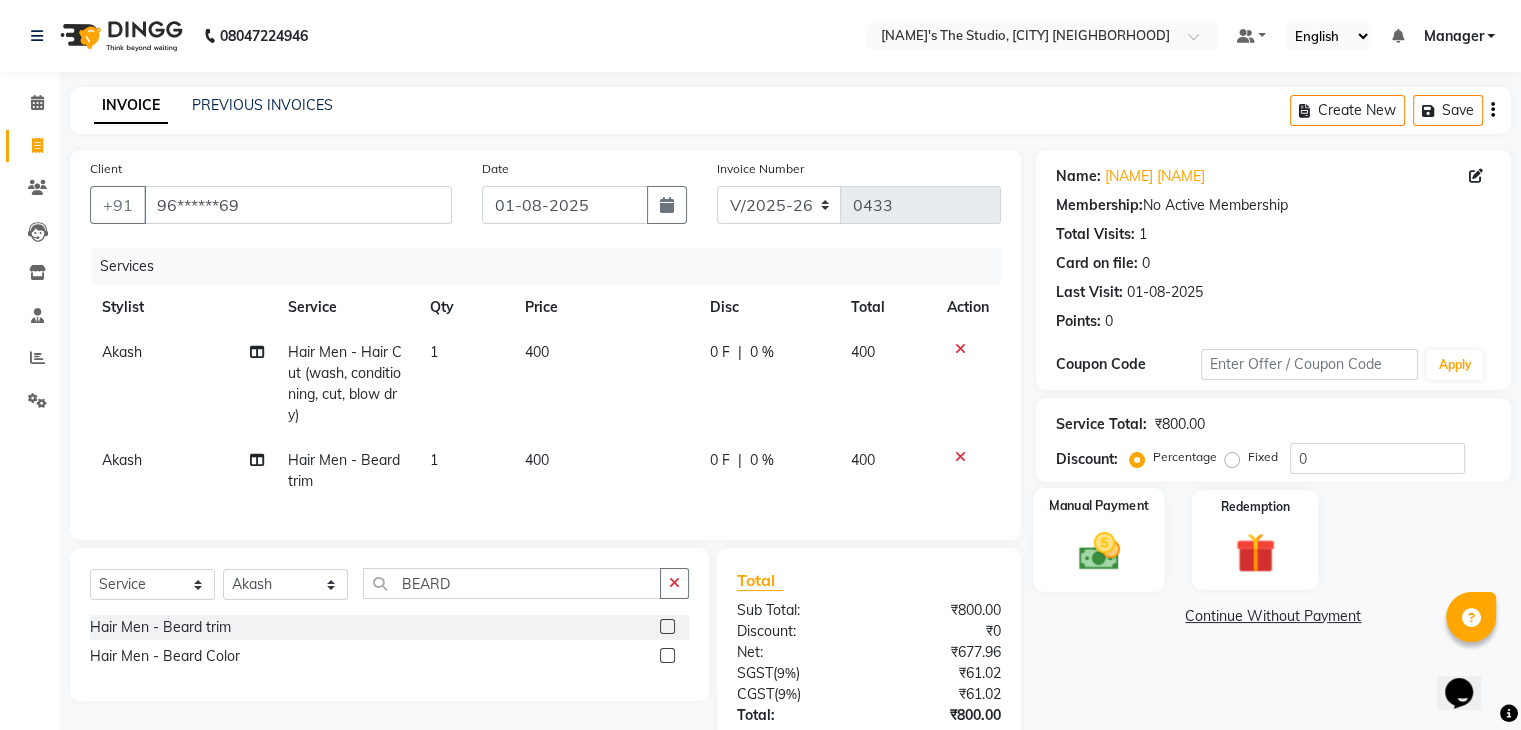 click on "Manual Payment" 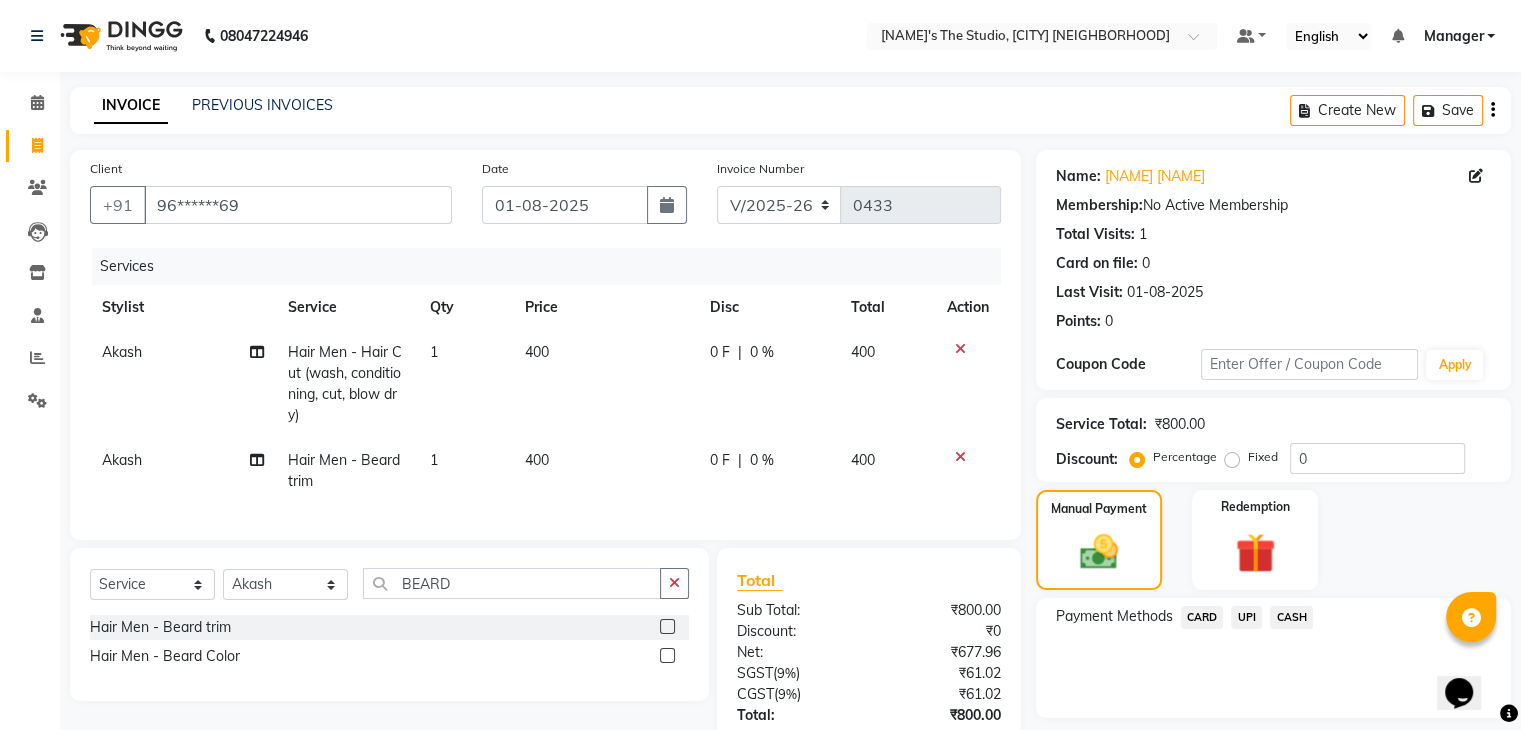 click on "CARD" 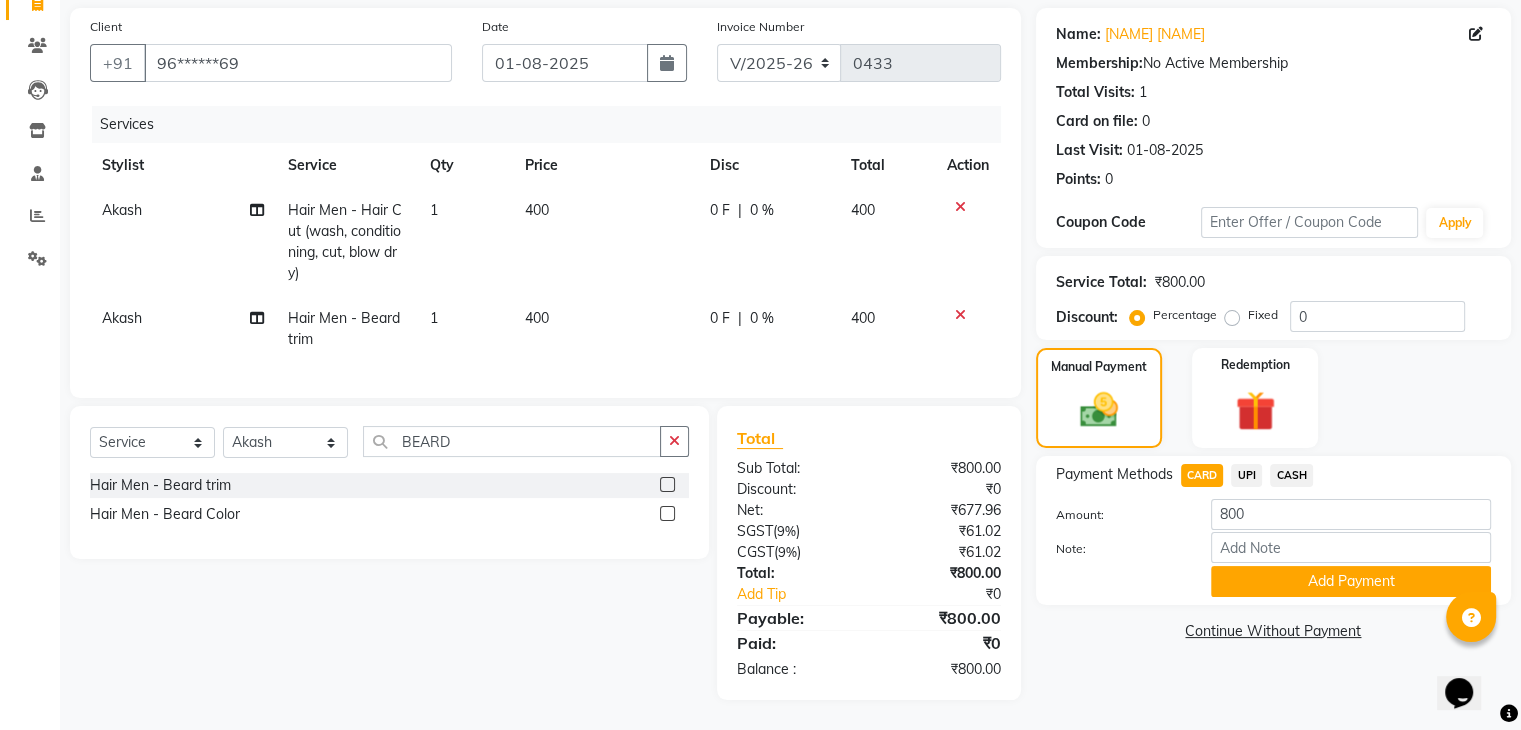 scroll, scrollTop: 156, scrollLeft: 0, axis: vertical 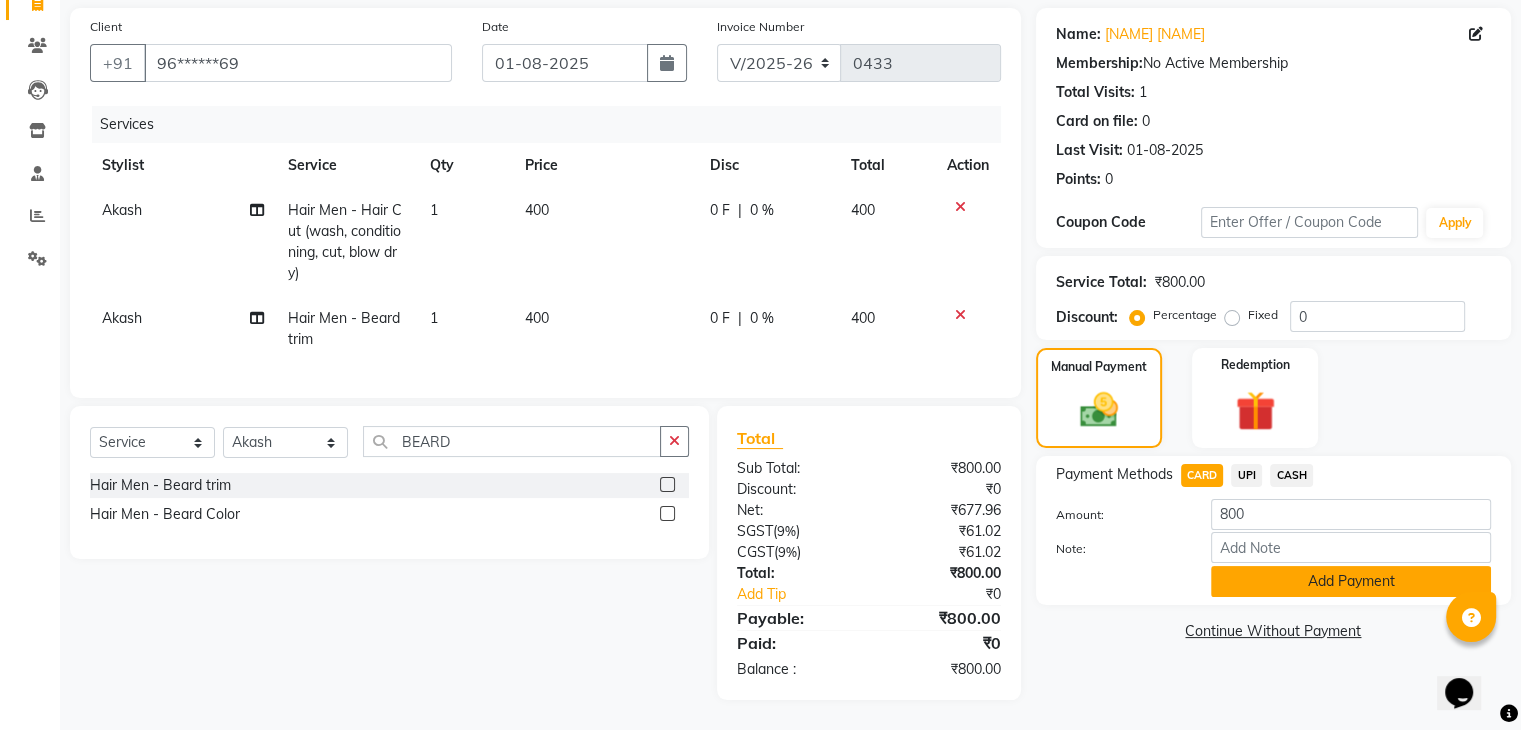 click on "Add Payment" 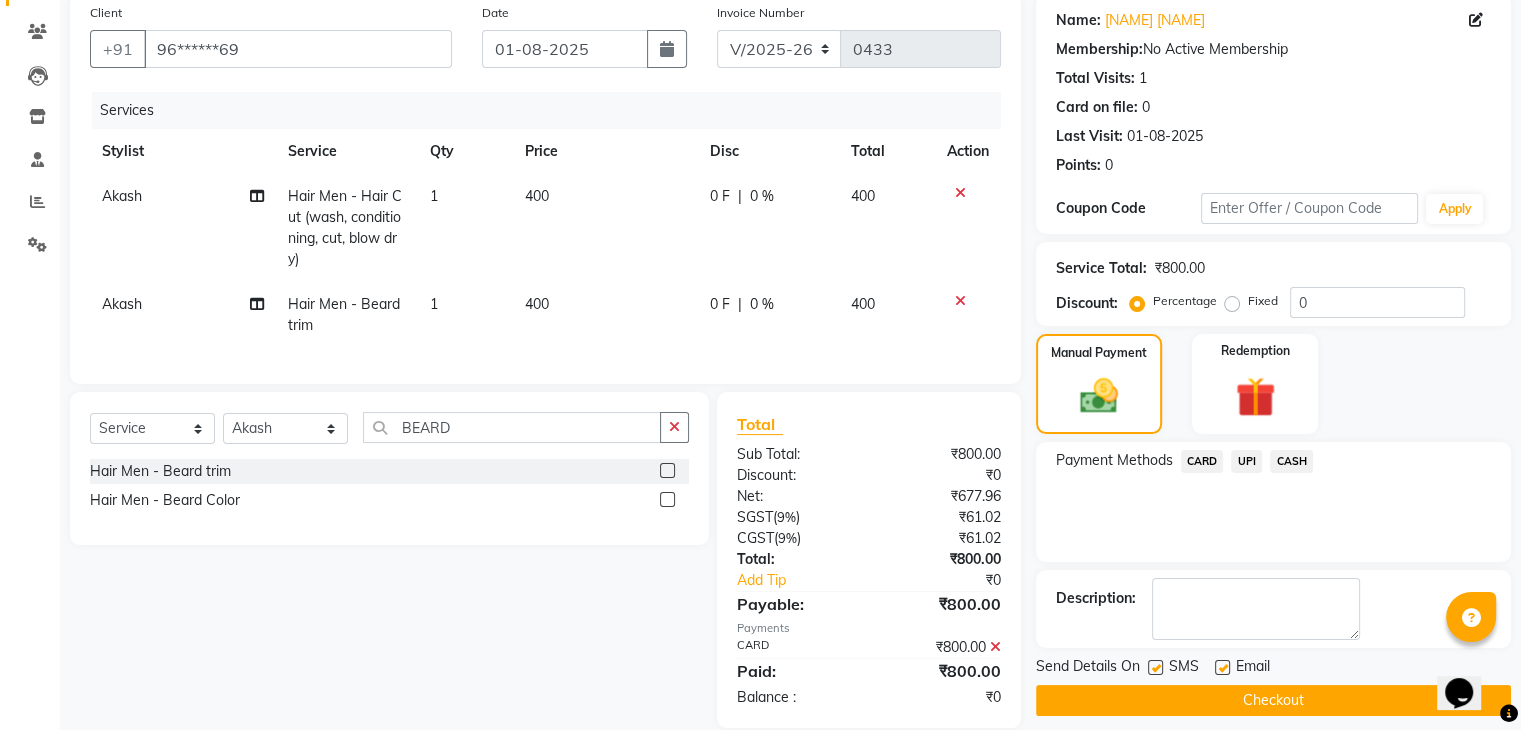 scroll, scrollTop: 200, scrollLeft: 0, axis: vertical 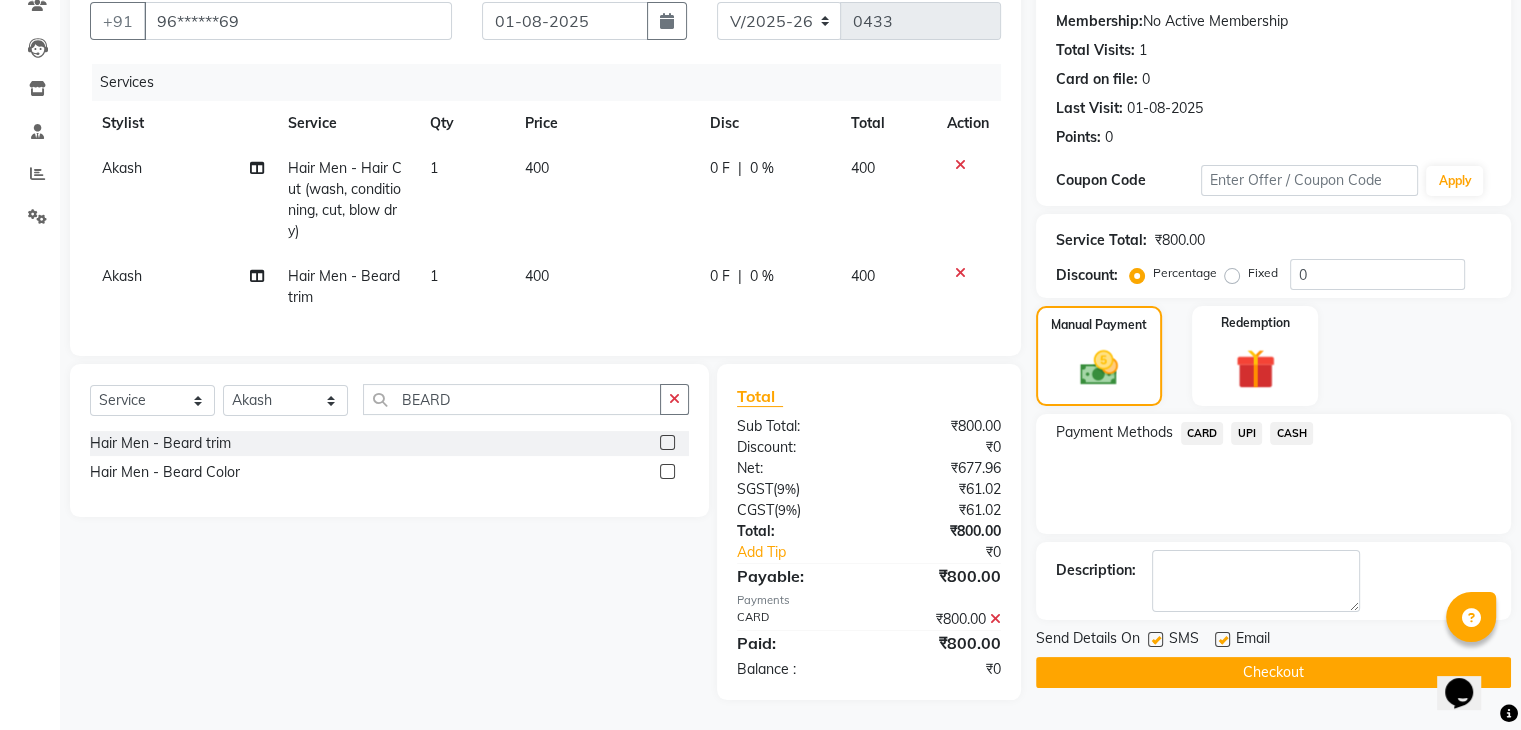 click on "Checkout" 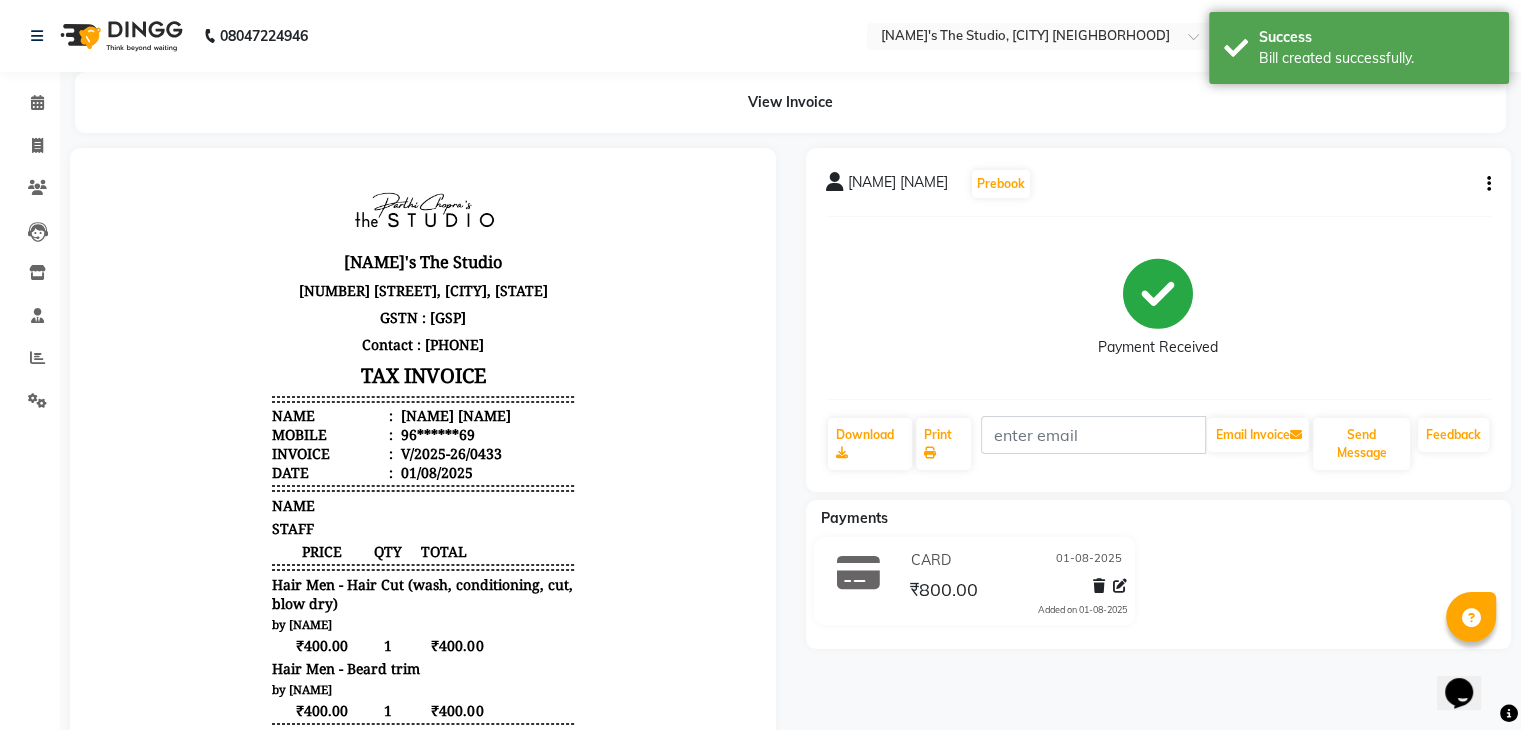 scroll, scrollTop: 0, scrollLeft: 0, axis: both 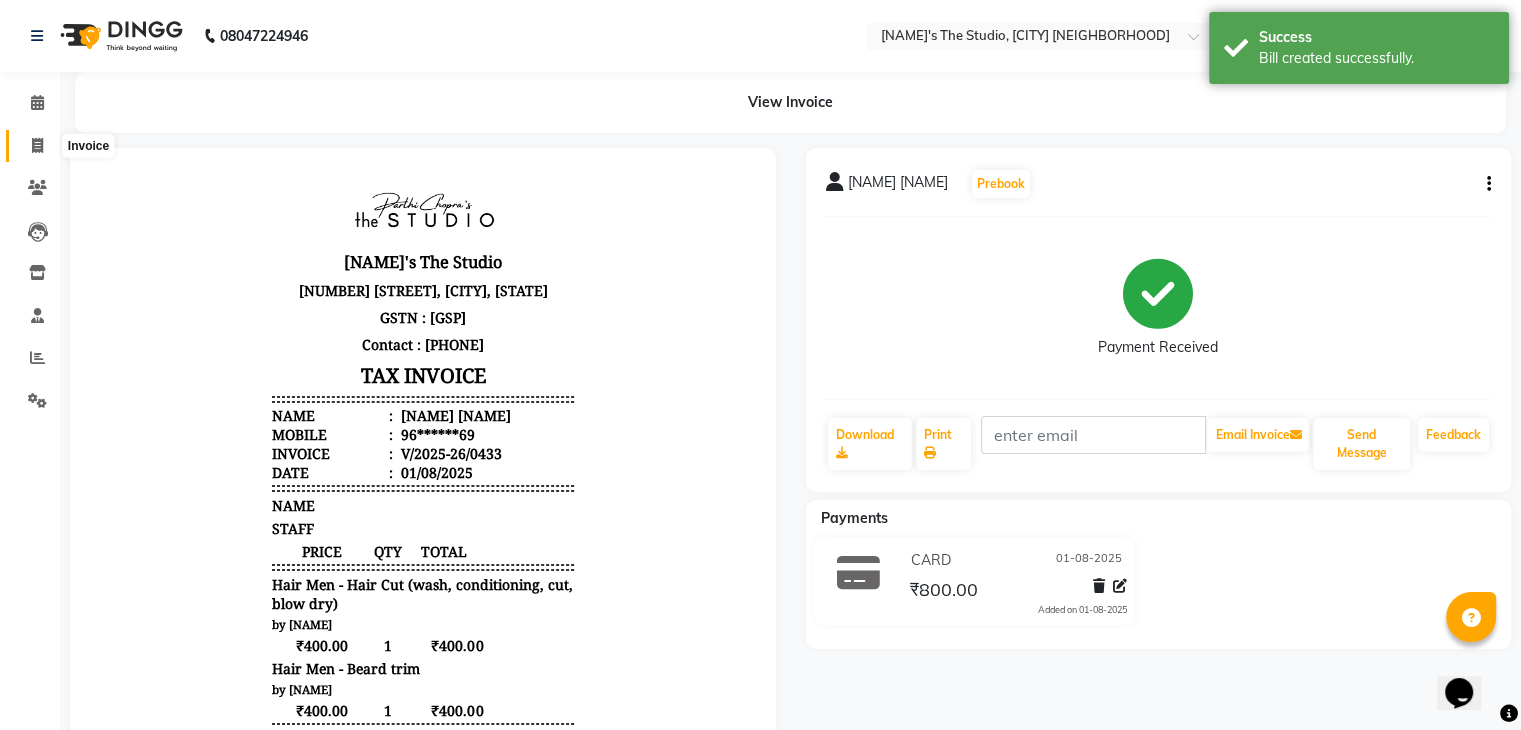 click 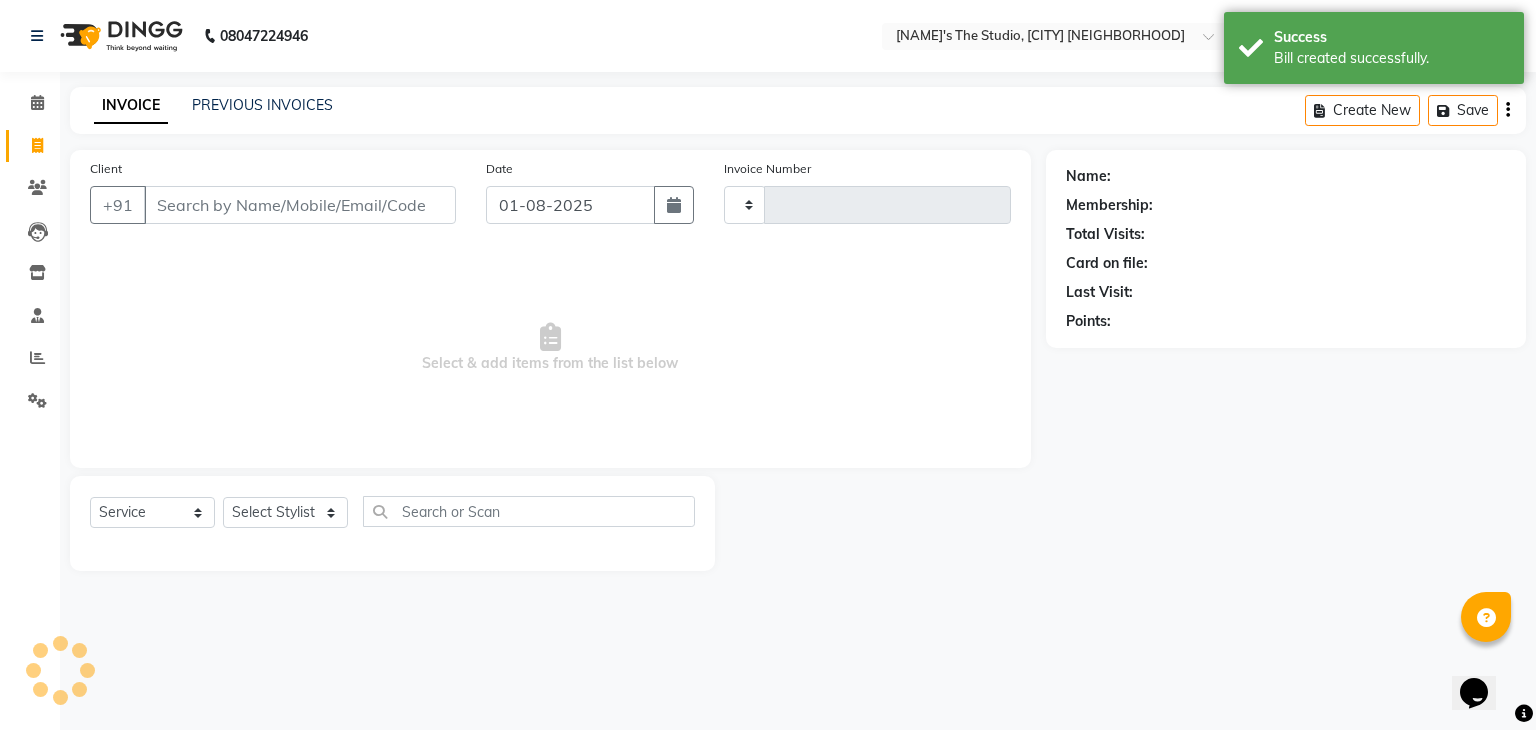 type on "0434" 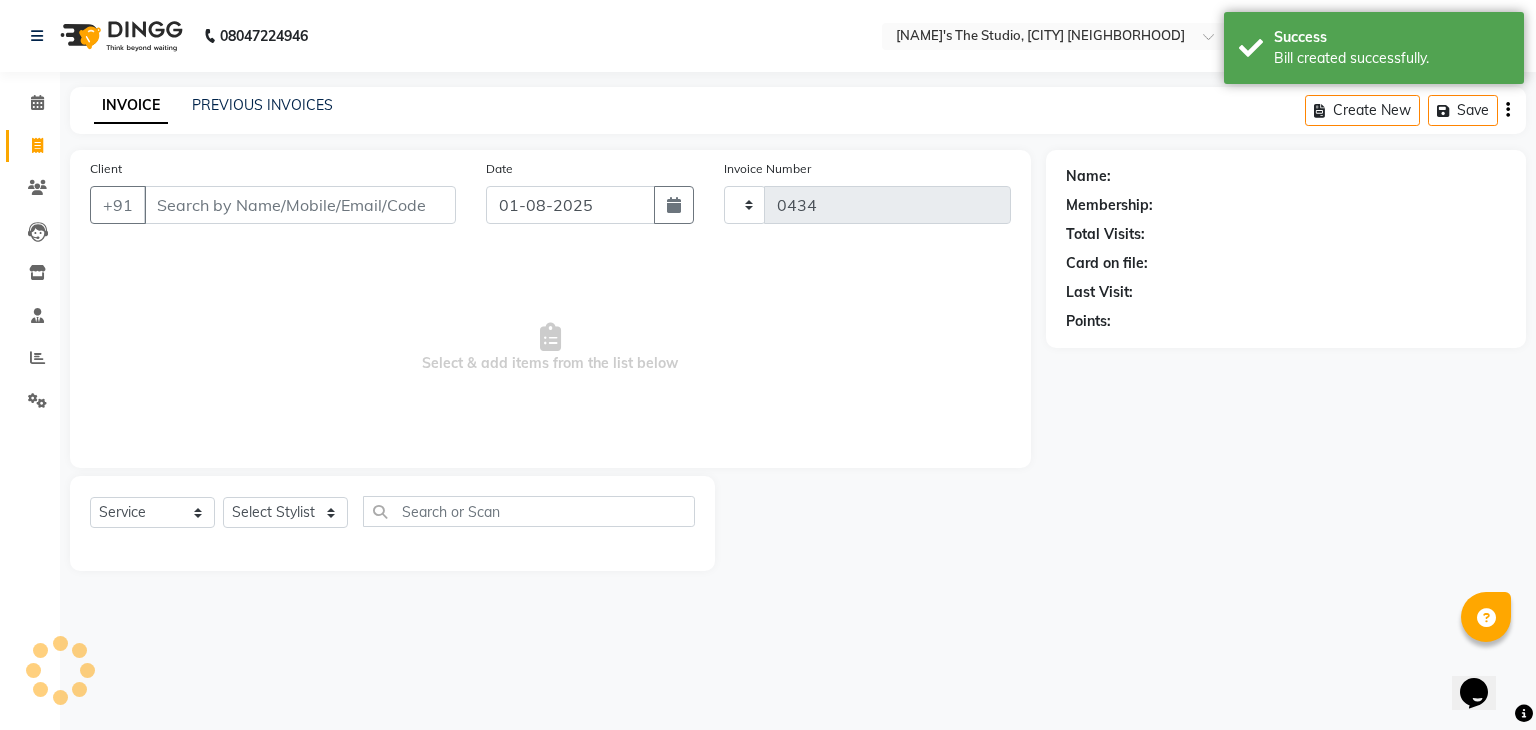 select on "8485" 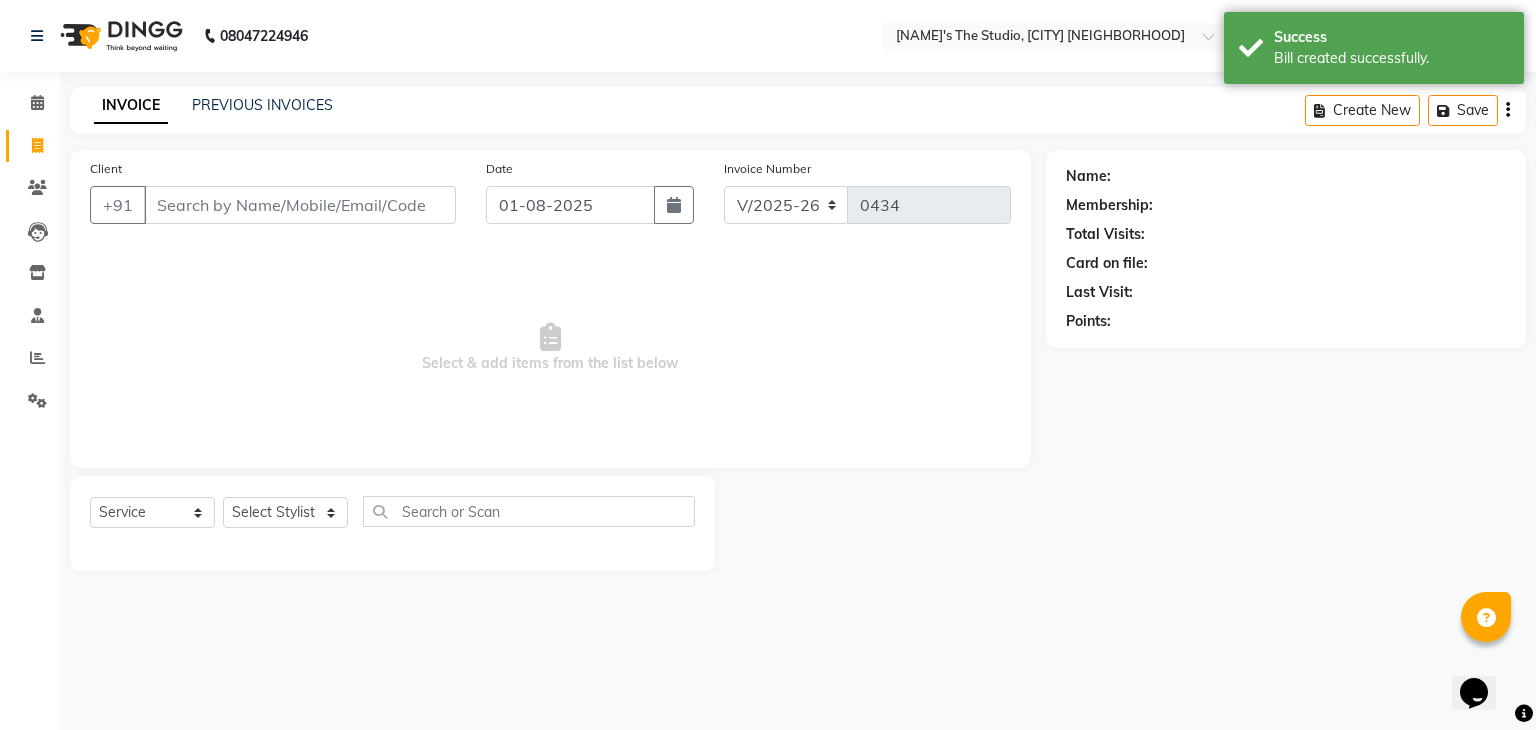 click on "Client" at bounding box center [300, 205] 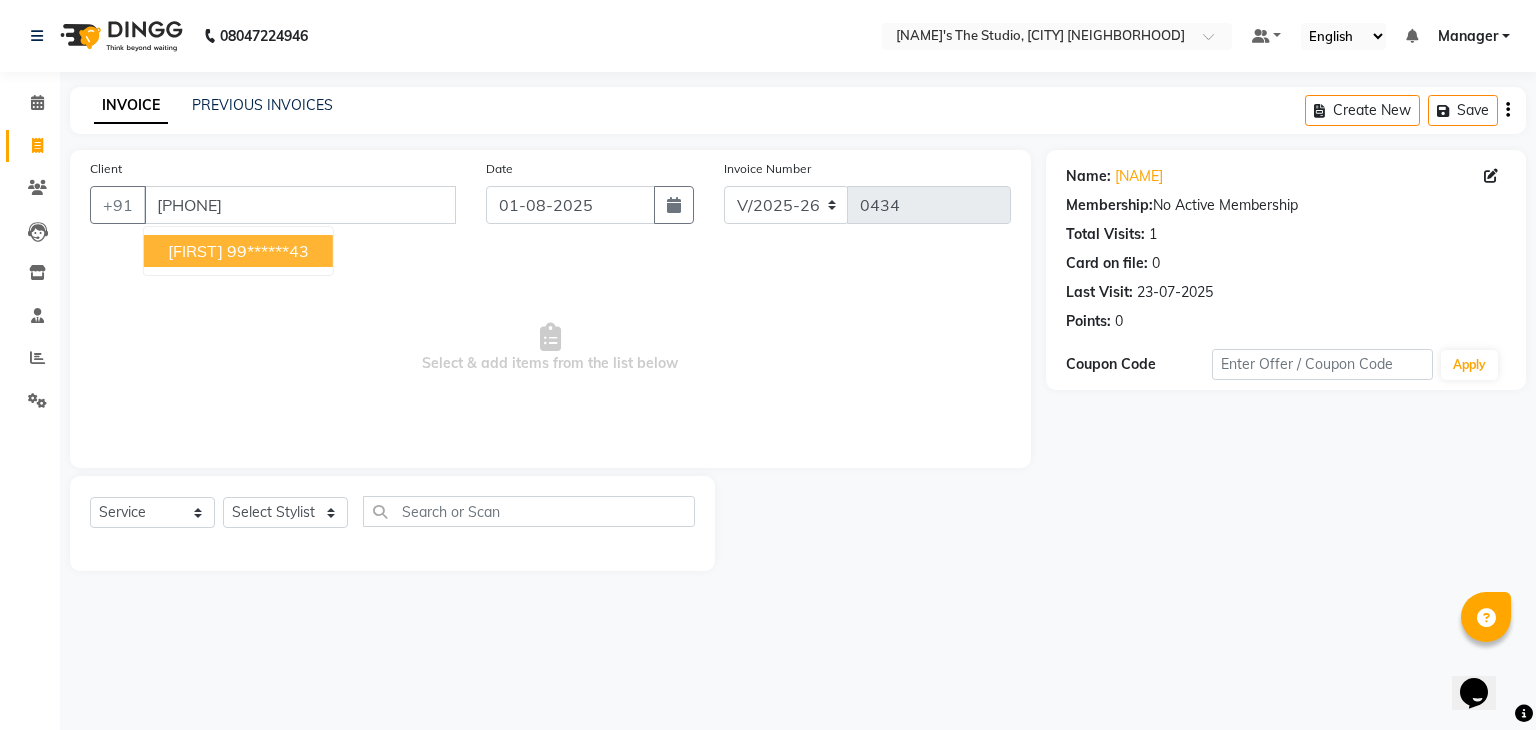 click on "[NAME] [PHONE]" at bounding box center (238, 251) 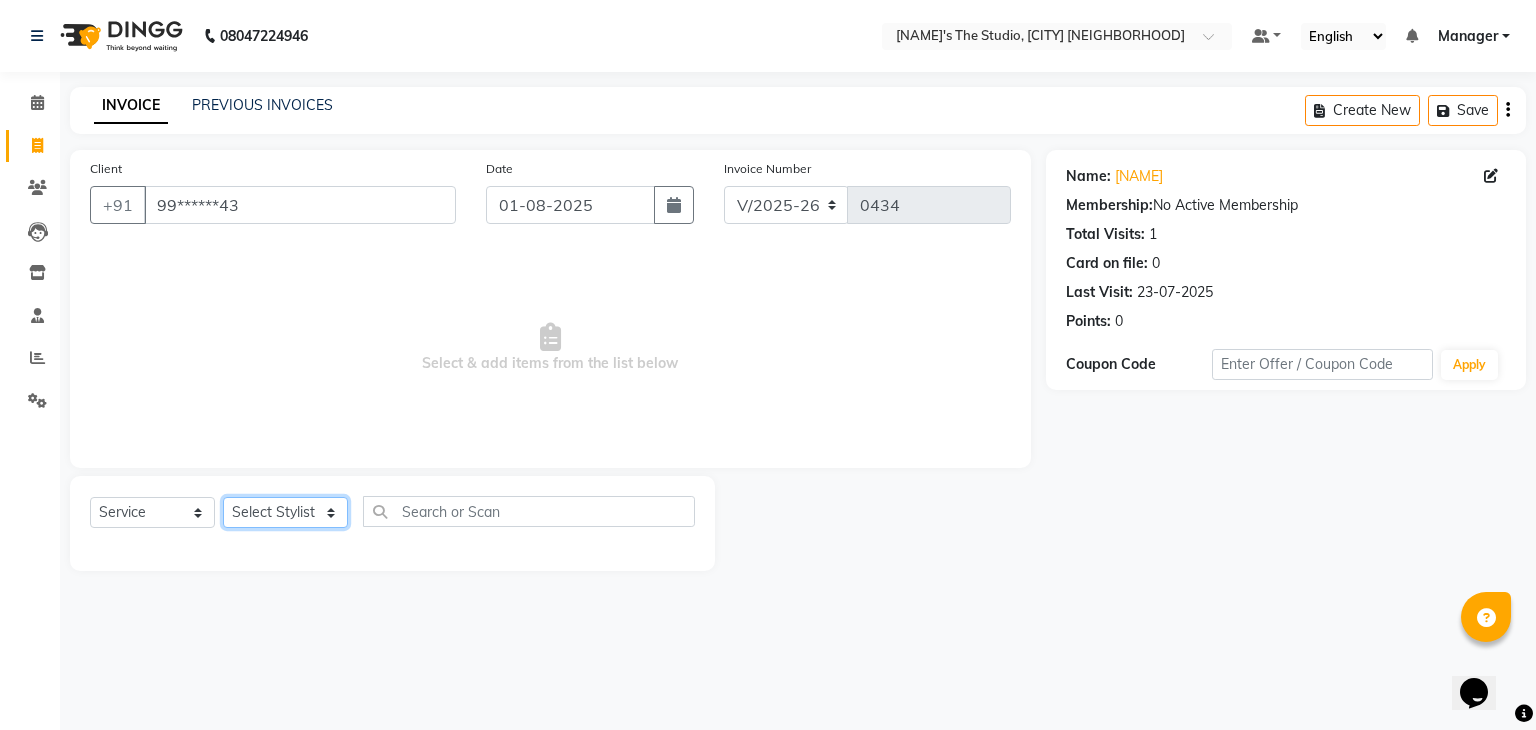 click on "Select Stylist [NAME] [NAME]([INITIAL]) [NAME] [NAME] [NAME] [NAME] [NAME] [NAME] [NAME] [NAME] [NAME] [NAME] [NAME] [NAME]" 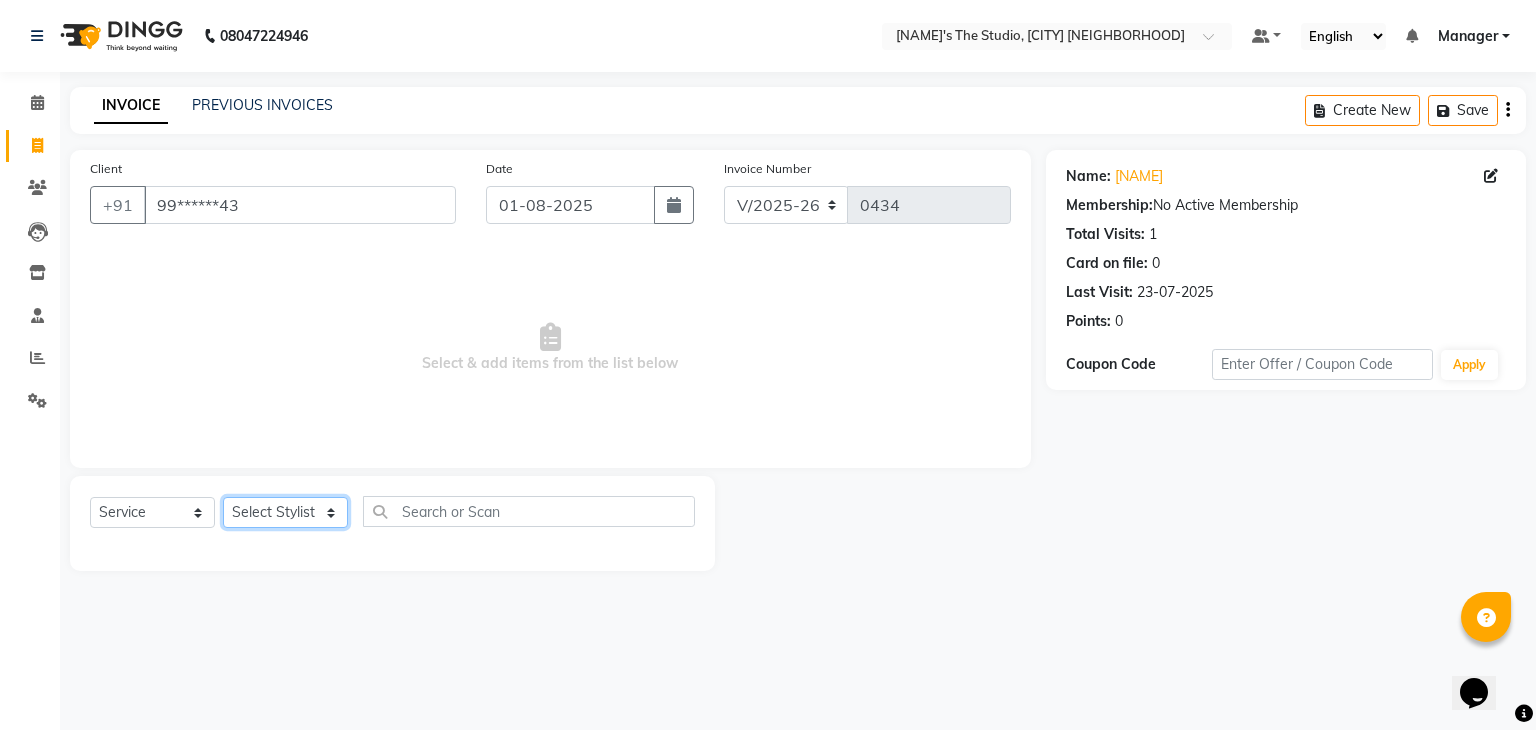 select on "83544" 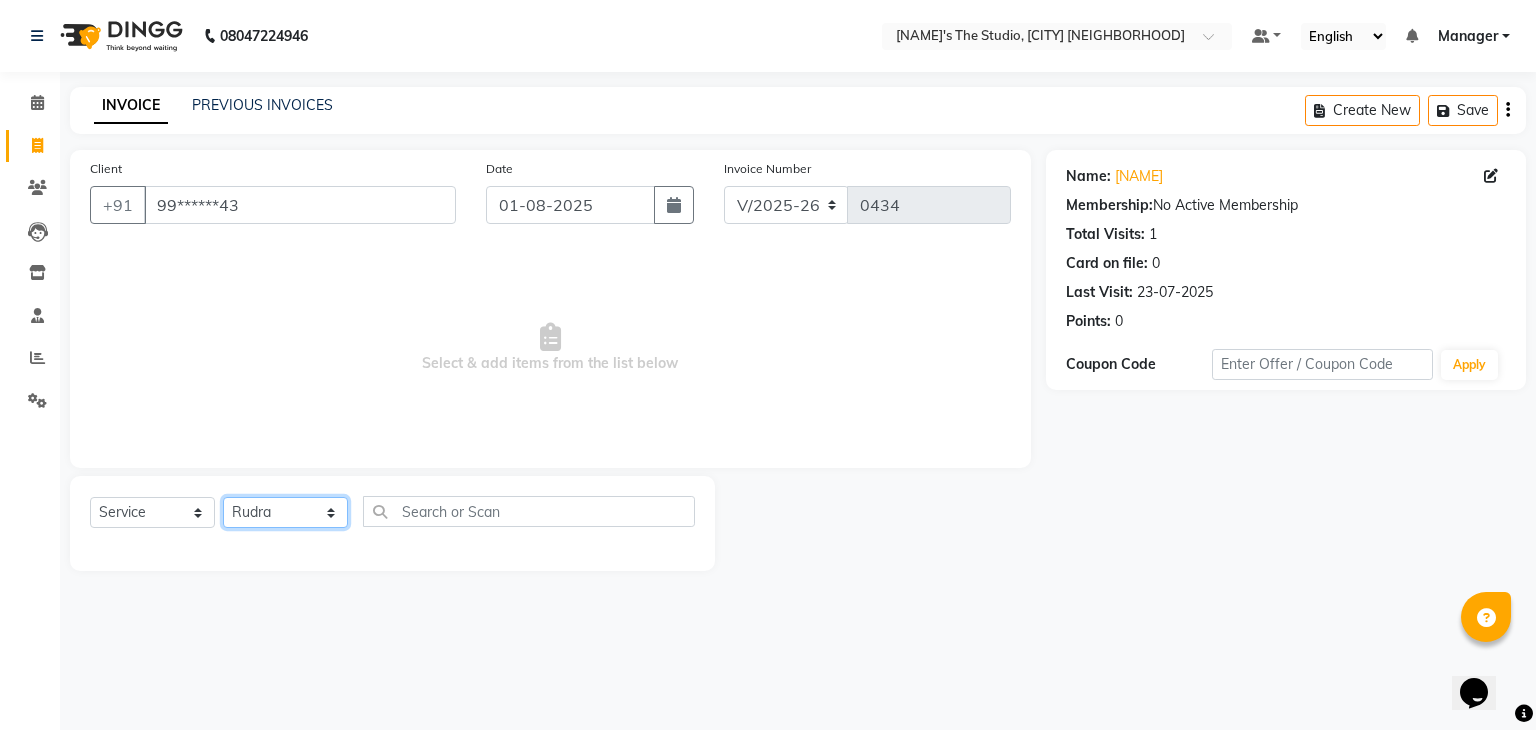 click on "Select Stylist [NAME] [NAME]([INITIAL]) [NAME] [NAME] [NAME] [NAME] [NAME] [NAME] [NAME] [NAME] [NAME] [NAME] [NAME] [NAME]" 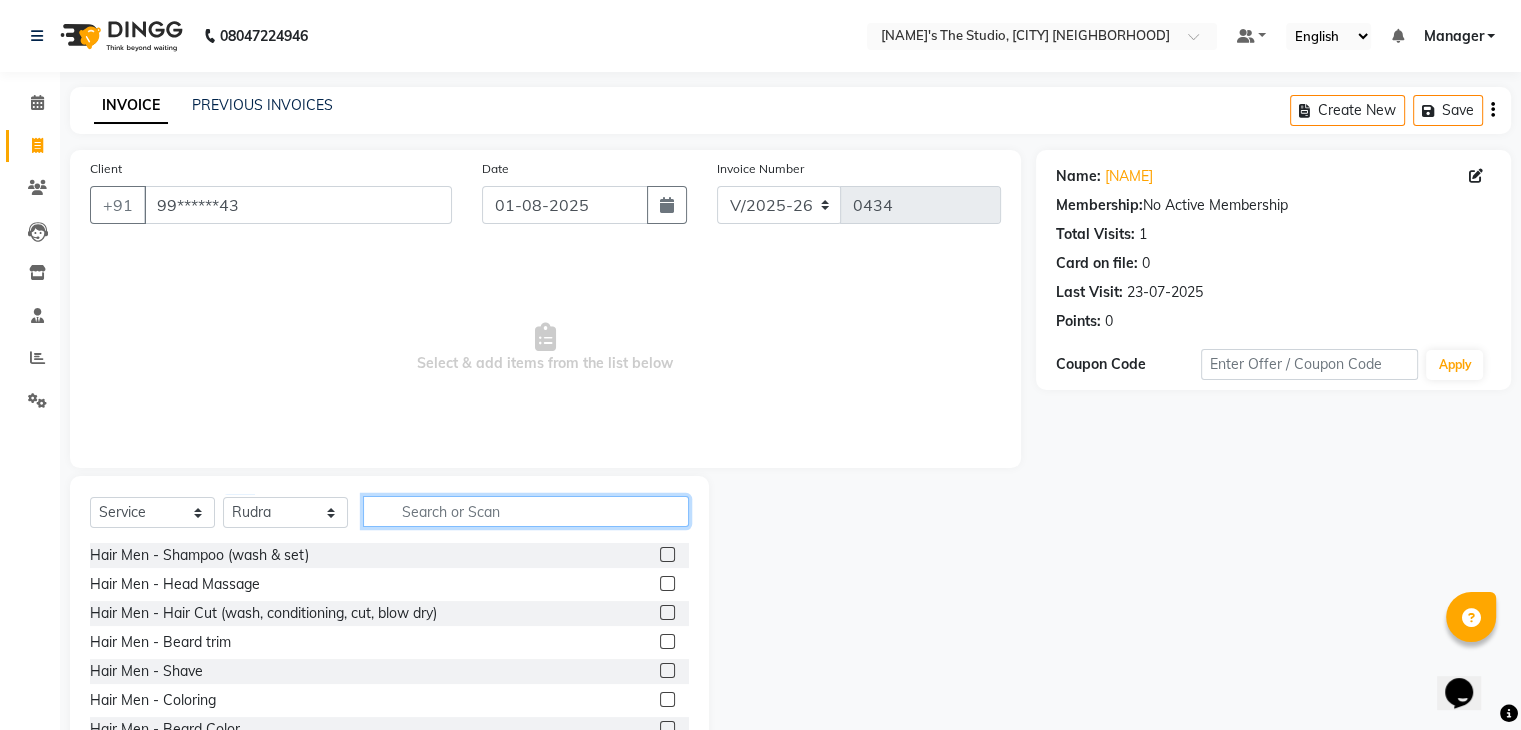 click 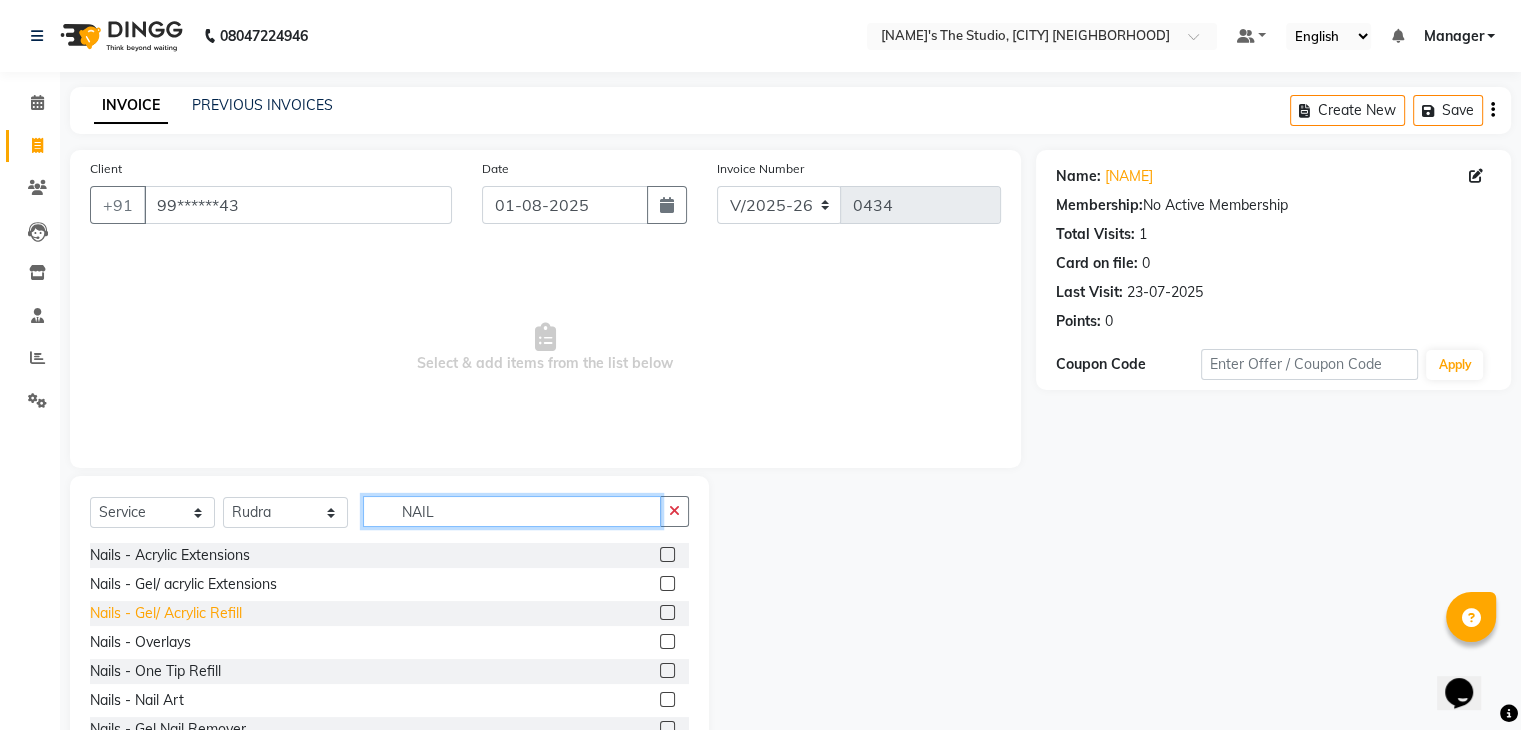 type on "NAIL" 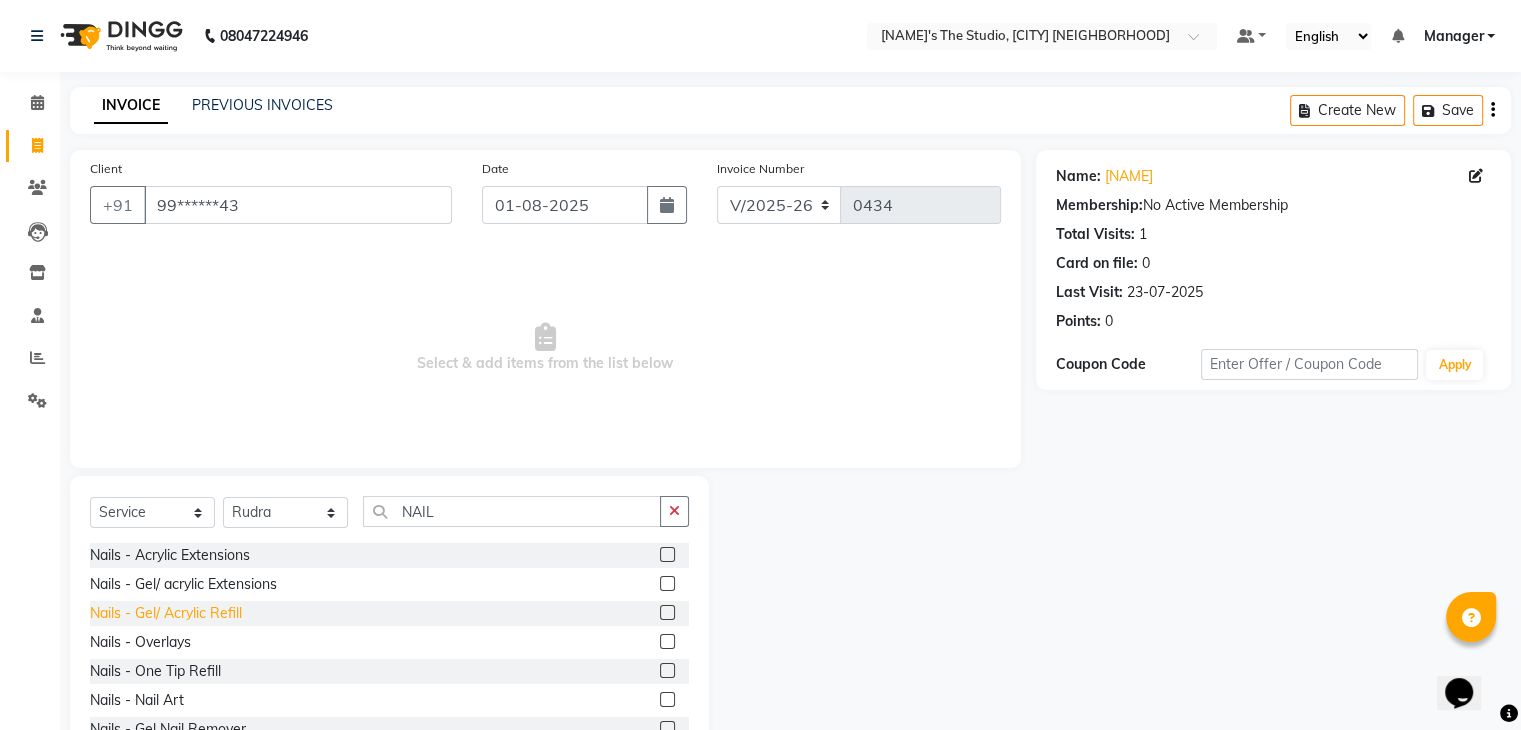 click on "Nails - Gel/ Acrylic Refill" 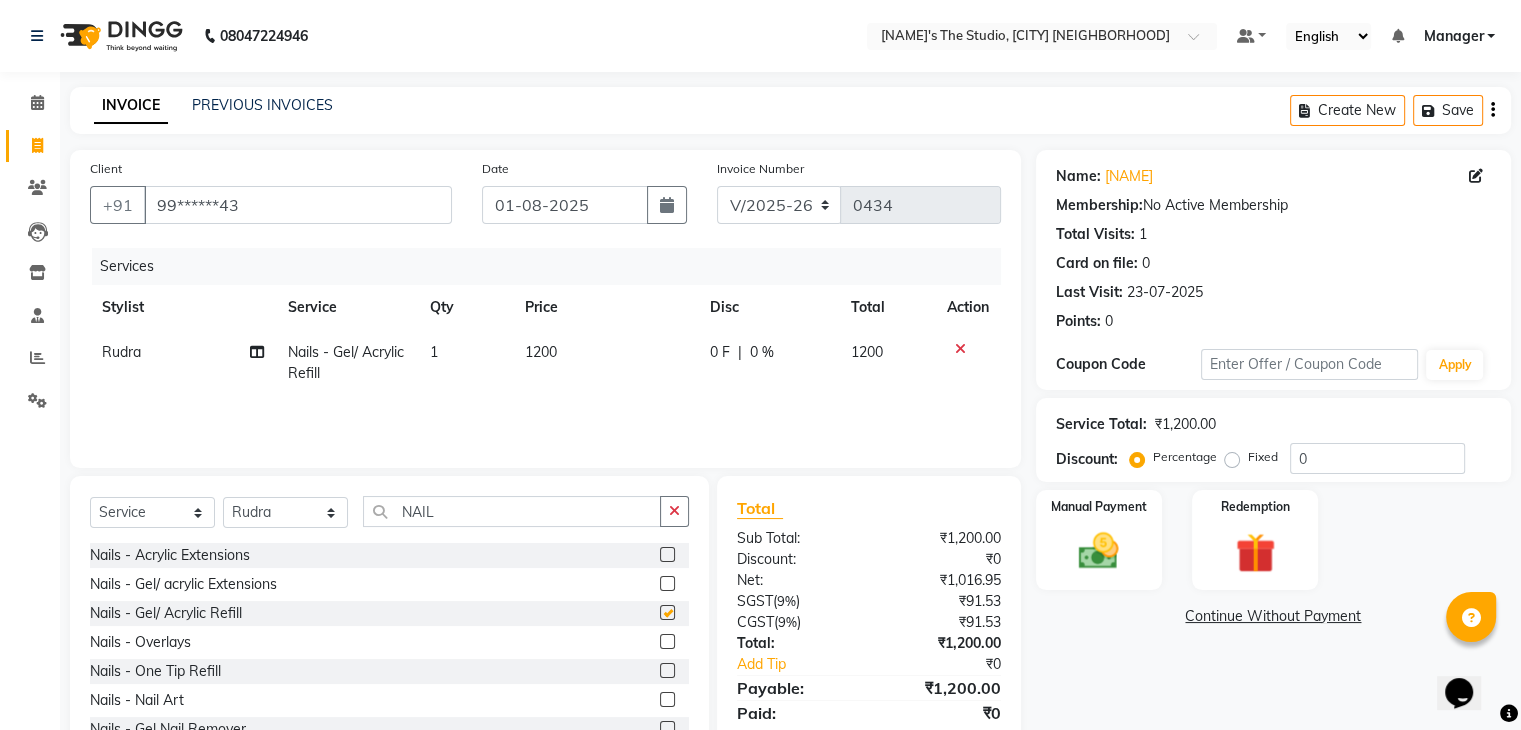 checkbox on "false" 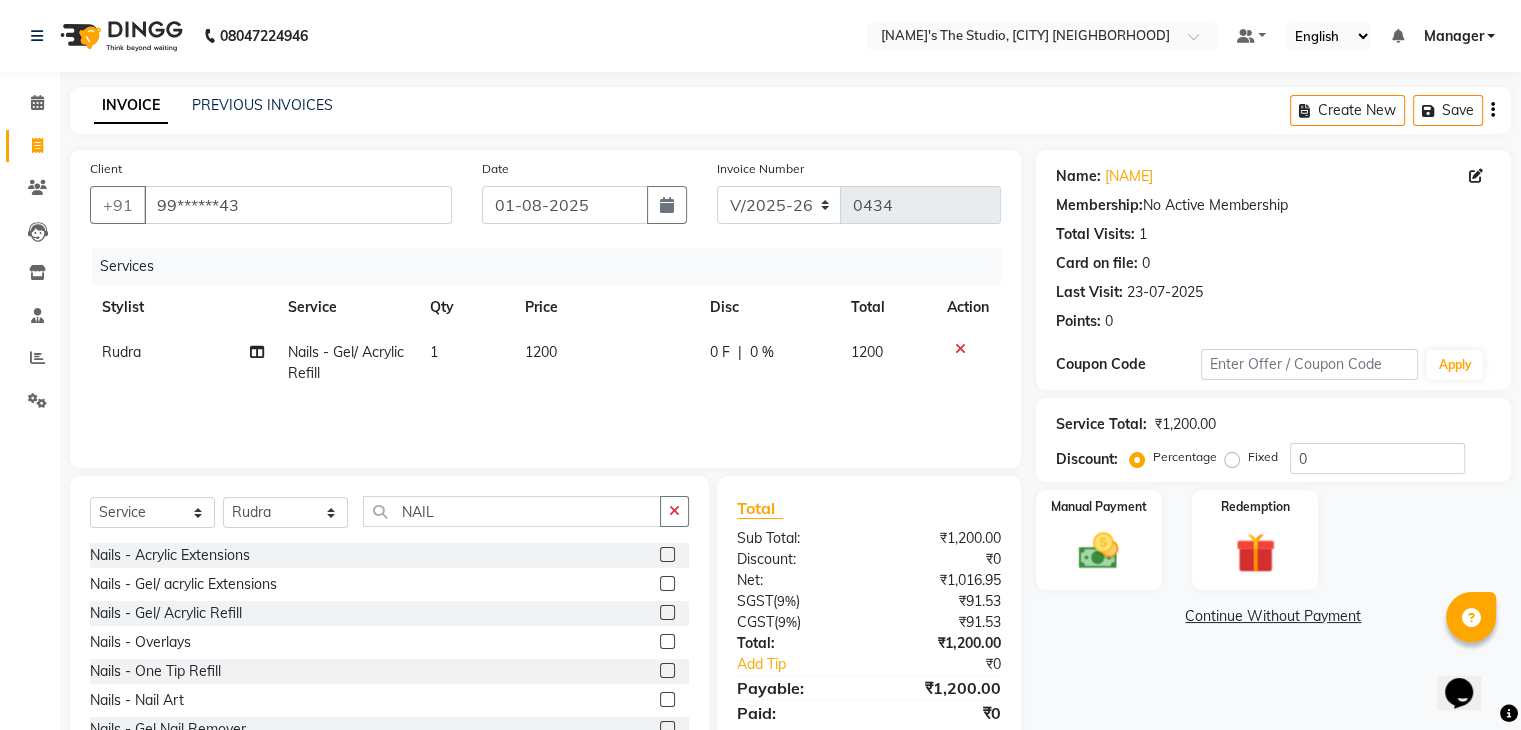 click on "1200" 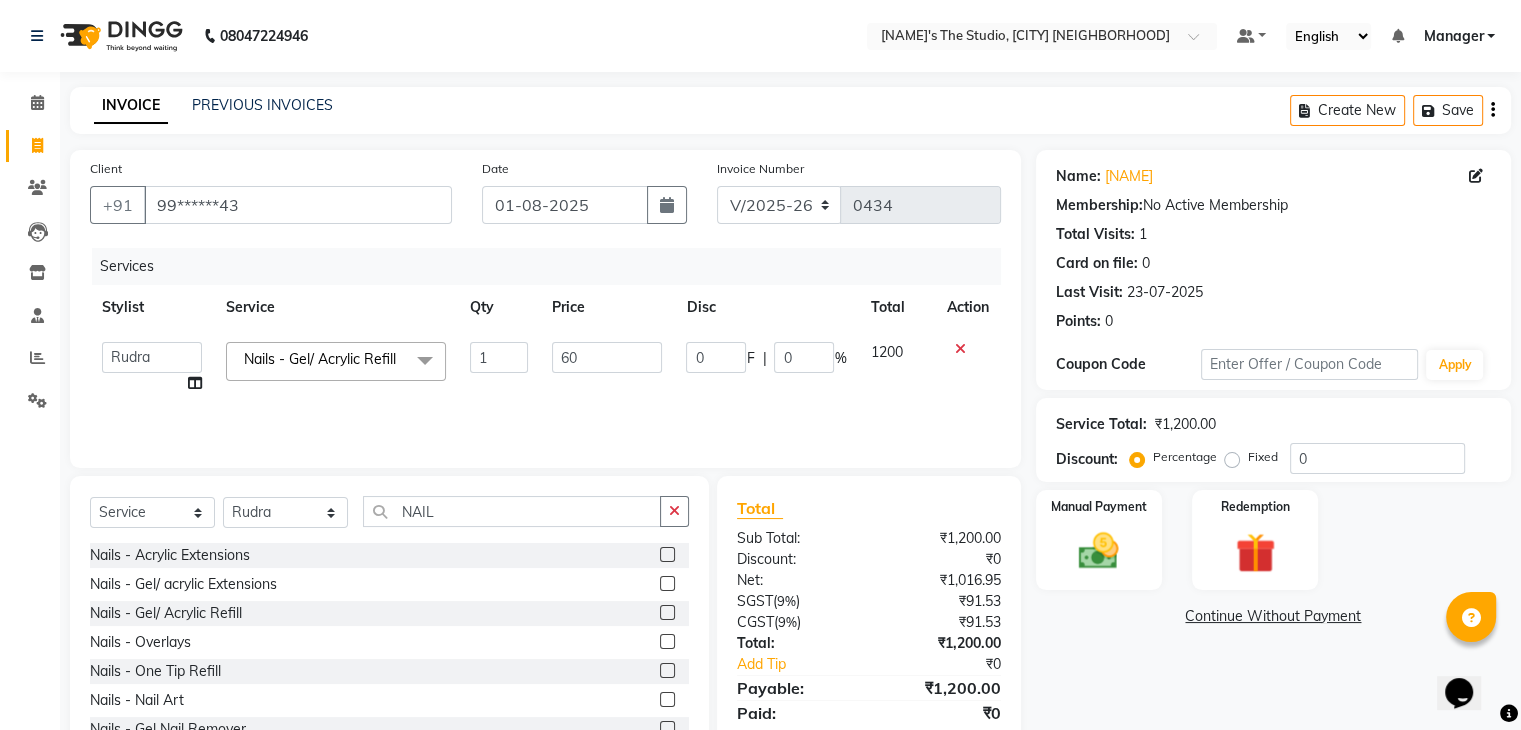 type on "600" 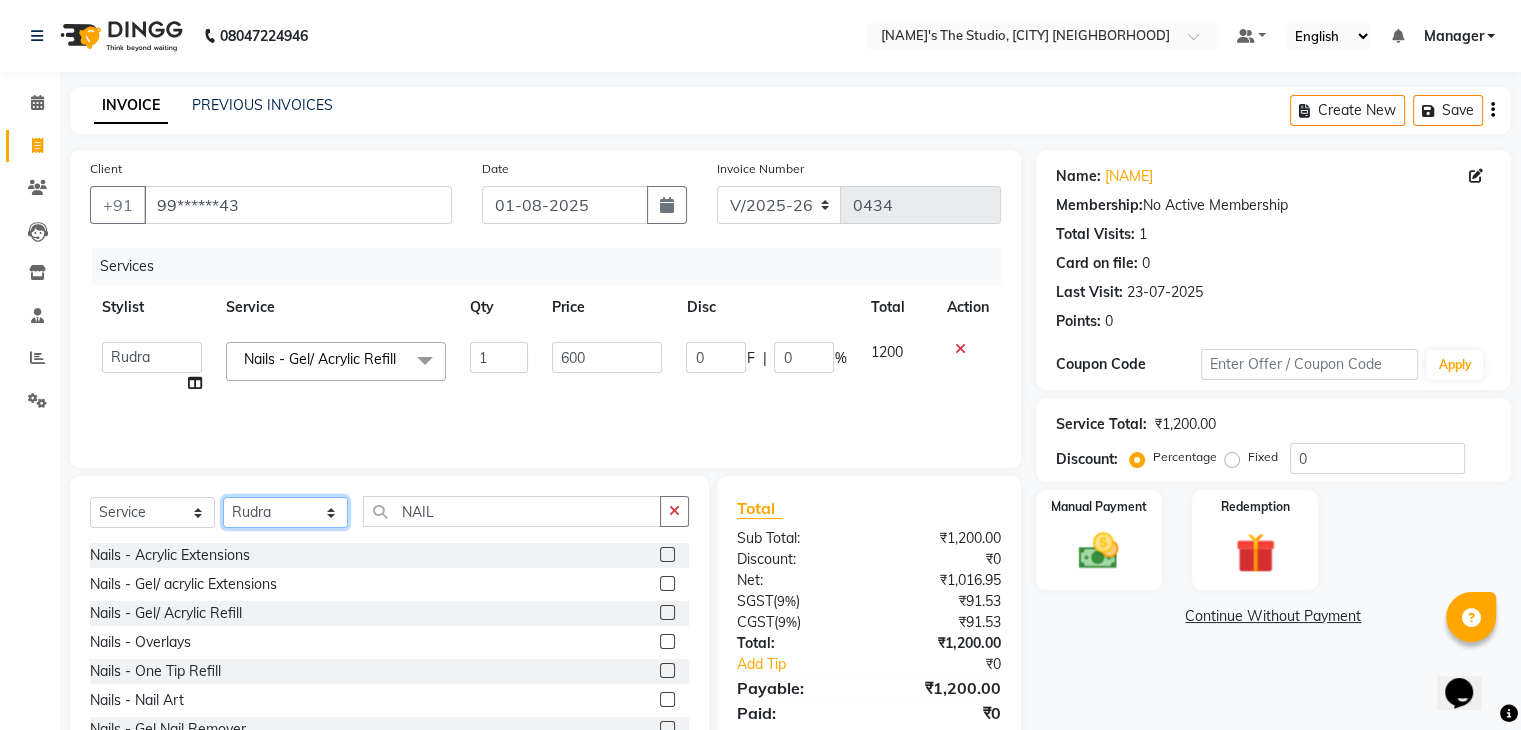 click on "Select Stylist [NAME] [NAME]([INITIAL]) [NAME] [NAME] [NAME] [NAME] [NAME] [NAME] [NAME] [NAME] [NAME] [NAME] [NAME] [NAME]" 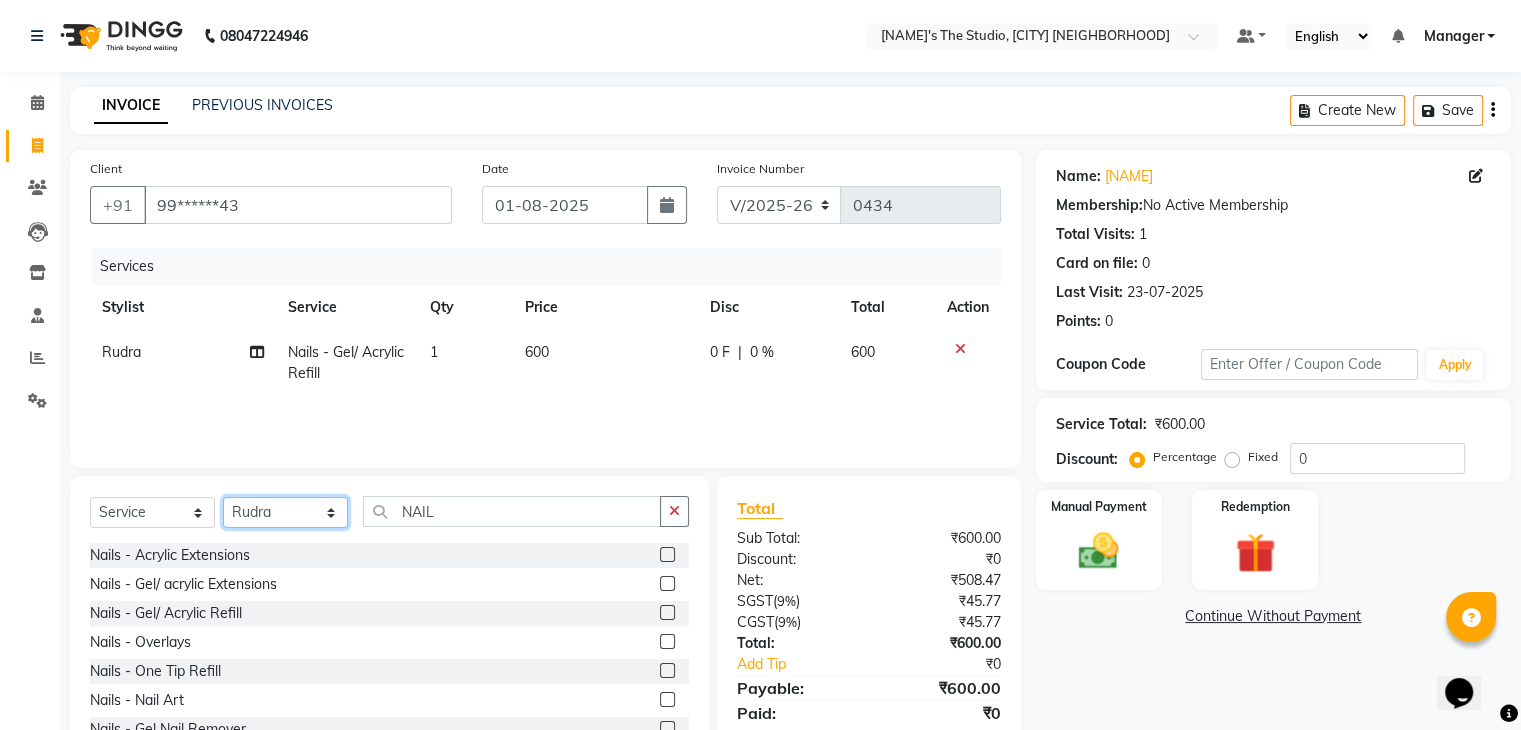 select on "83540" 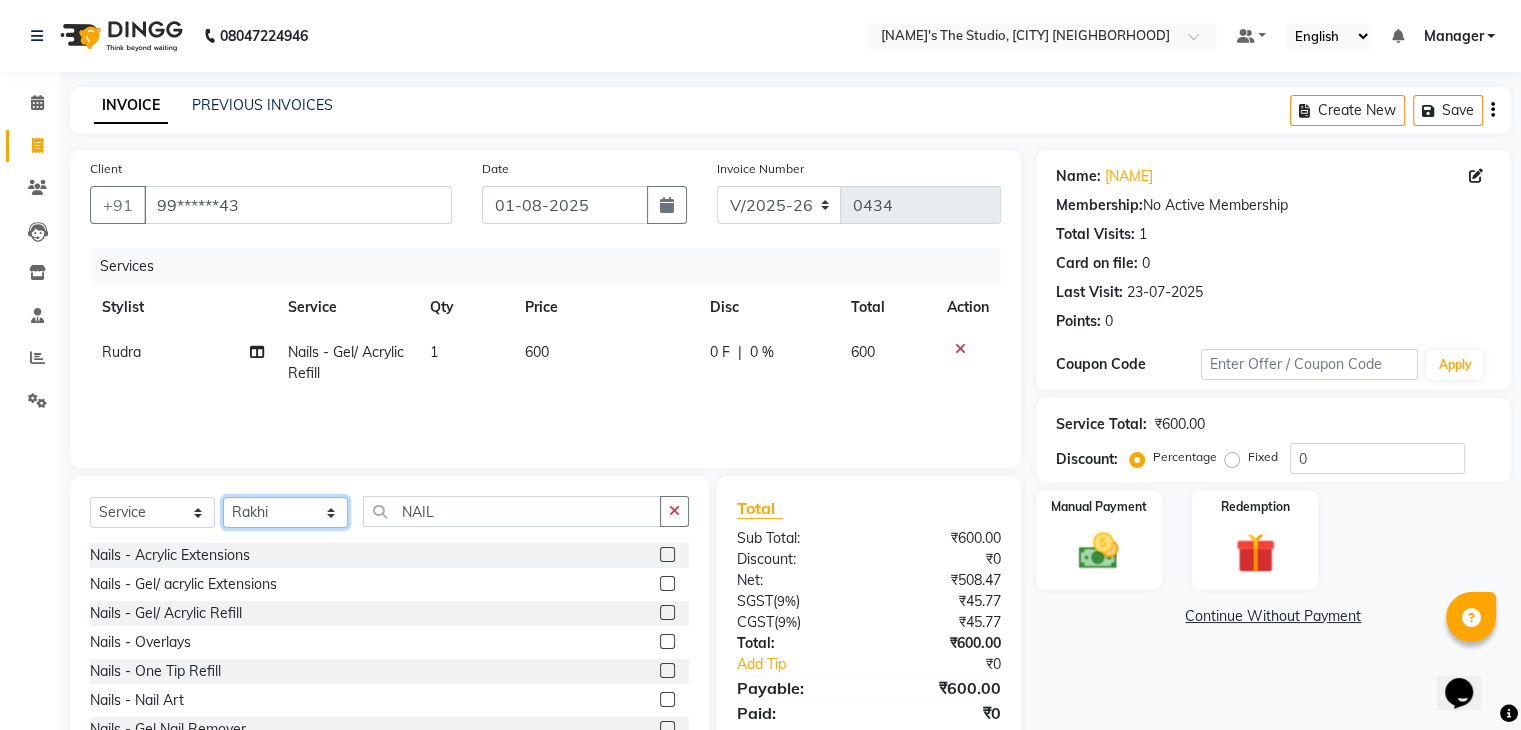 click on "Select Stylist [NAME] [NAME]([INITIAL]) [NAME] [NAME] [NAME] [NAME] [NAME] [NAME] [NAME] [NAME] [NAME] [NAME] [NAME] [NAME]" 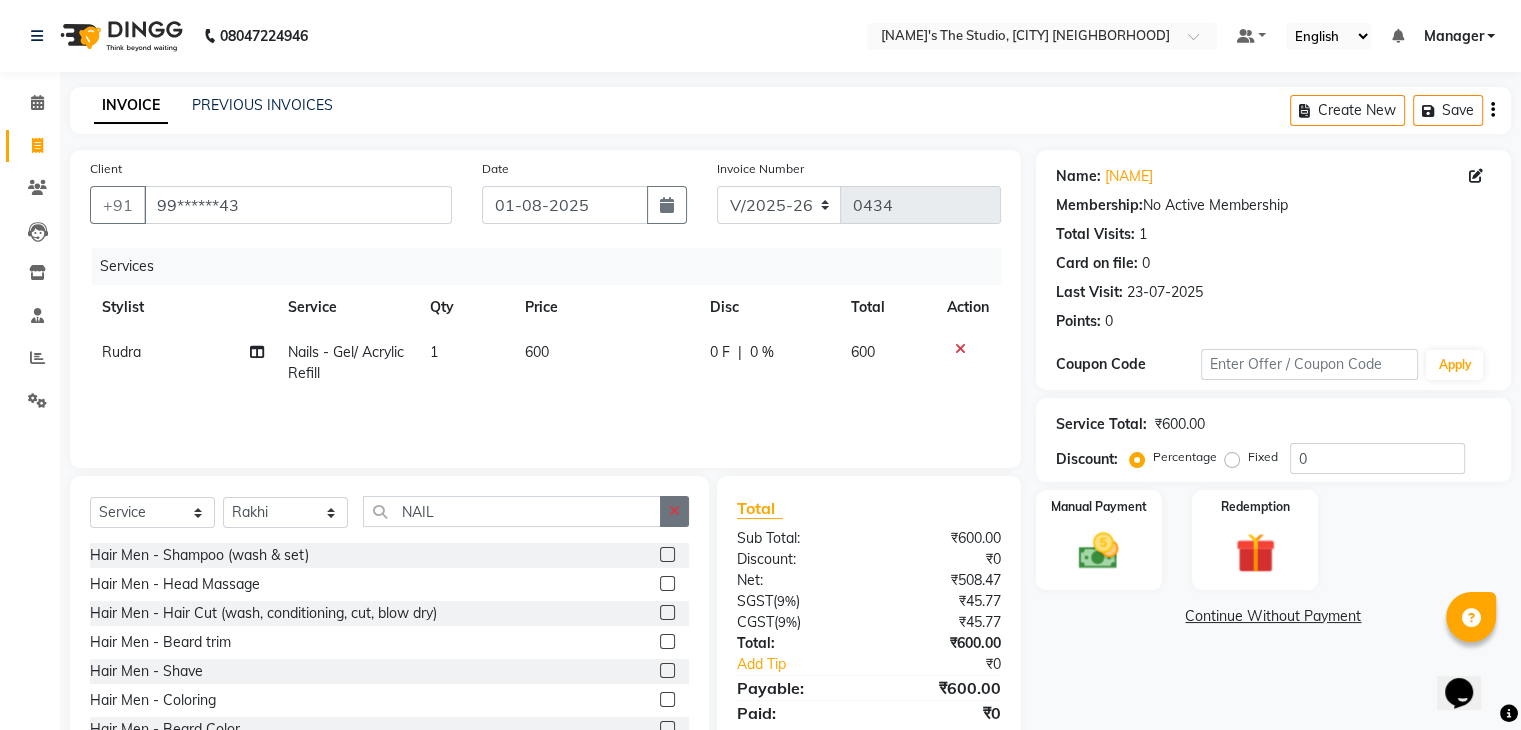 click 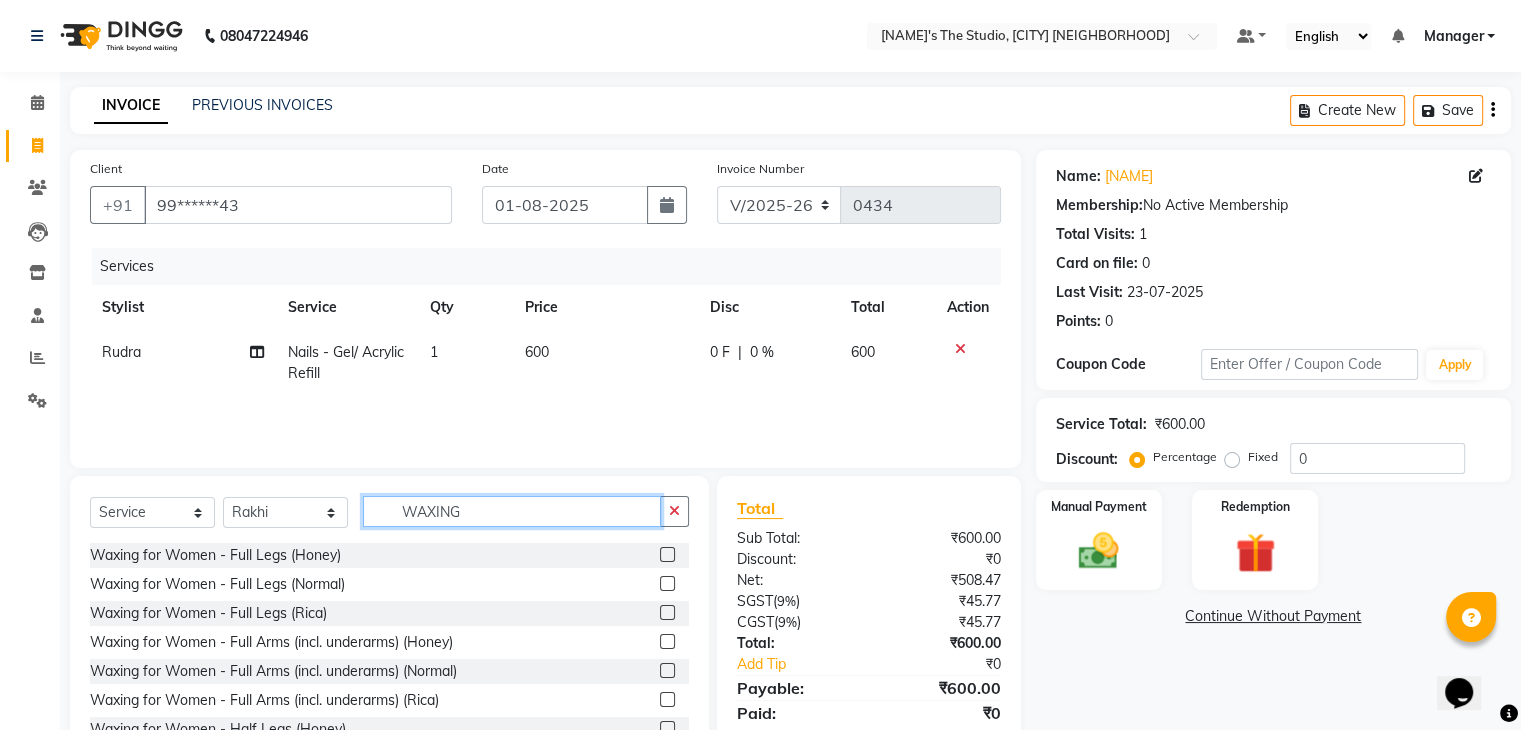 scroll, scrollTop: 72, scrollLeft: 0, axis: vertical 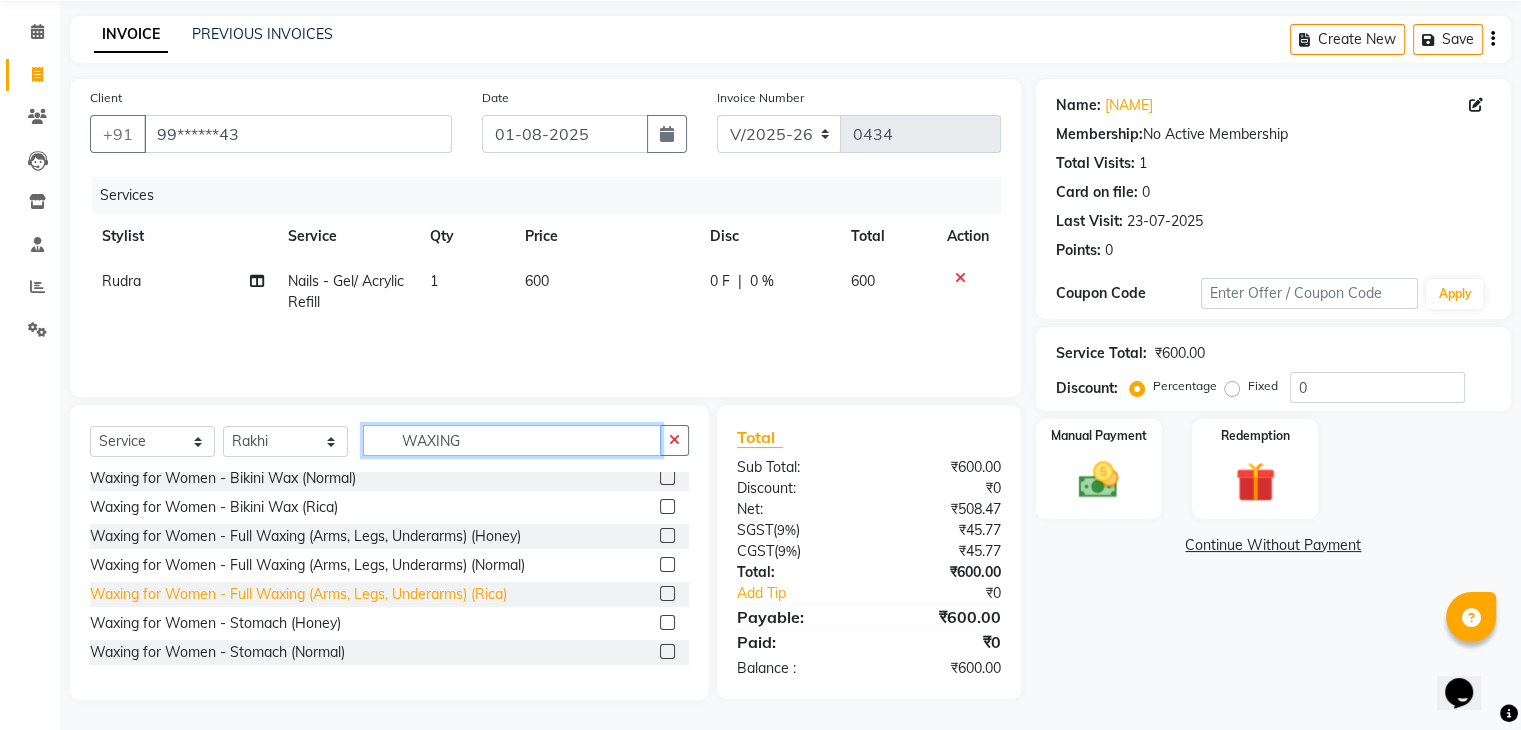 type on "WAXING" 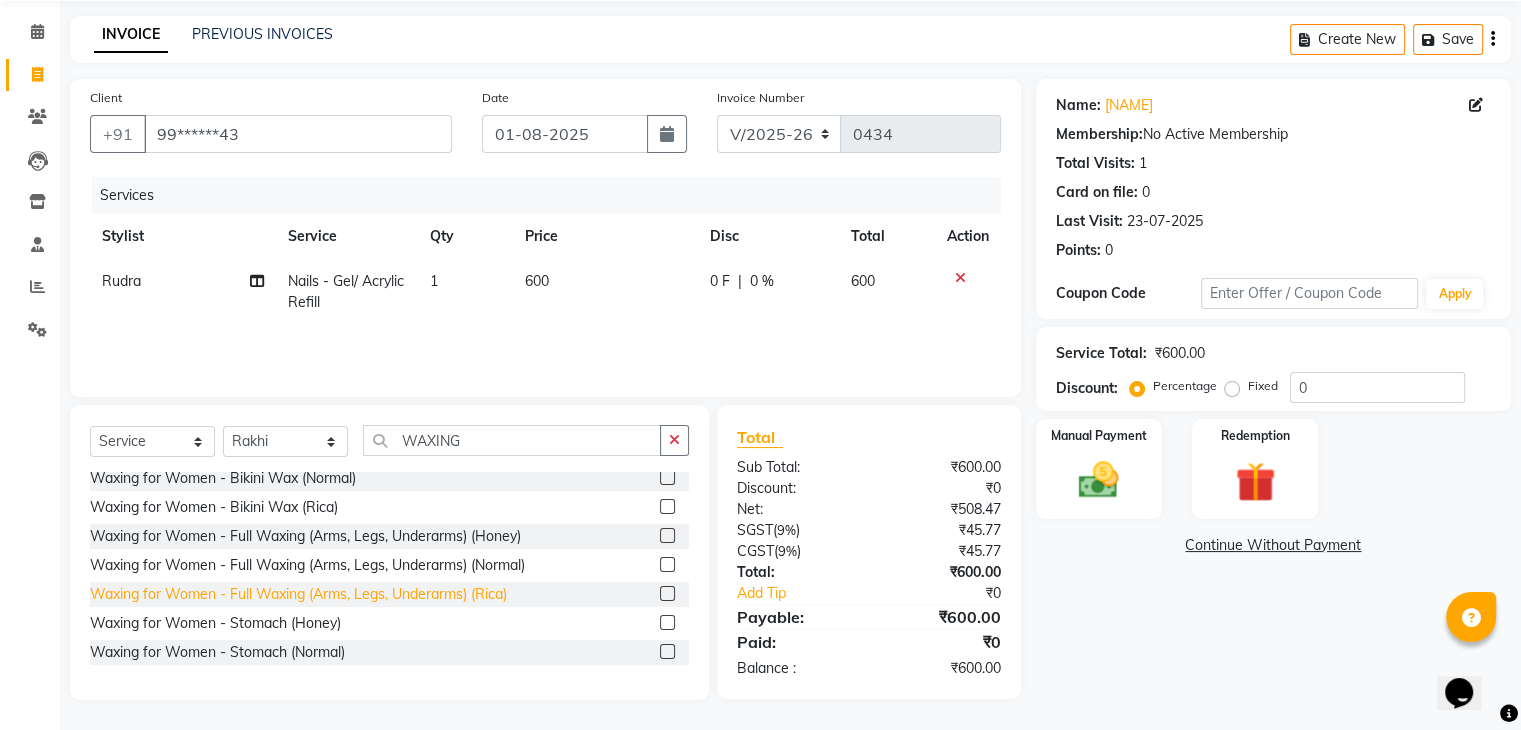 click on "Waxing for Women - Full Waxing (Arms, Legs, Underarms) (Rica)" 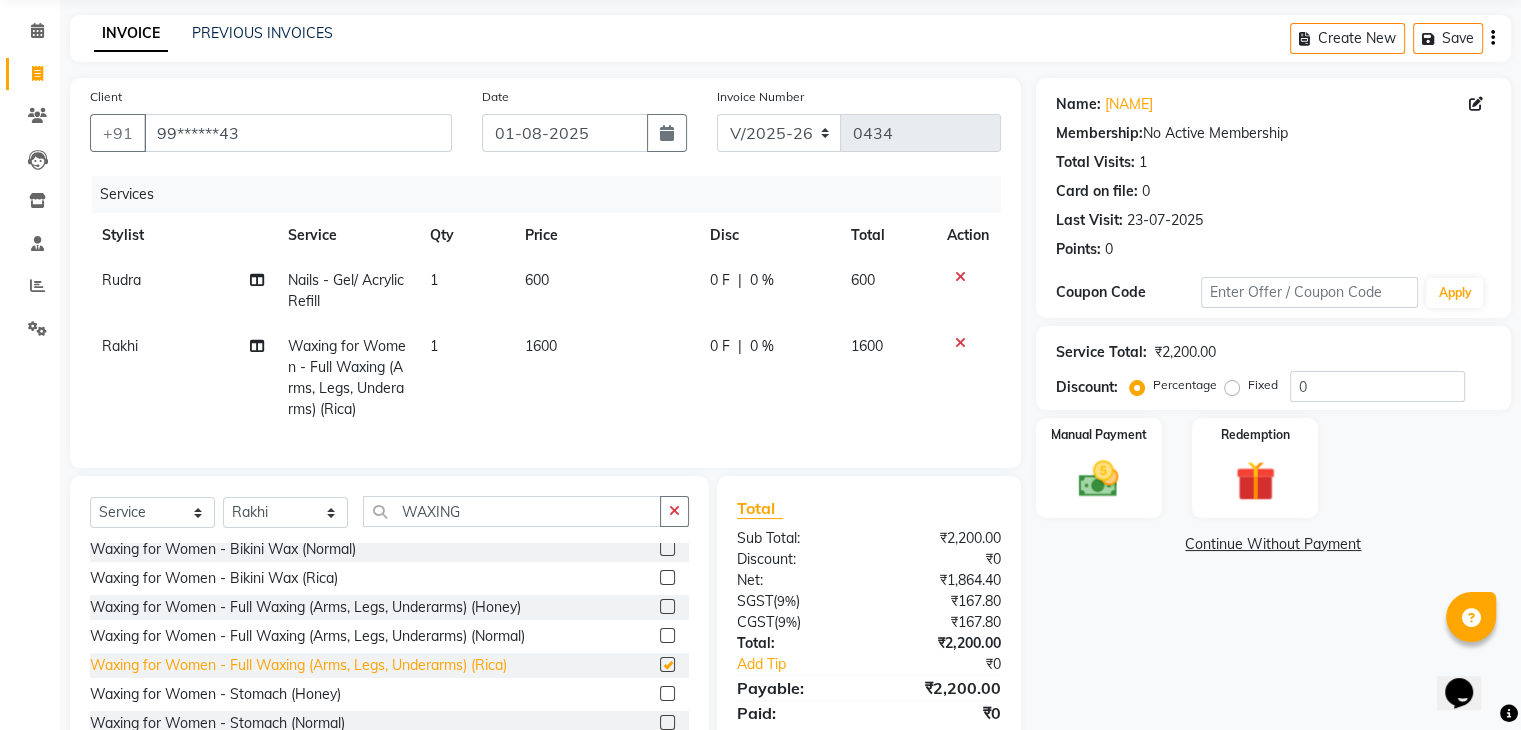 checkbox on "false" 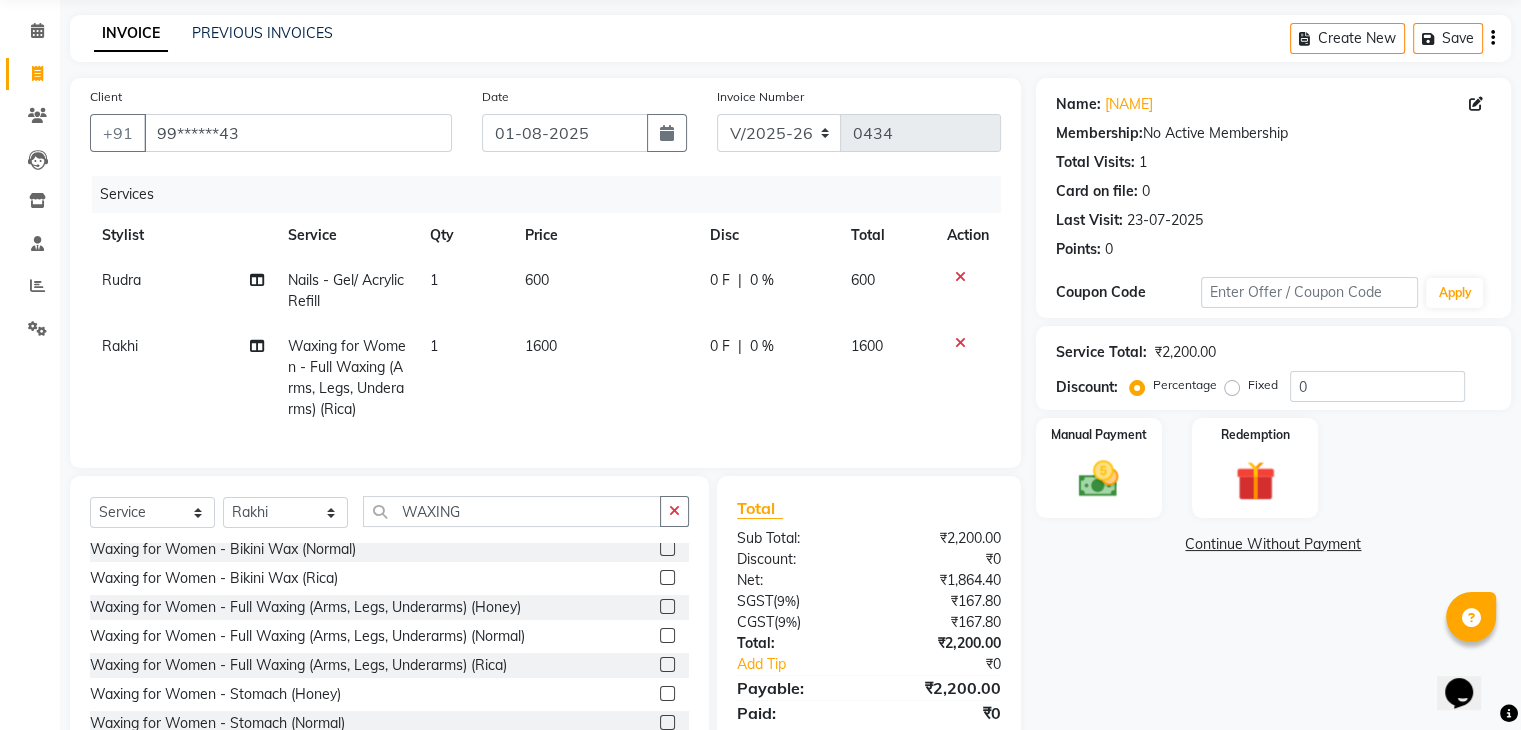 click on "1600" 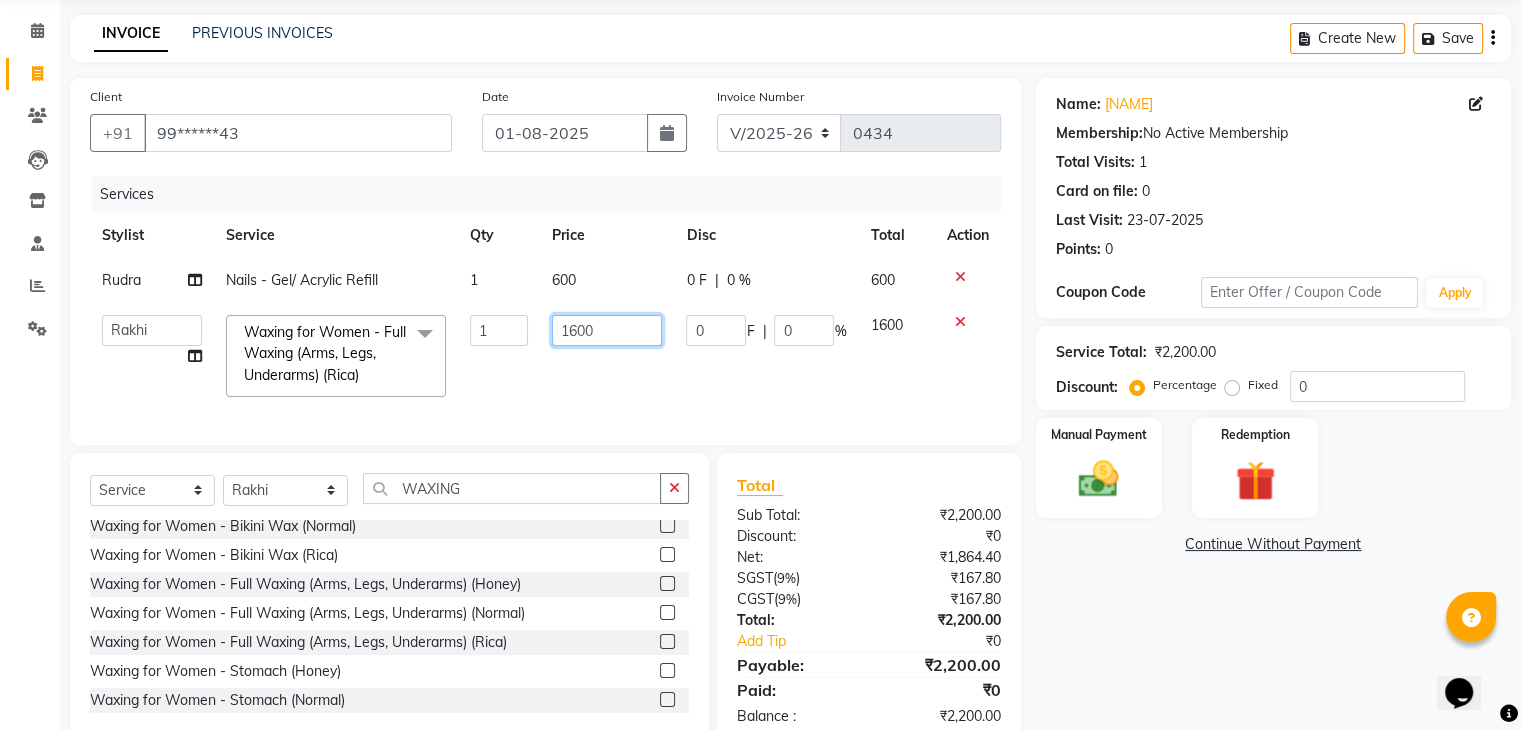 click on "1600" 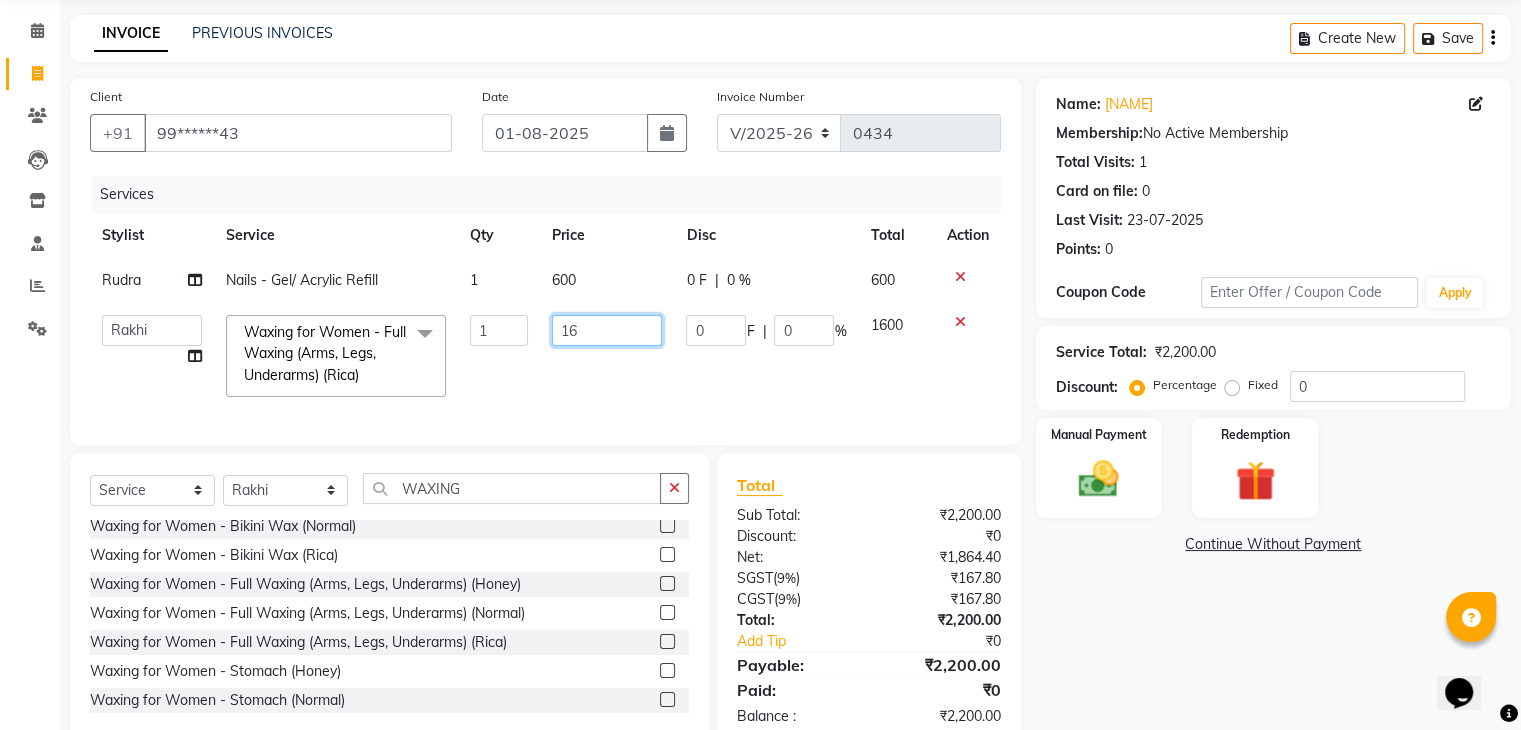 type on "1" 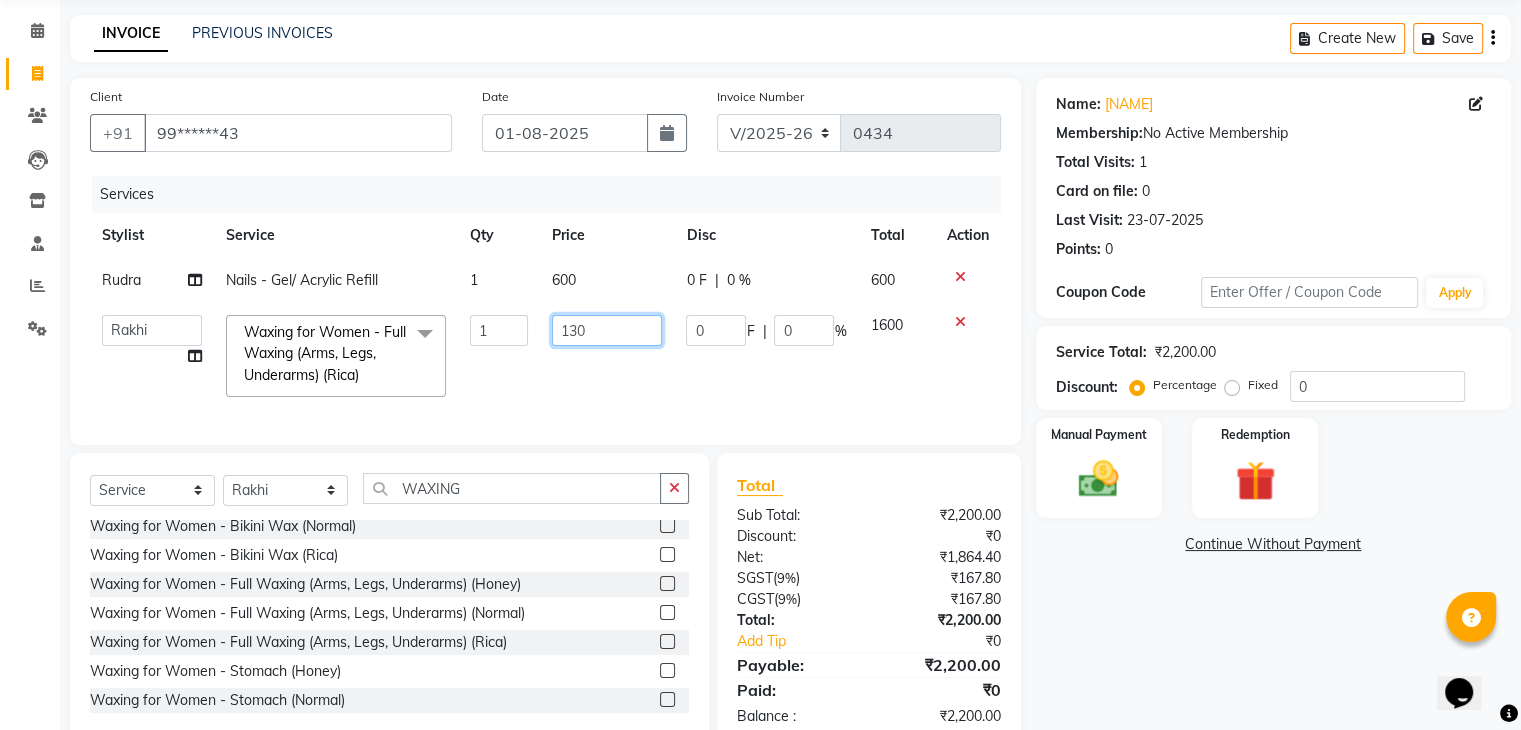 type on "1300" 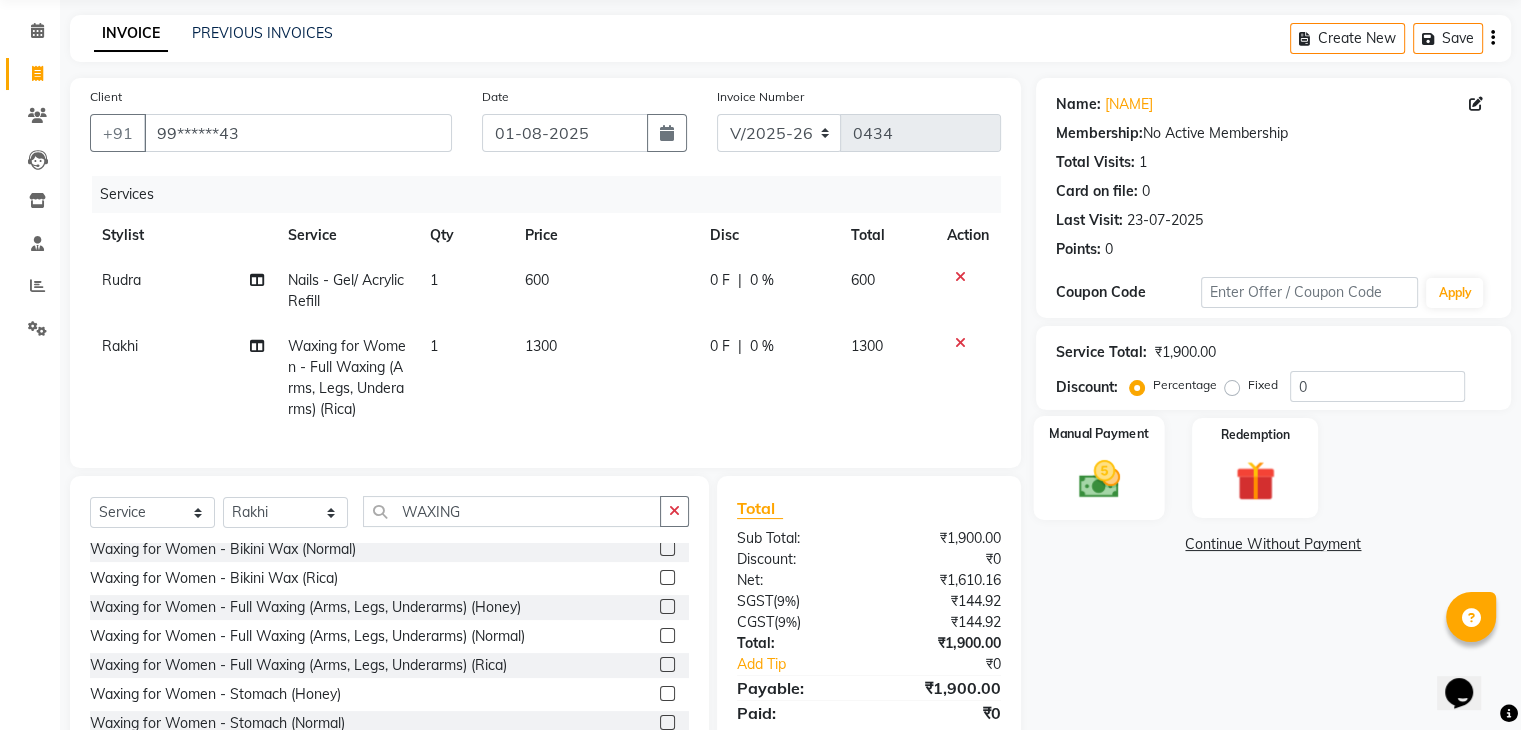 click on "Manual Payment" 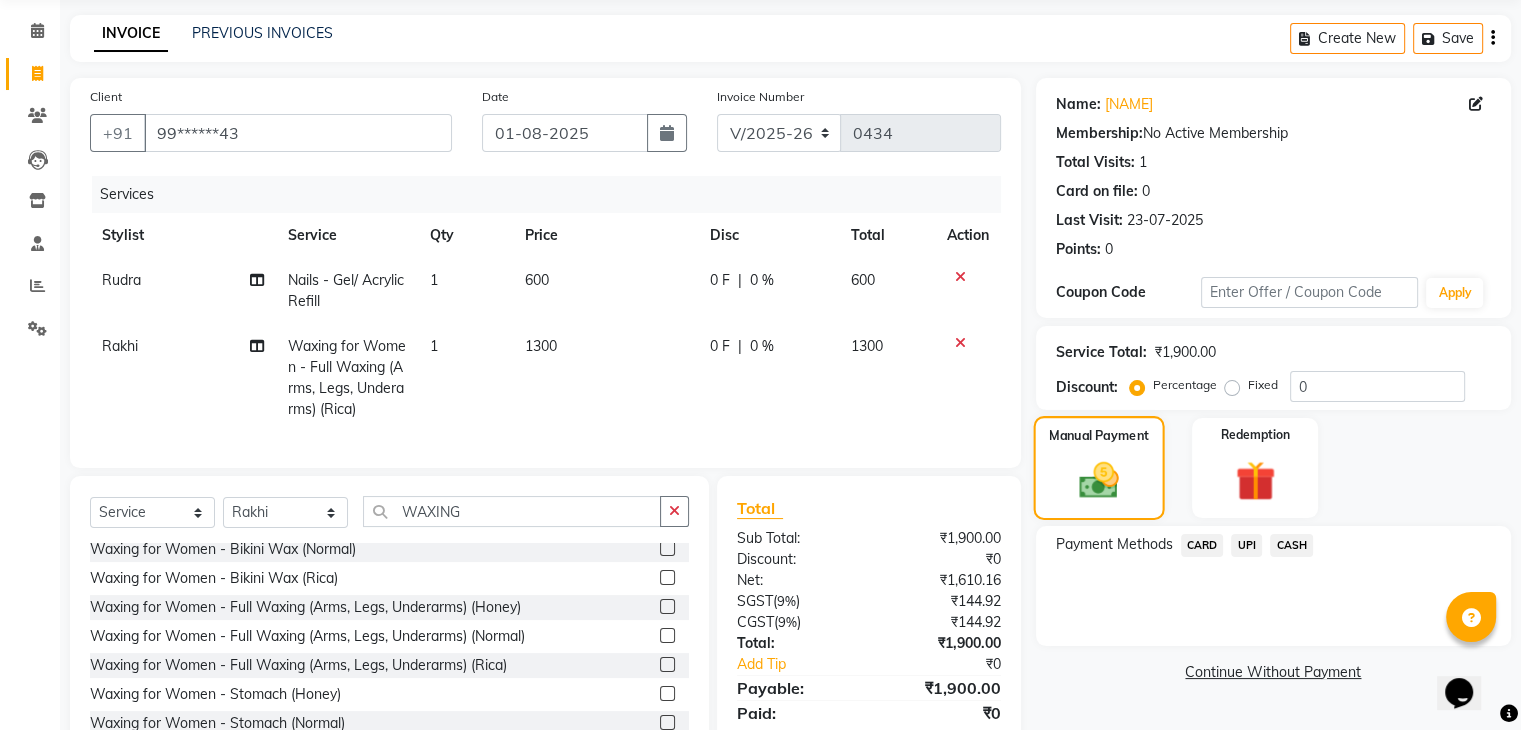 scroll, scrollTop: 159, scrollLeft: 0, axis: vertical 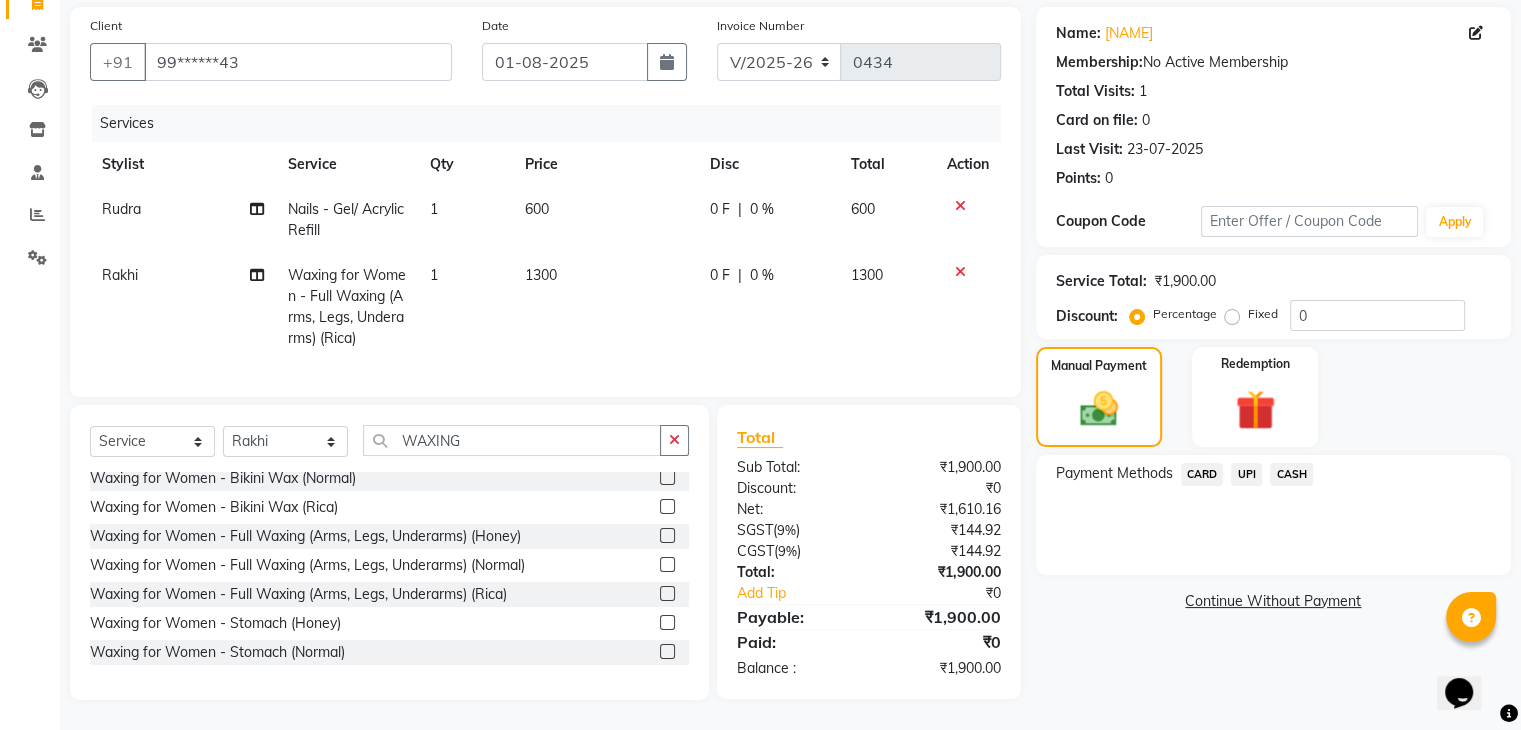 click on "UPI" 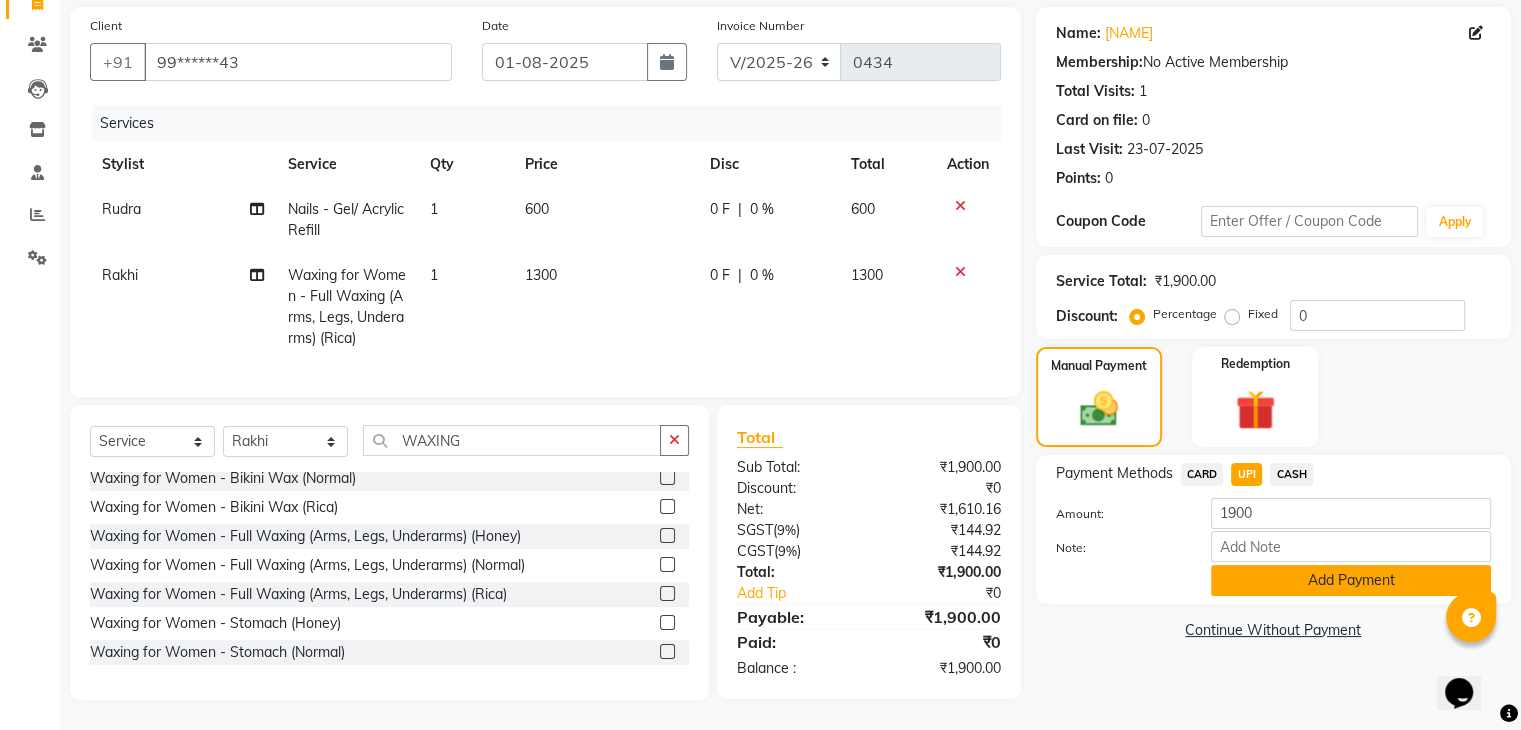 click on "Add Payment" 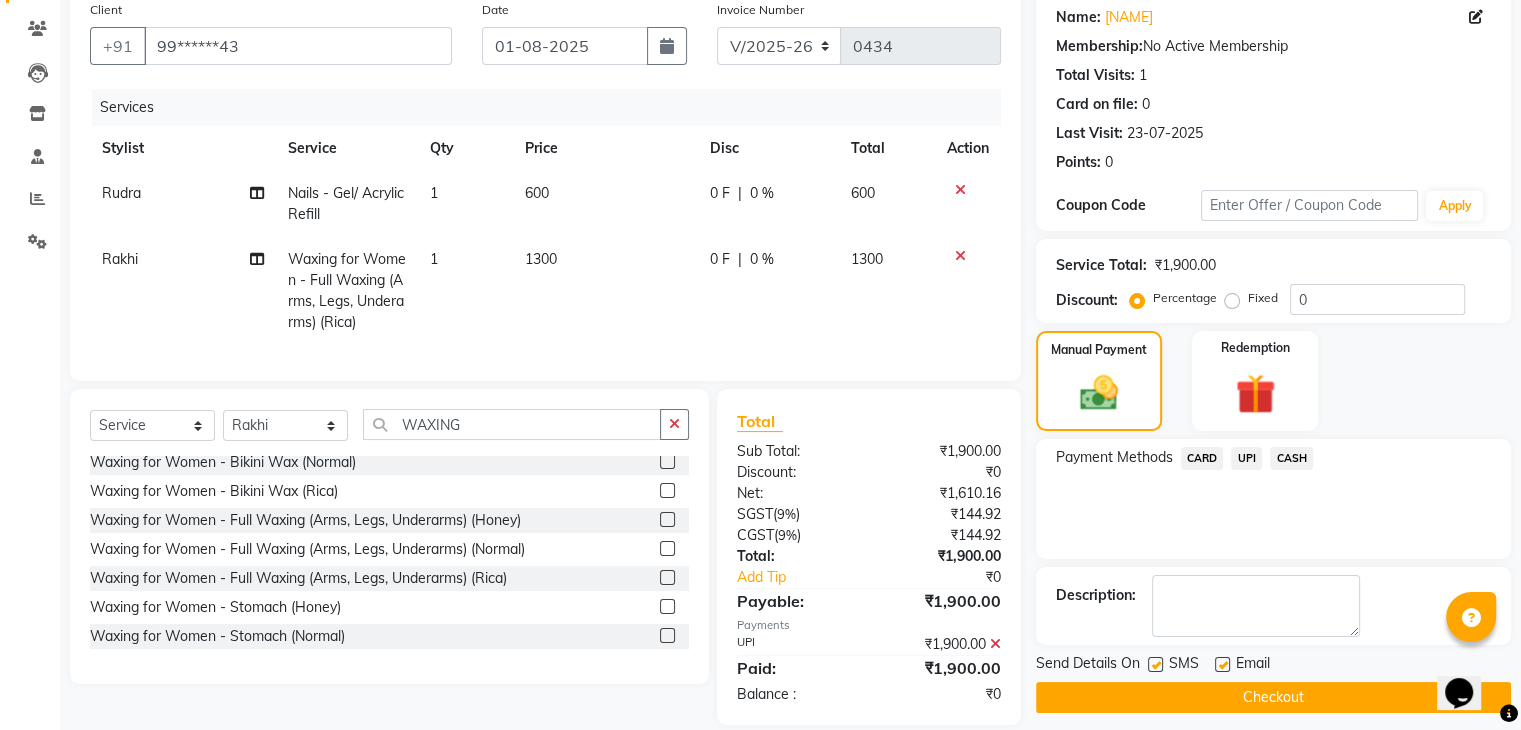 scroll, scrollTop: 200, scrollLeft: 0, axis: vertical 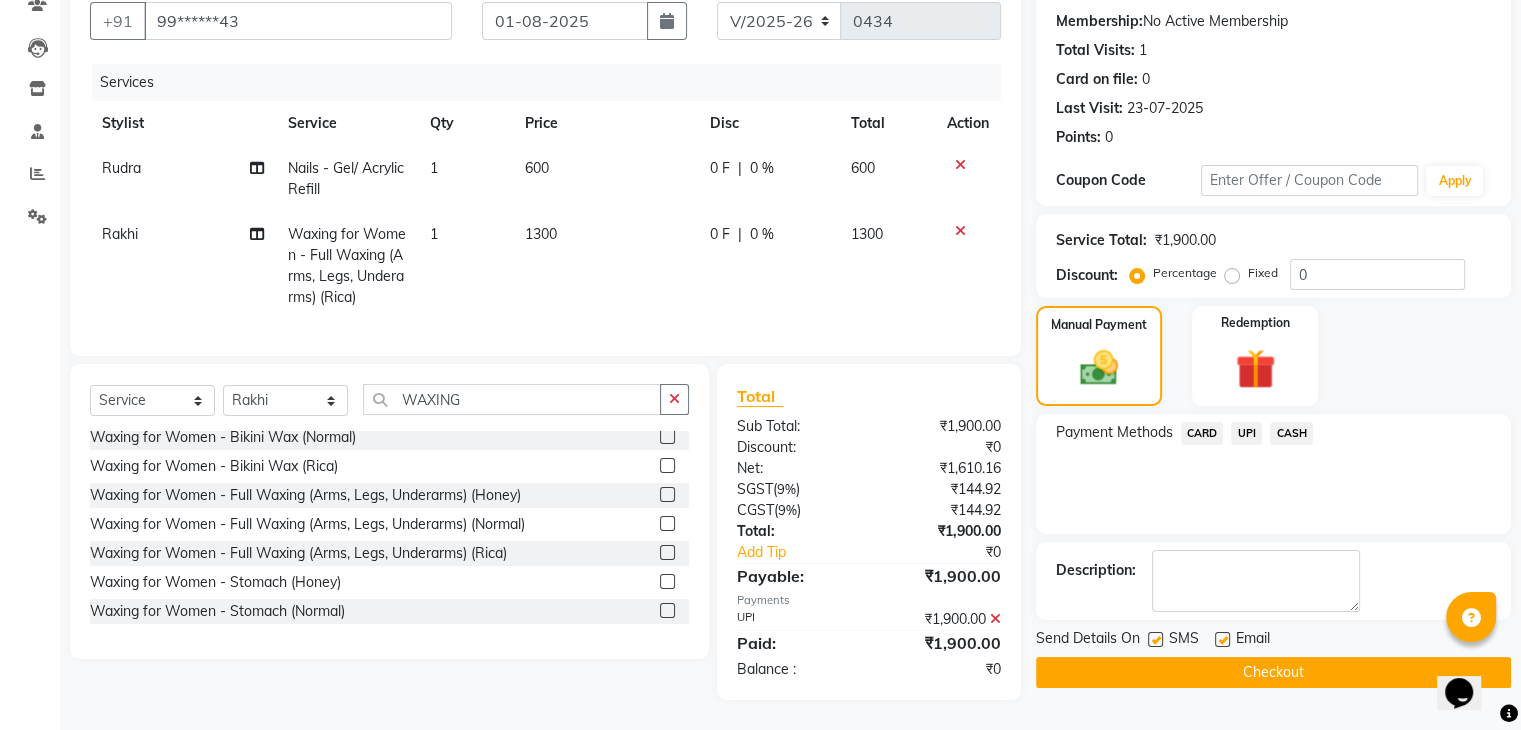 click on "Checkout" 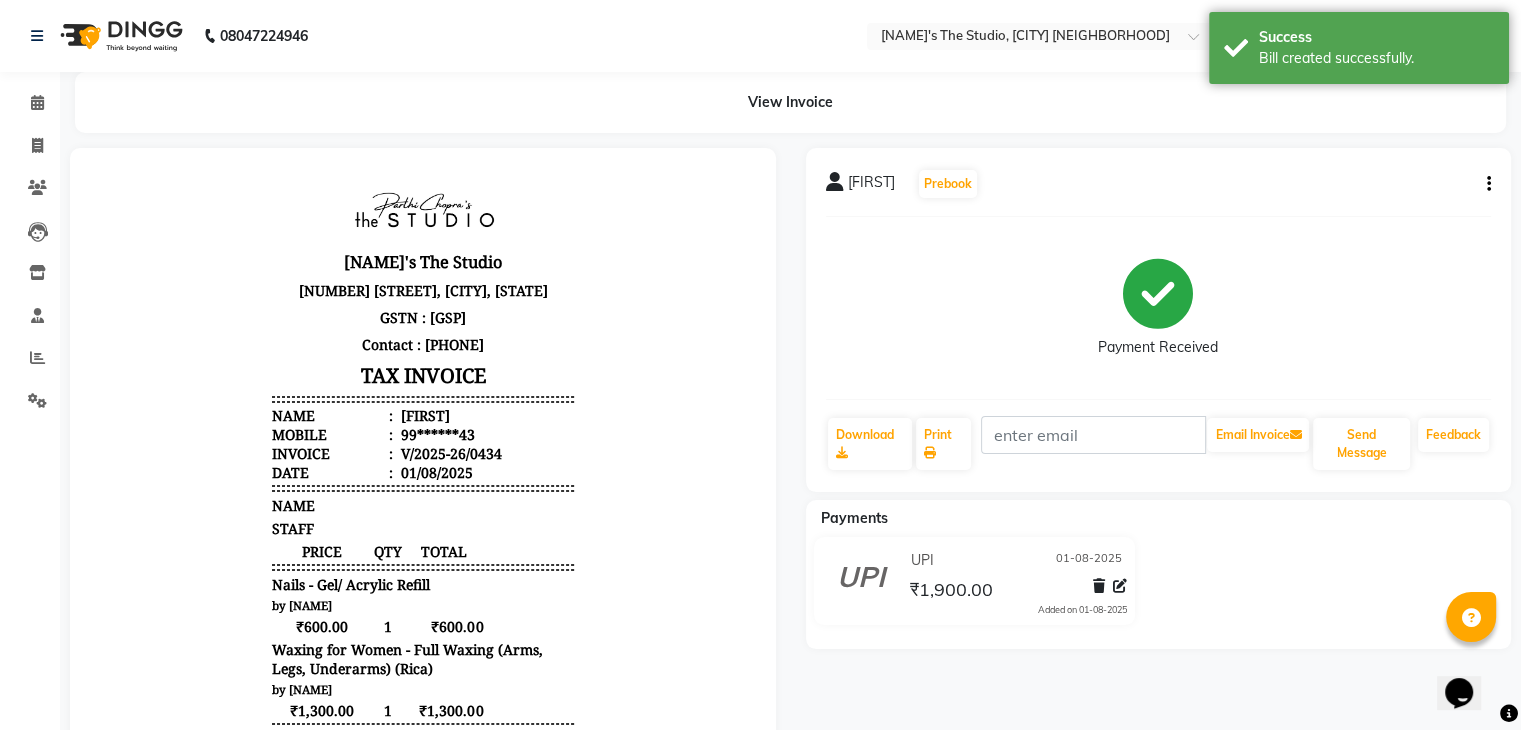 scroll, scrollTop: 0, scrollLeft: 0, axis: both 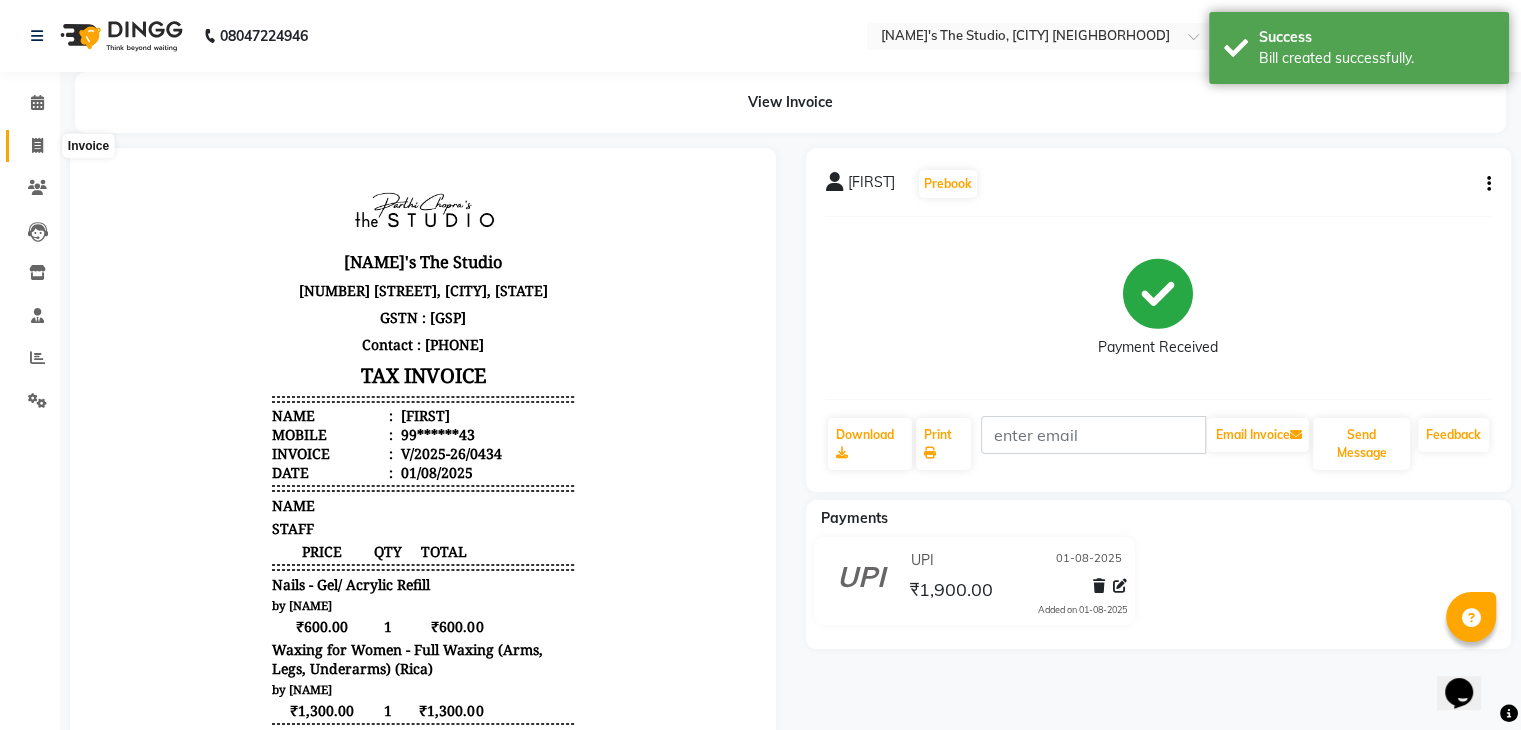click 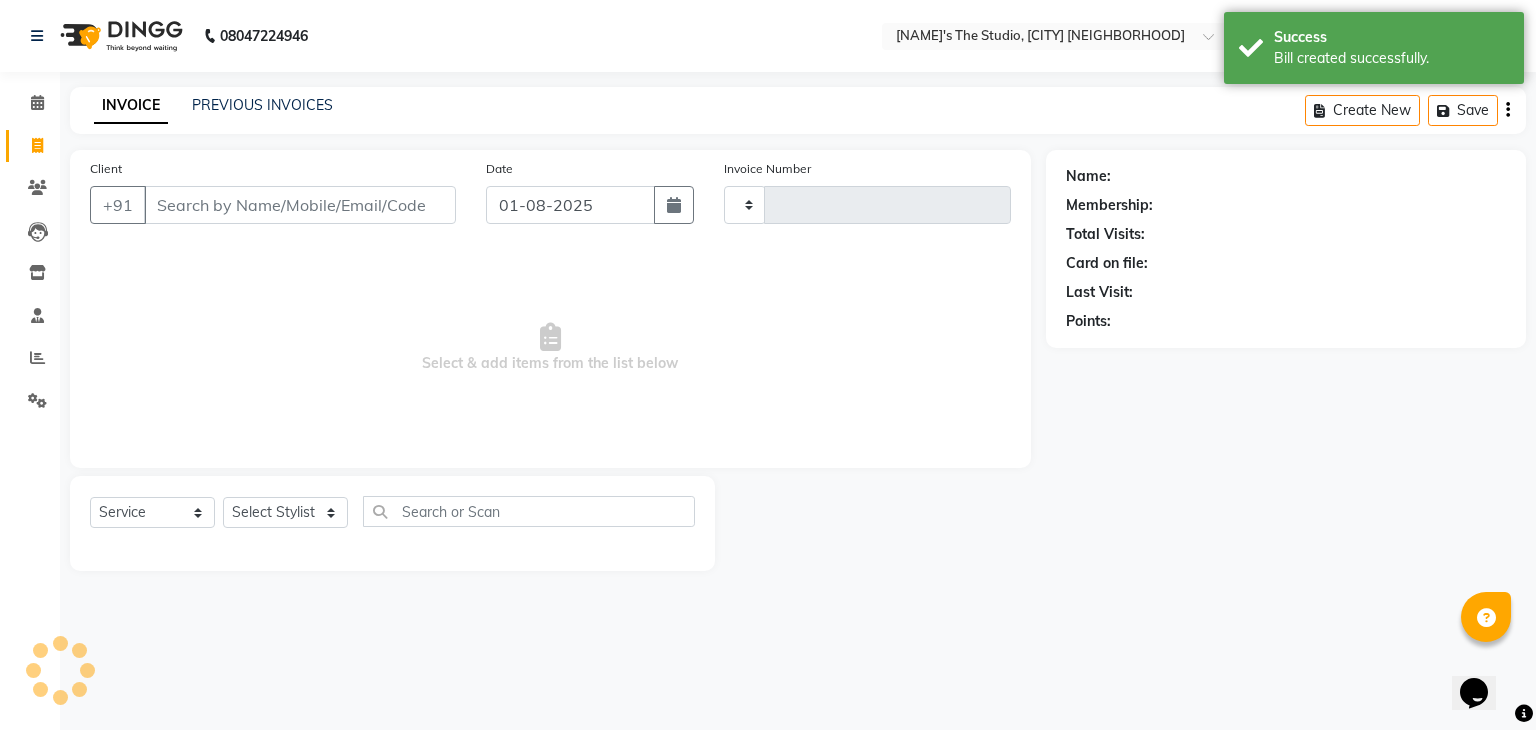 type on "0435" 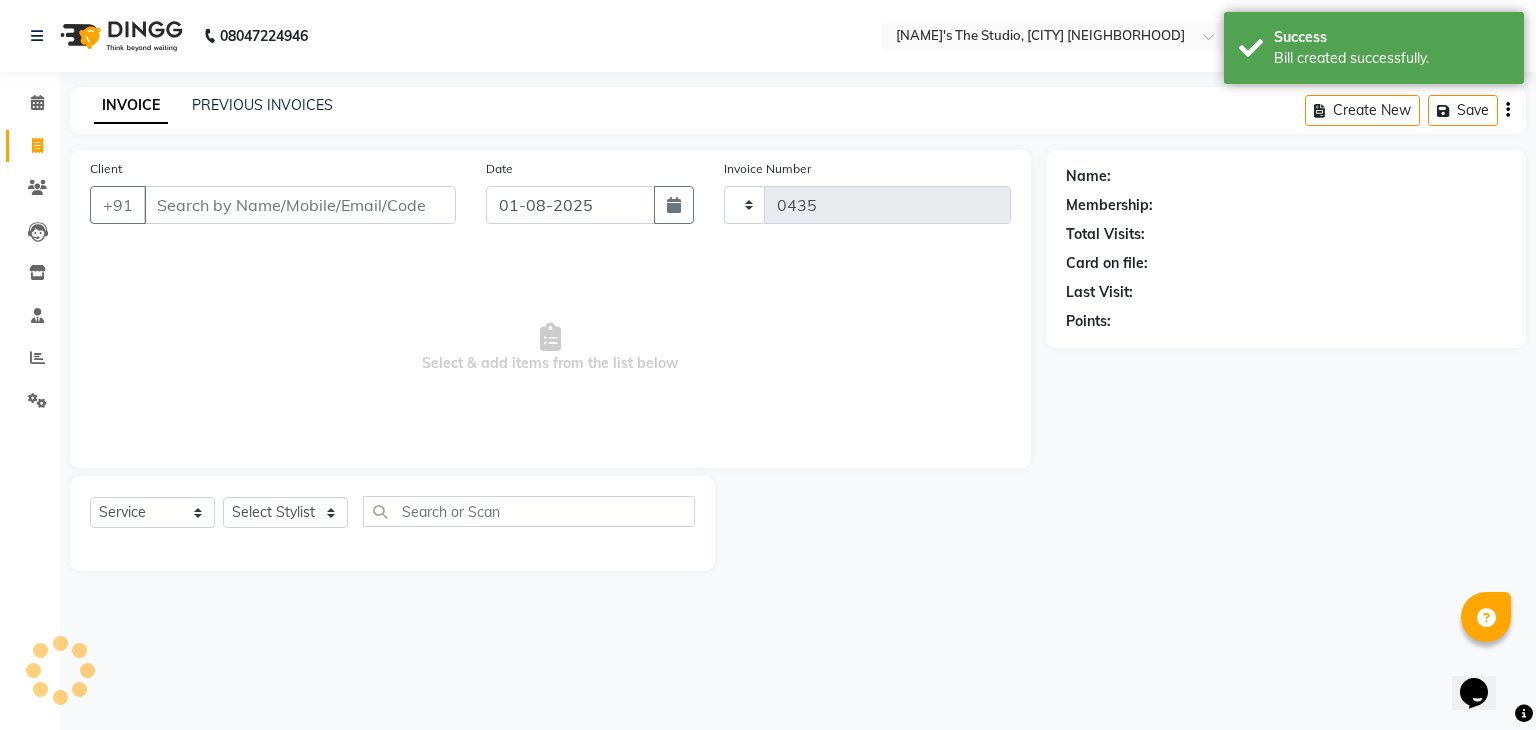 select on "8485" 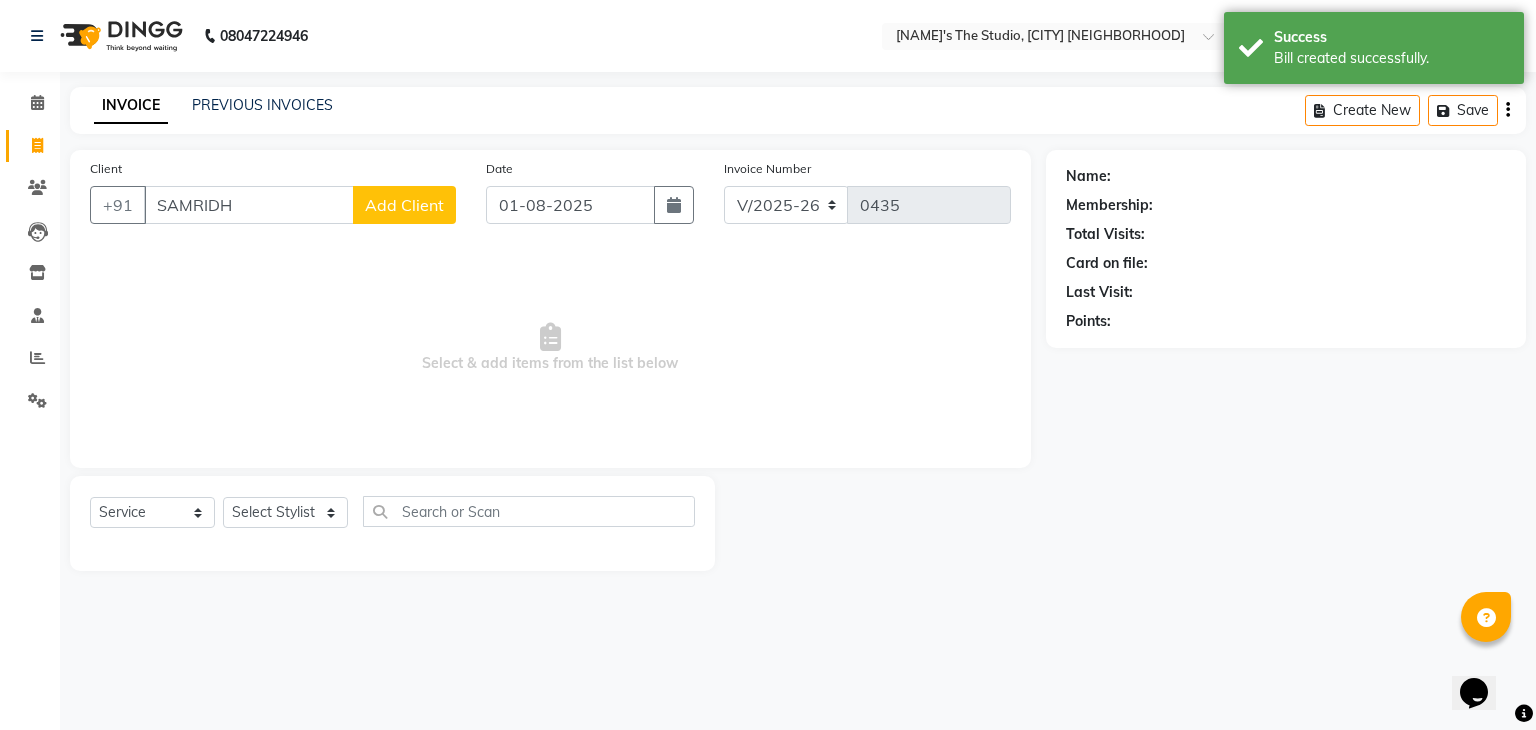 type on "SAMRIDH" 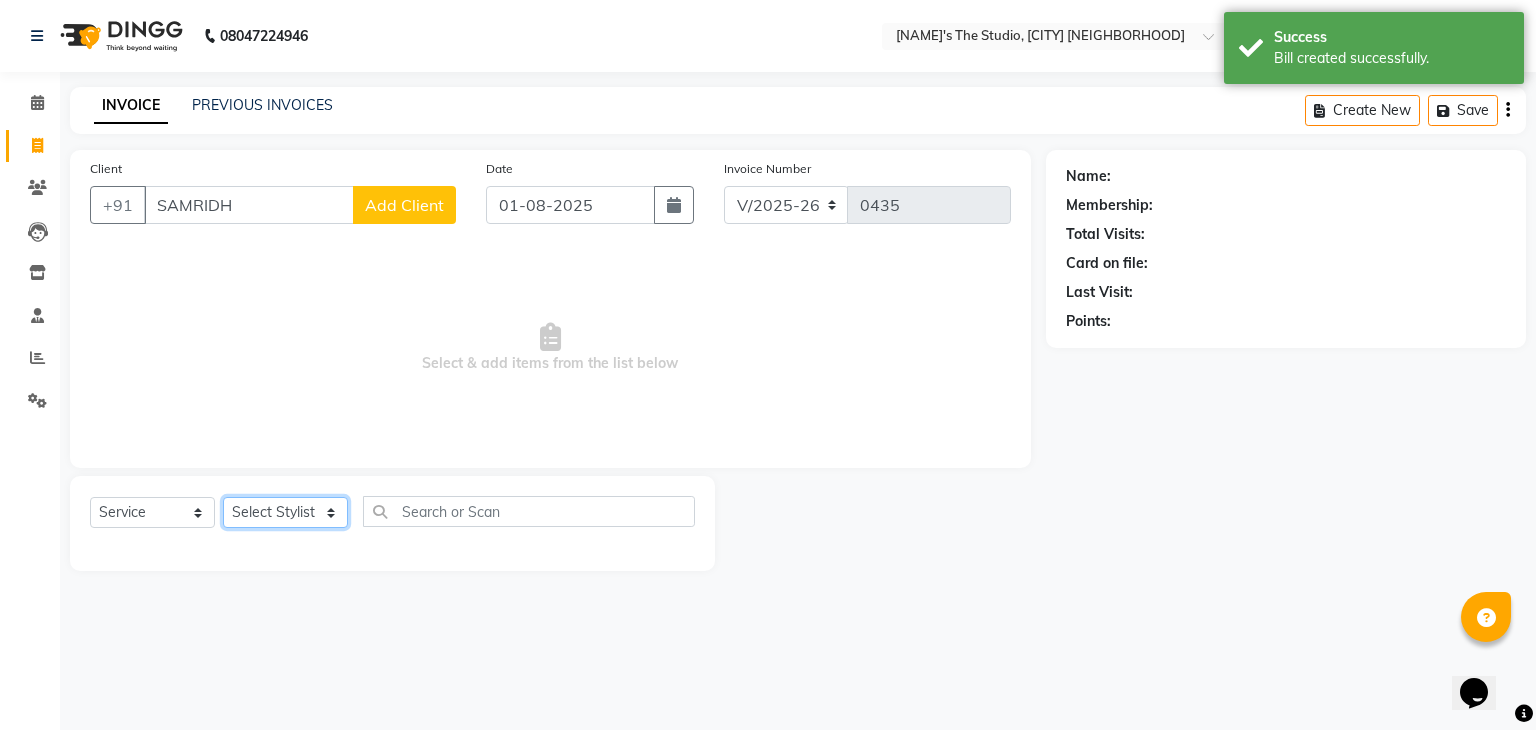 click on "Select Stylist [NAME] [NAME]([INITIAL]) [NAME] [NAME] [NAME] [NAME] [NAME] [NAME] [NAME] [NAME] [NAME] [NAME] [NAME] [NAME]" 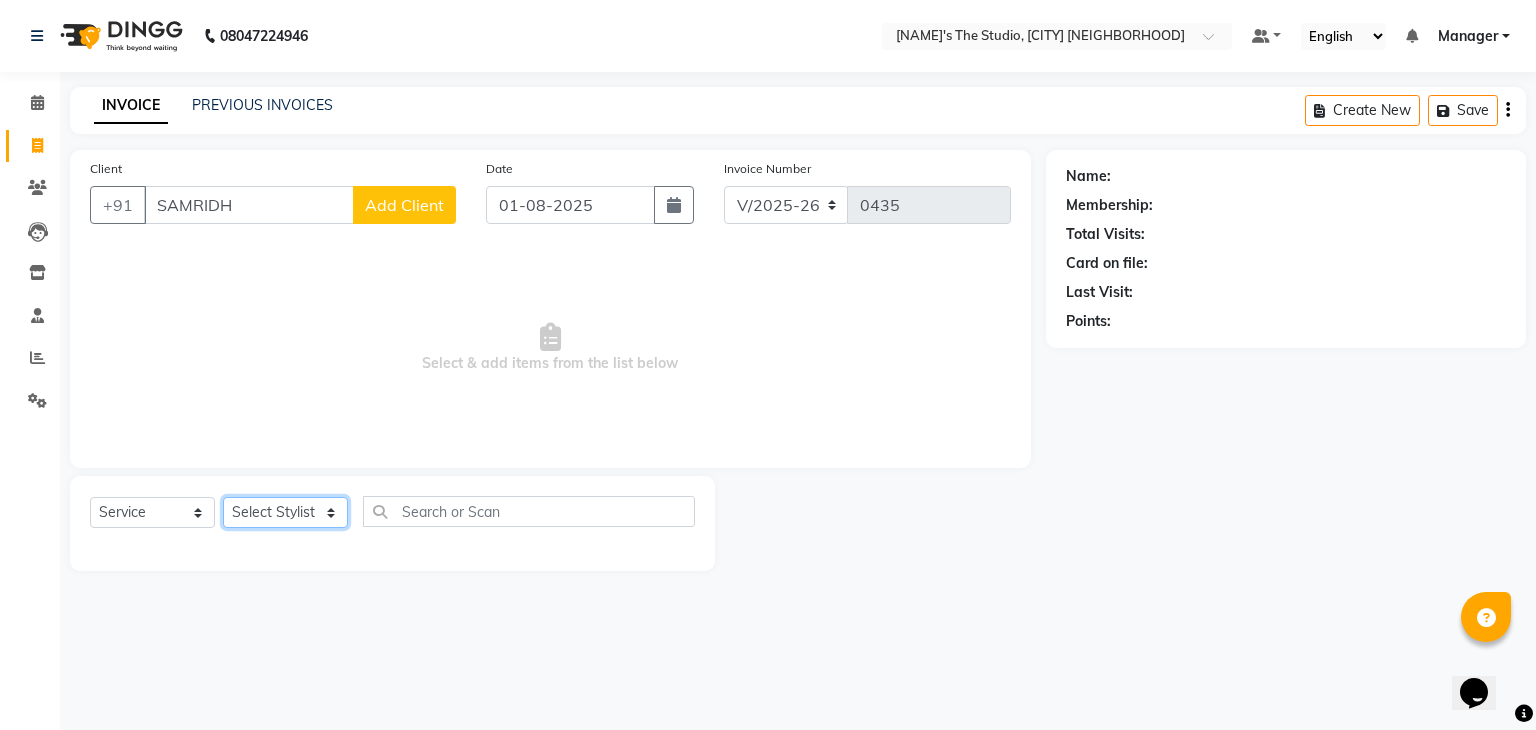 select on "[PHONE]" 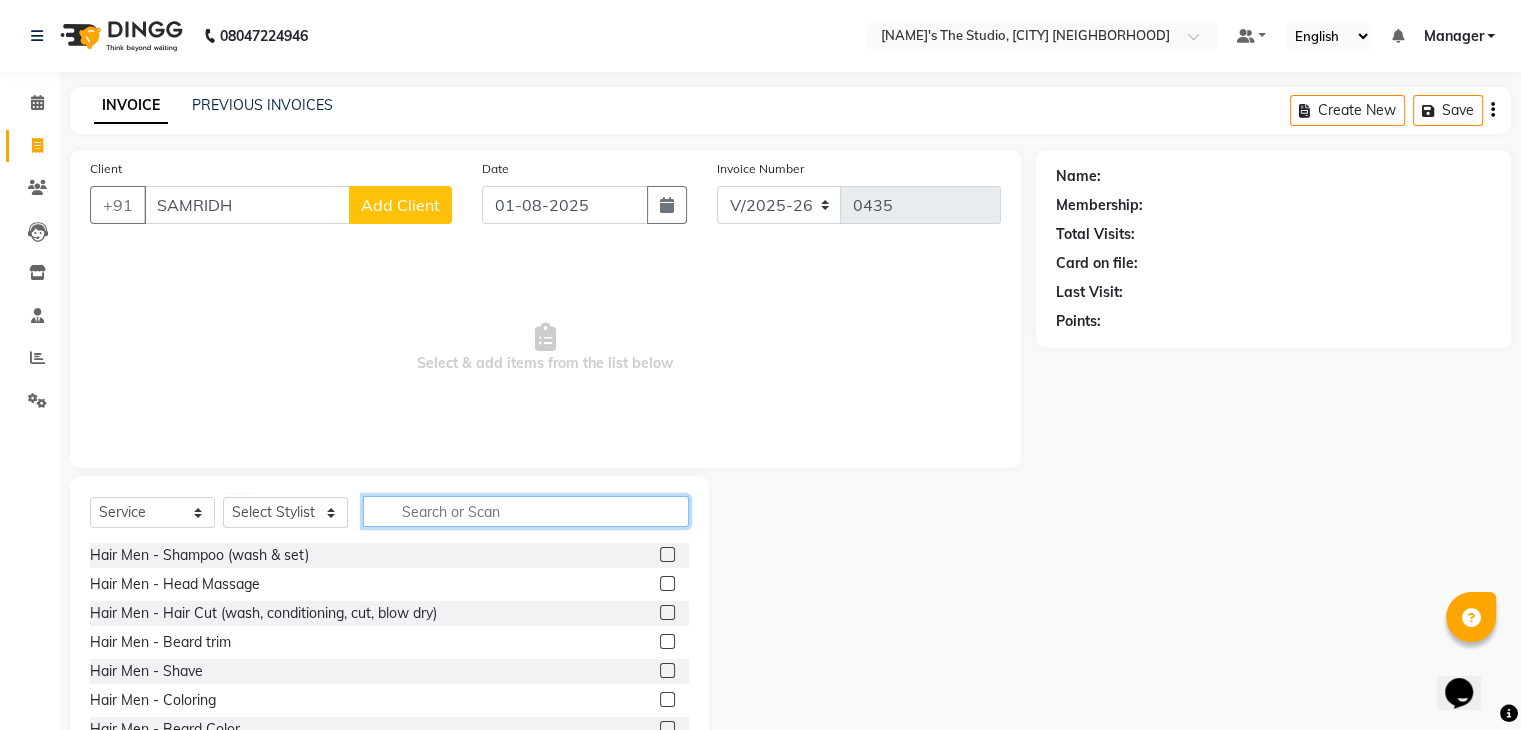 click 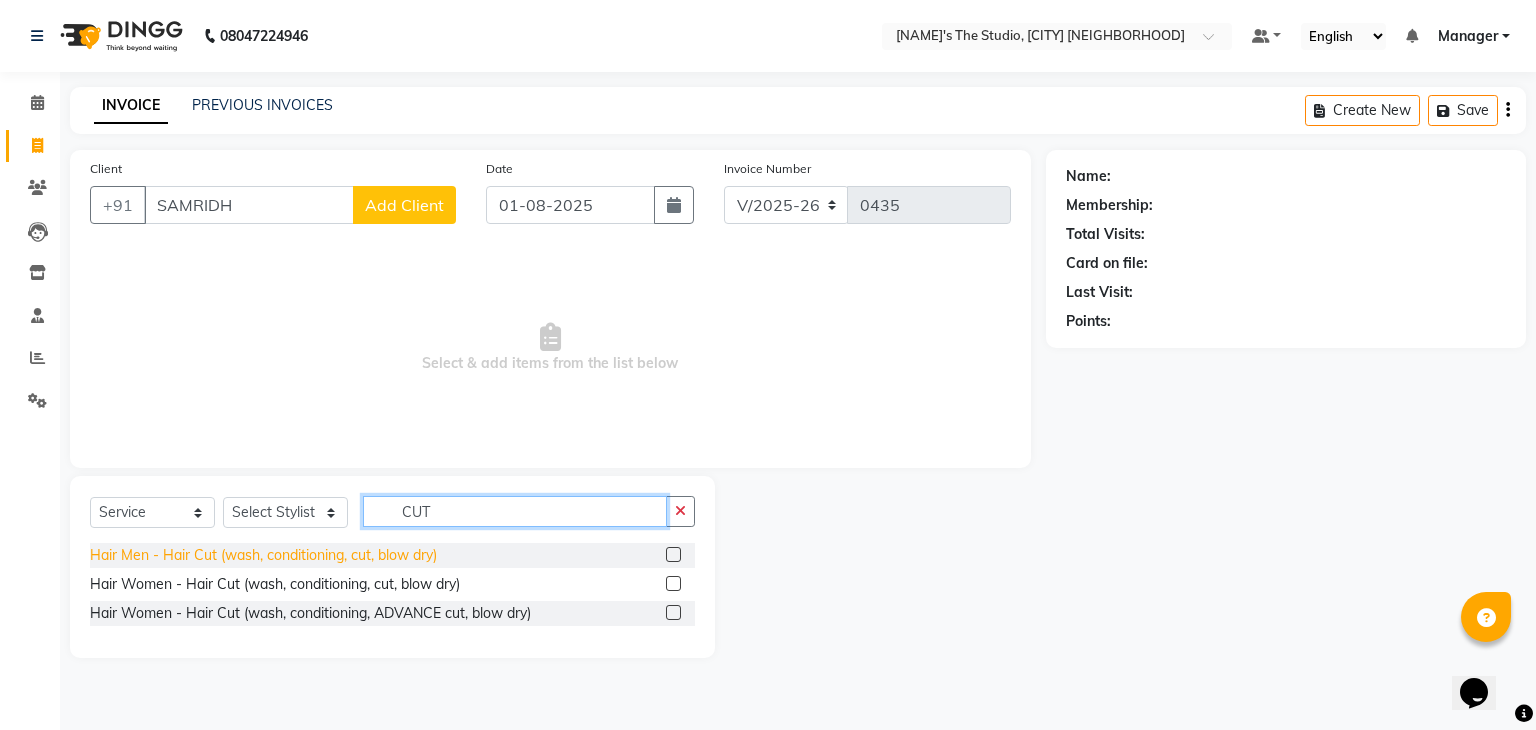 type on "CUT" 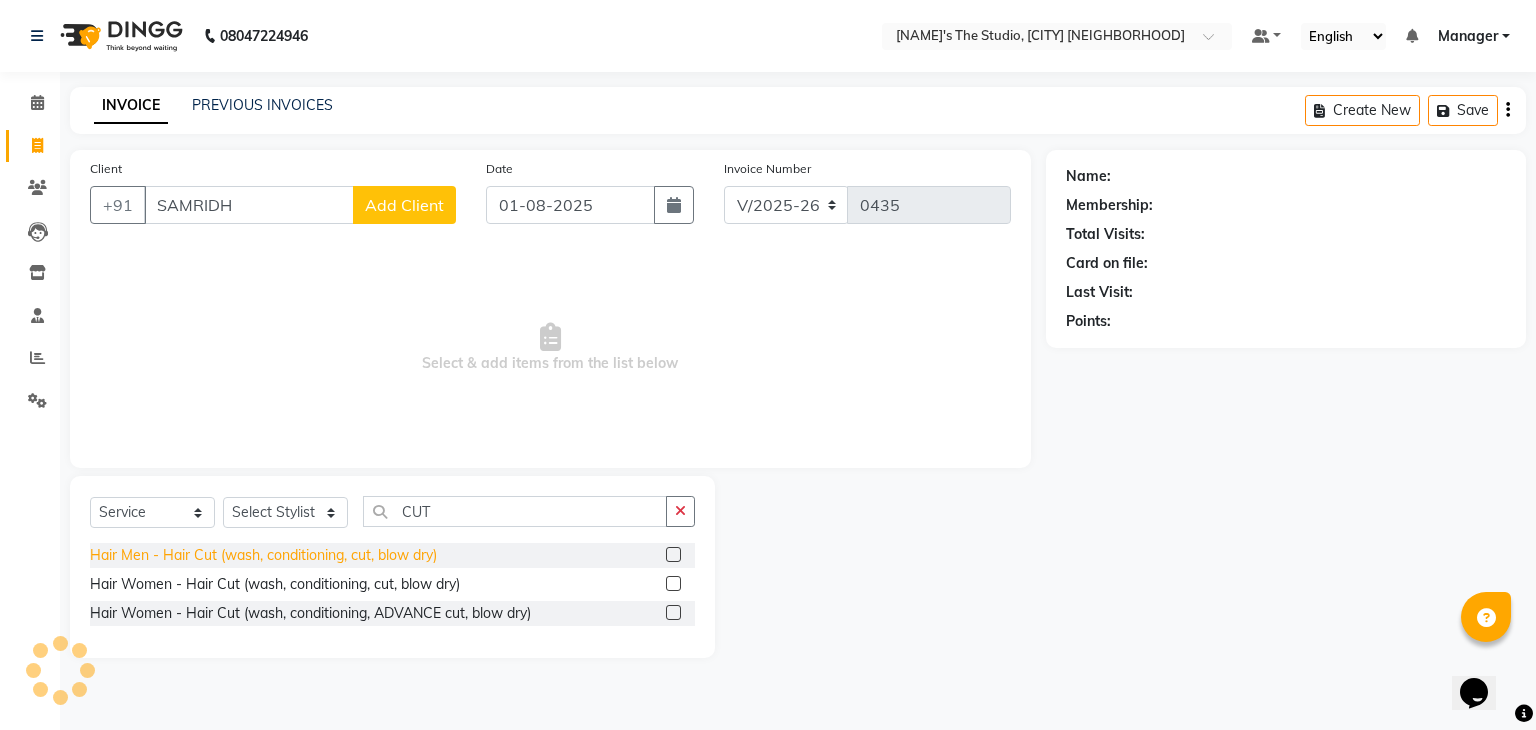 click on "Hair Men - Hair Cut (wash, conditioning, cut, blow dry)" 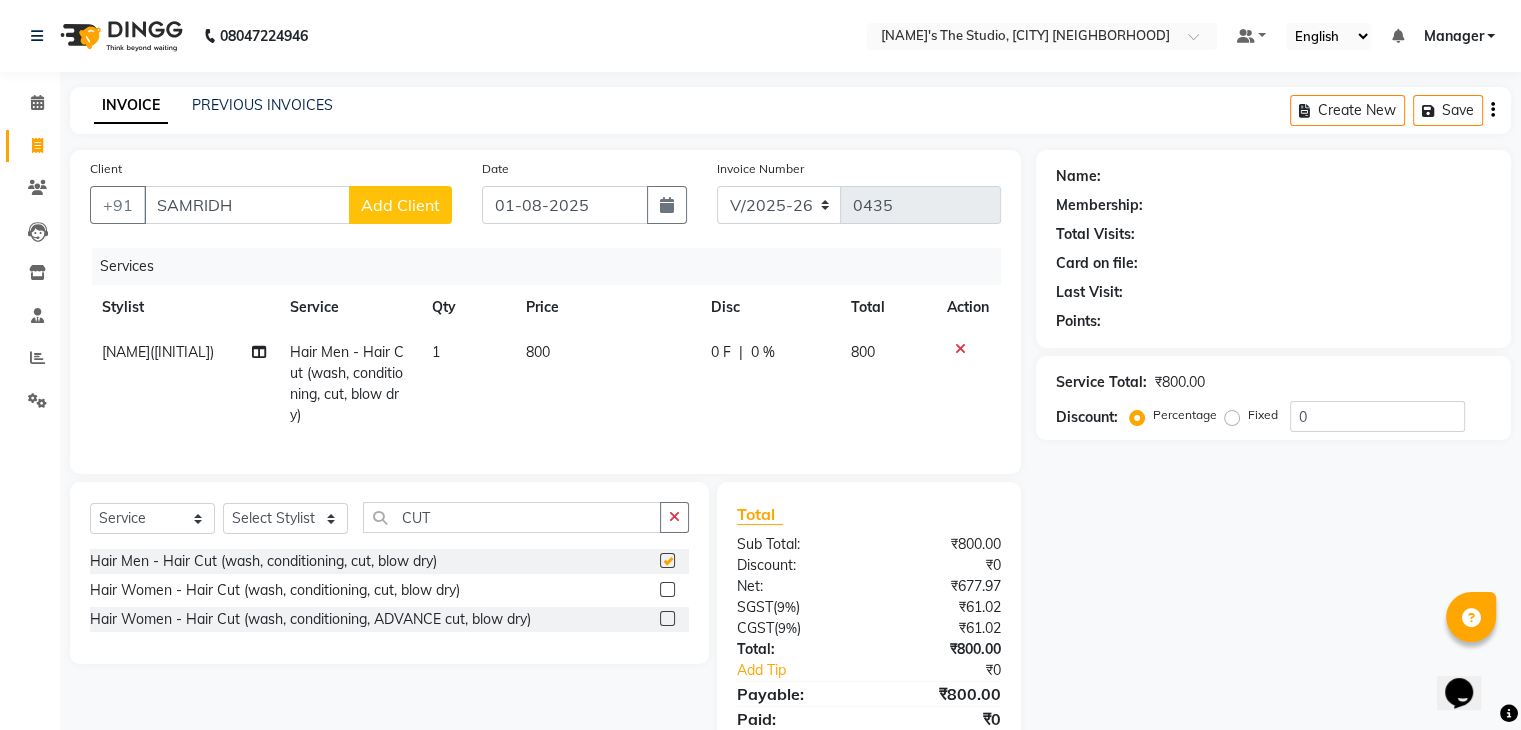 checkbox on "false" 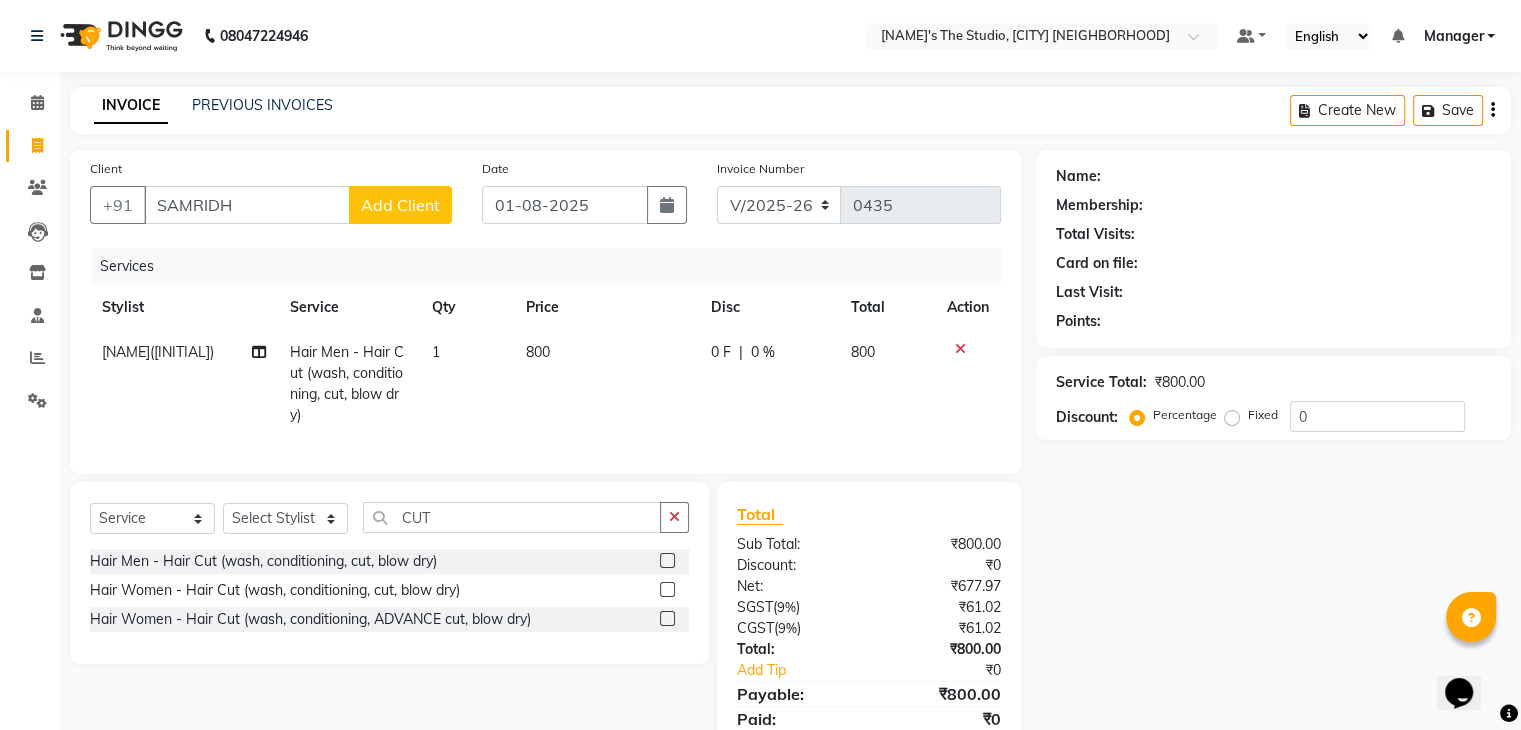 click on "800" 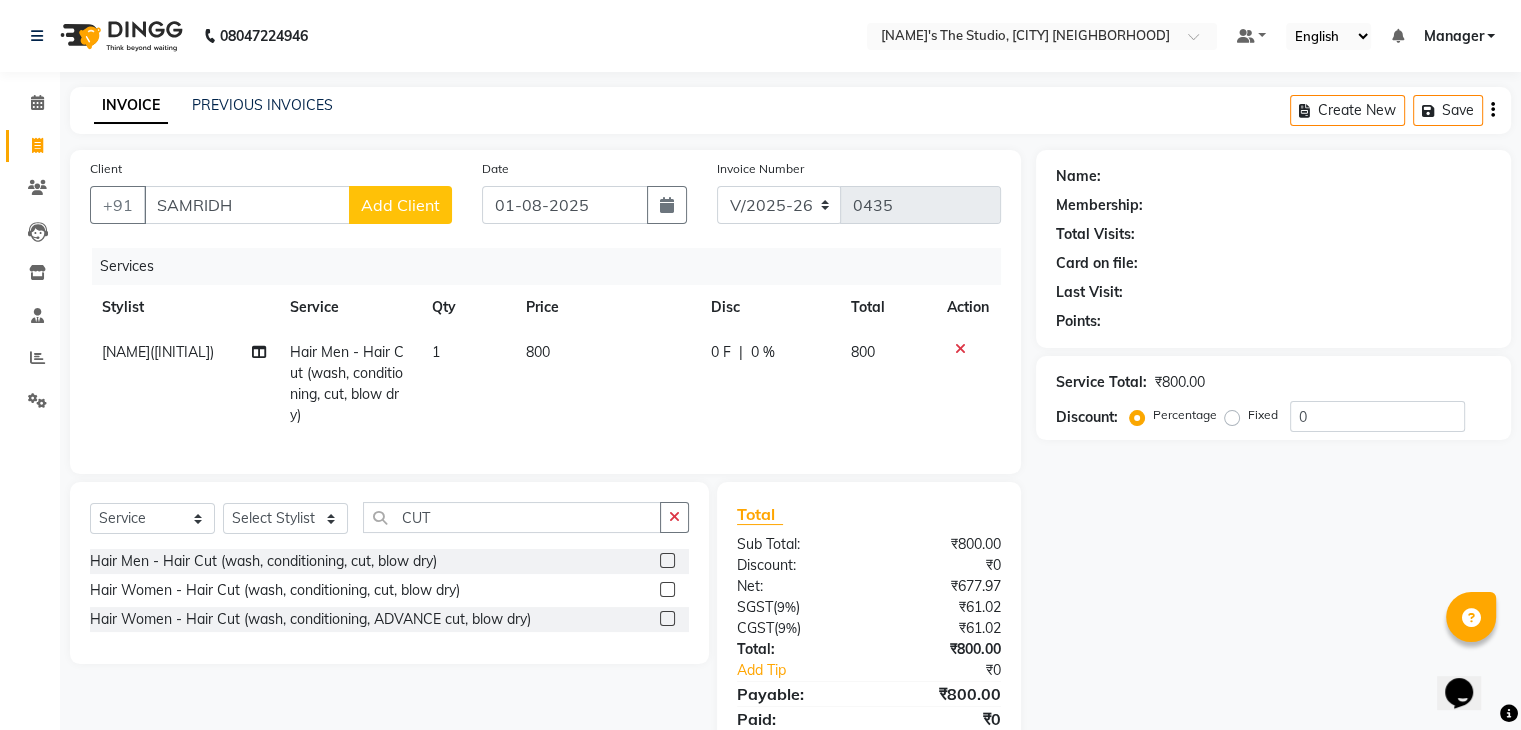 select on "[PHONE]" 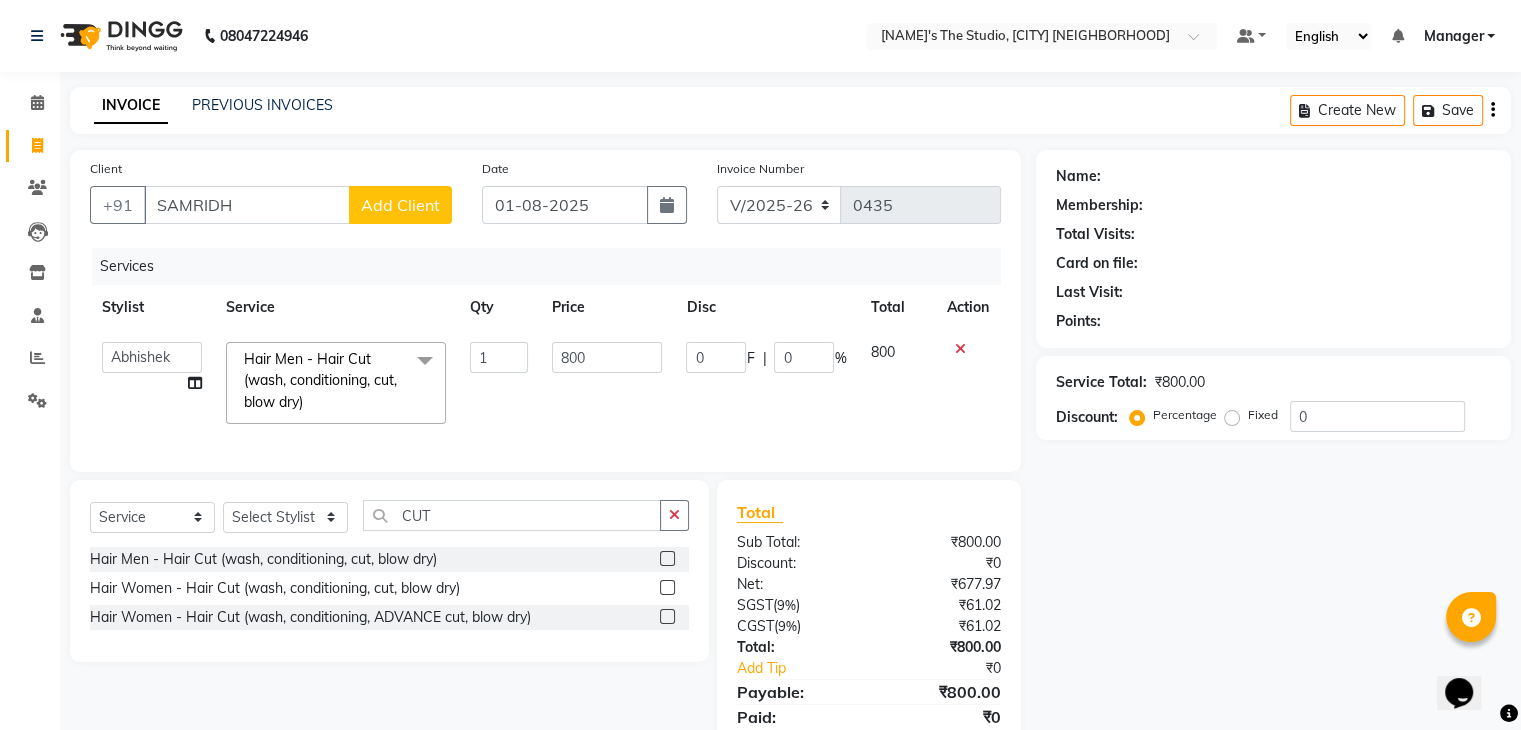 click on "800" 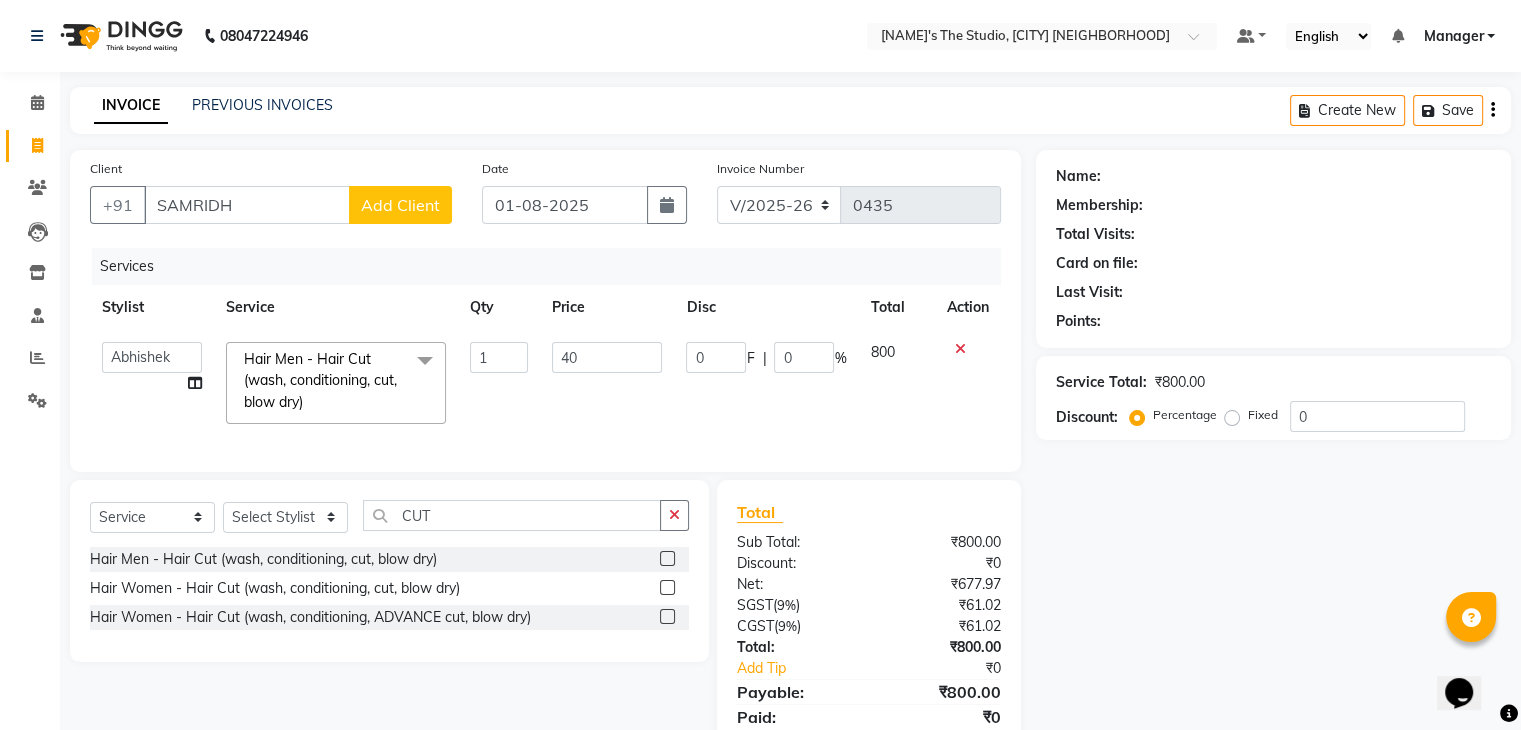 type on "400" 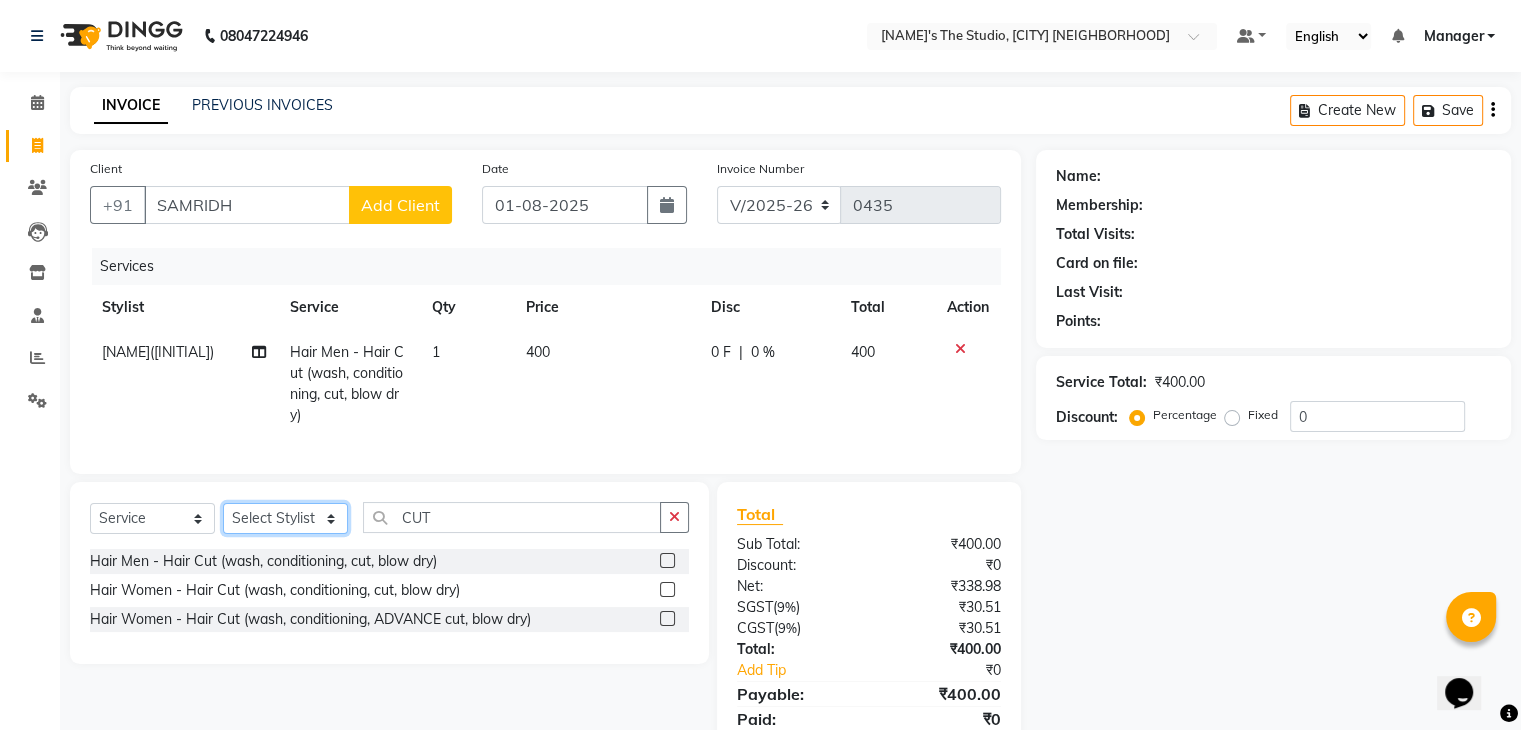 click on "Select Stylist [NAME] [NAME]([INITIAL]) [NAME] [NAME] [NAME] [NAME] [NAME] [NAME] [NAME] [NAME] [NAME] [NAME] [NAME] [NAME]" 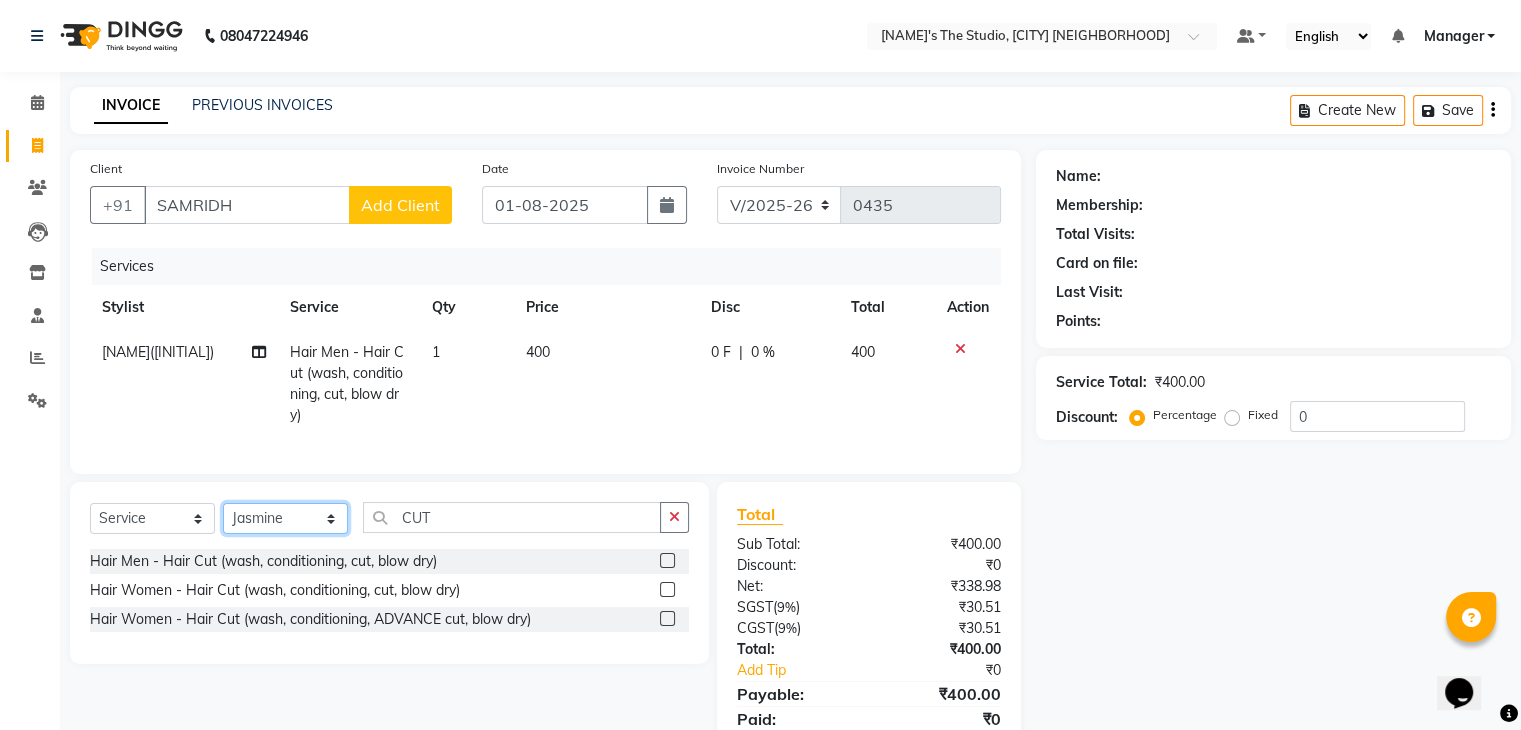 click on "Select Stylist [NAME] [NAME]([INITIAL]) [NAME] [NAME] [NAME] [NAME] [NAME] [NAME] [NAME] [NAME] [NAME] [NAME] [NAME] [NAME]" 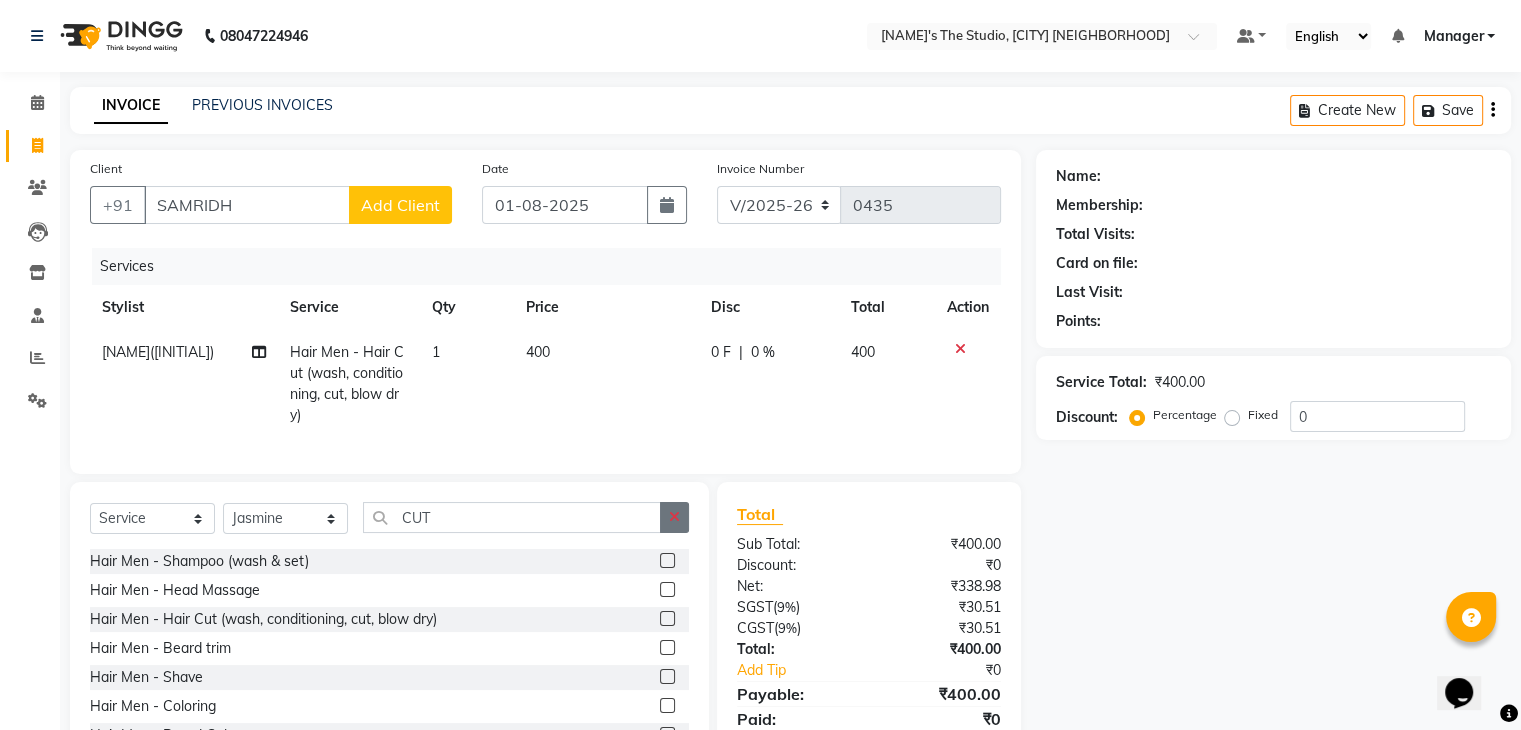 click 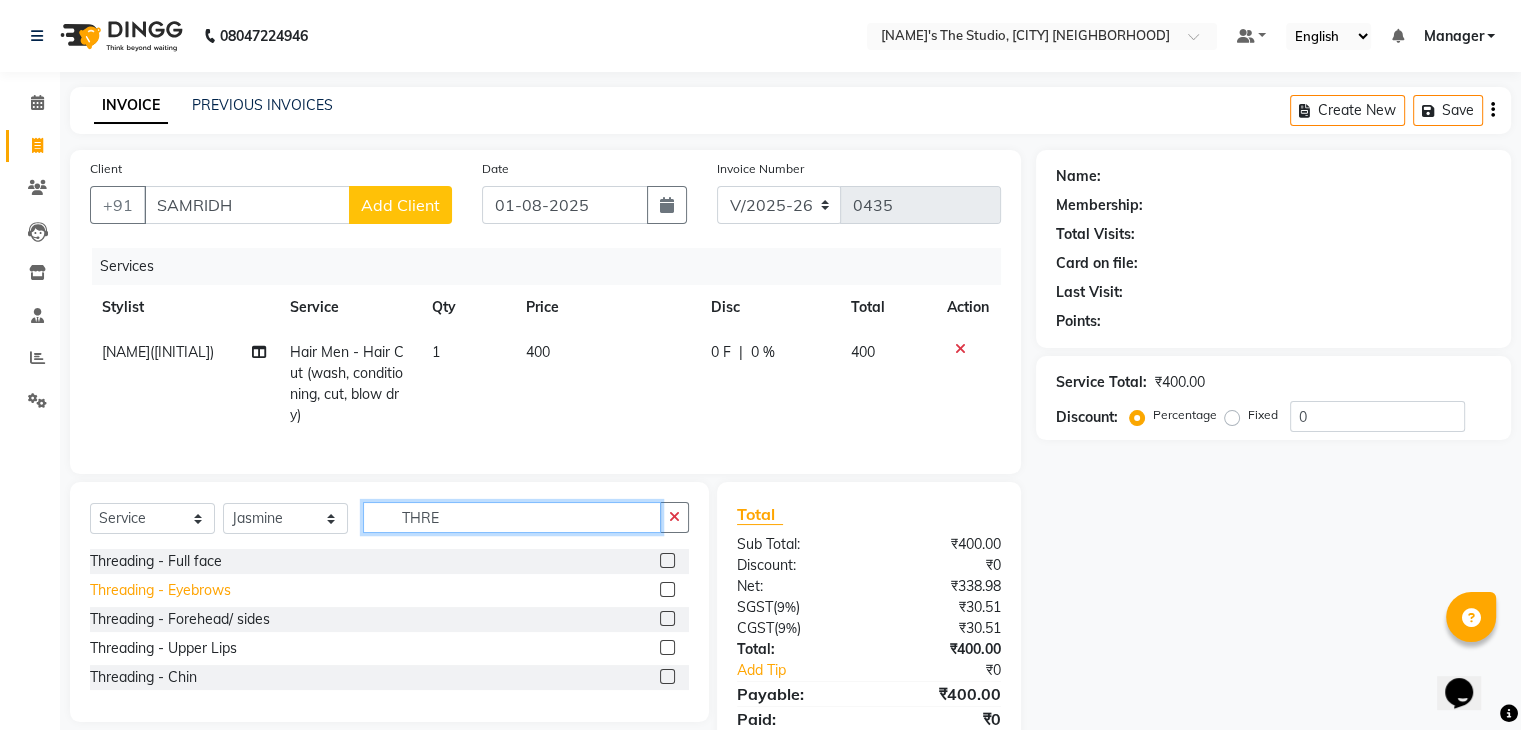type on "THRE" 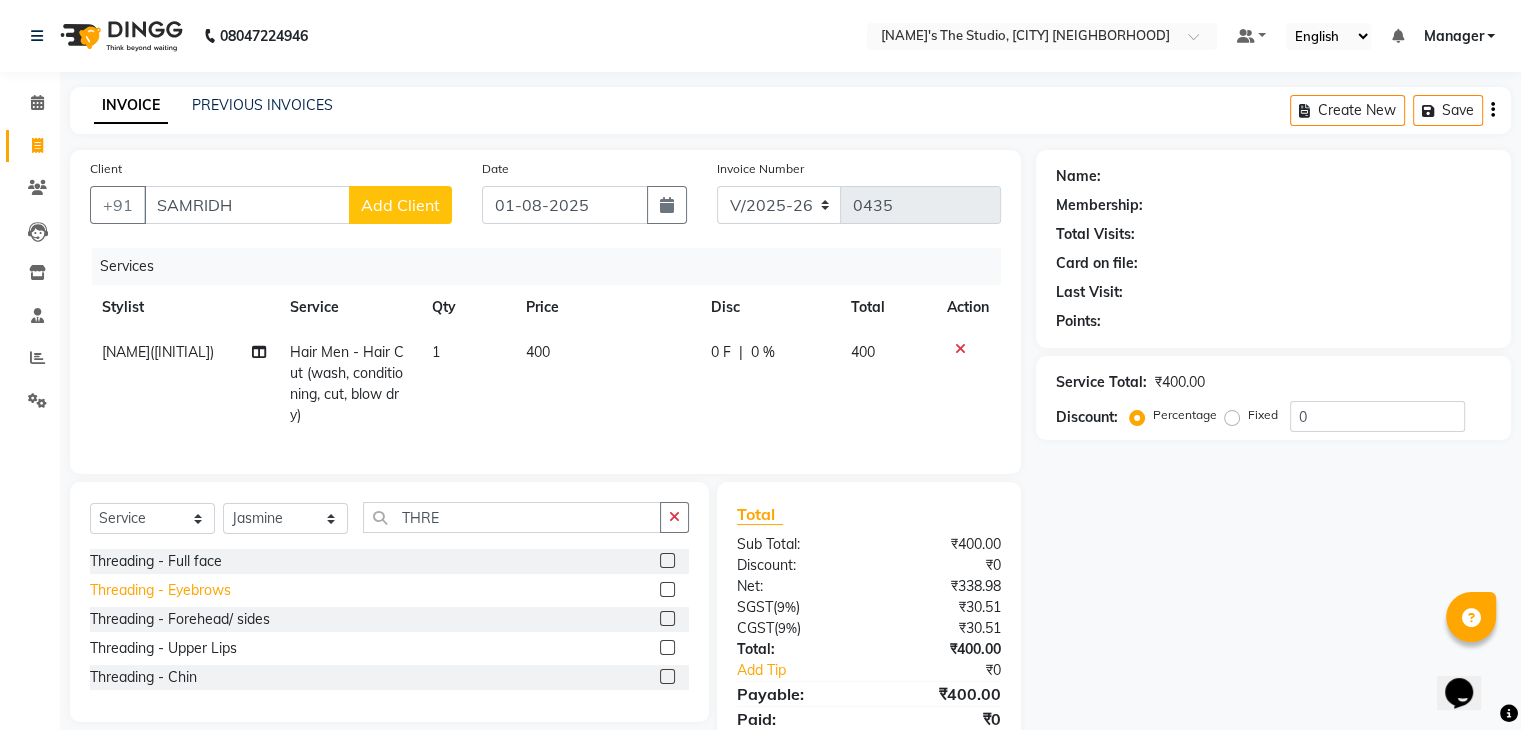 click on "Threading - Eyebrows" 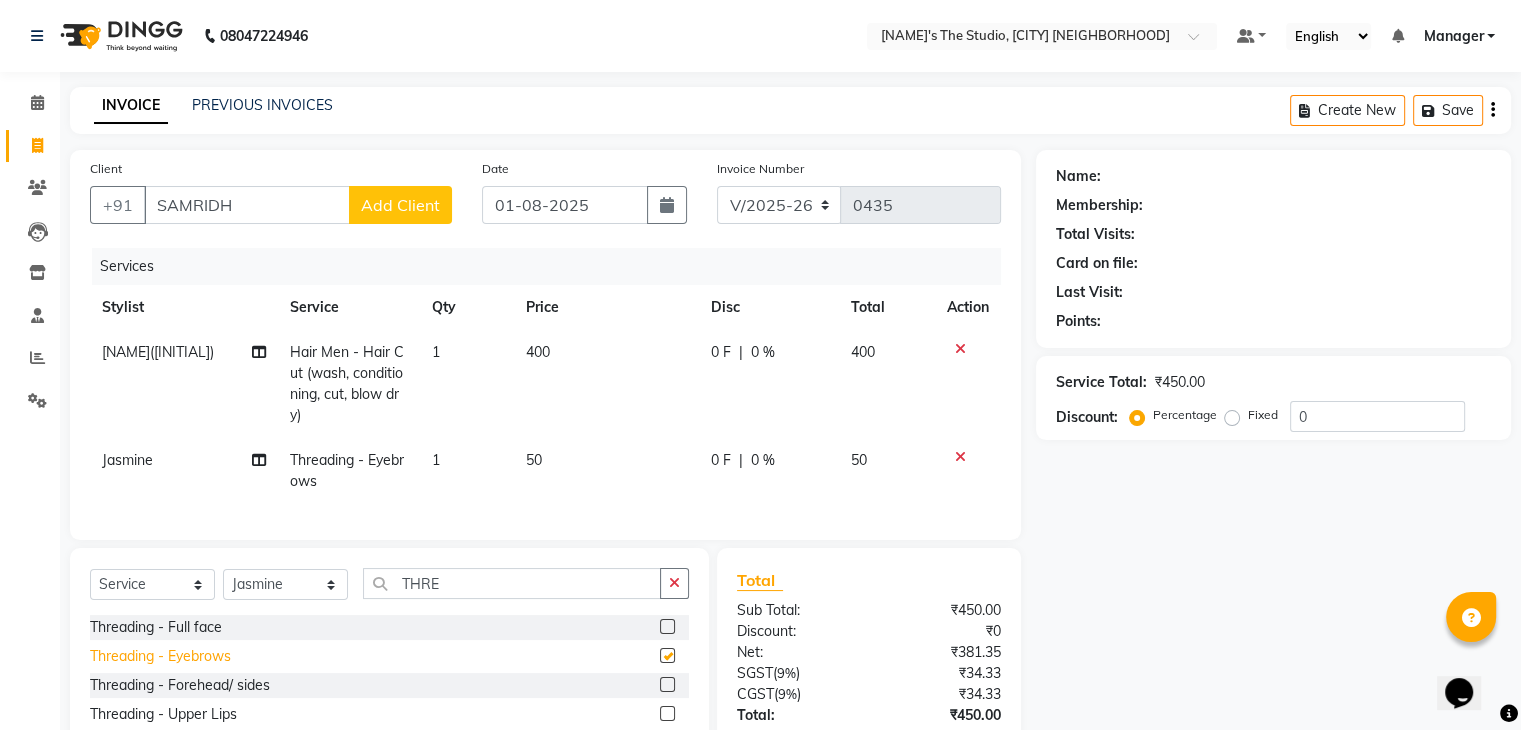 checkbox on "false" 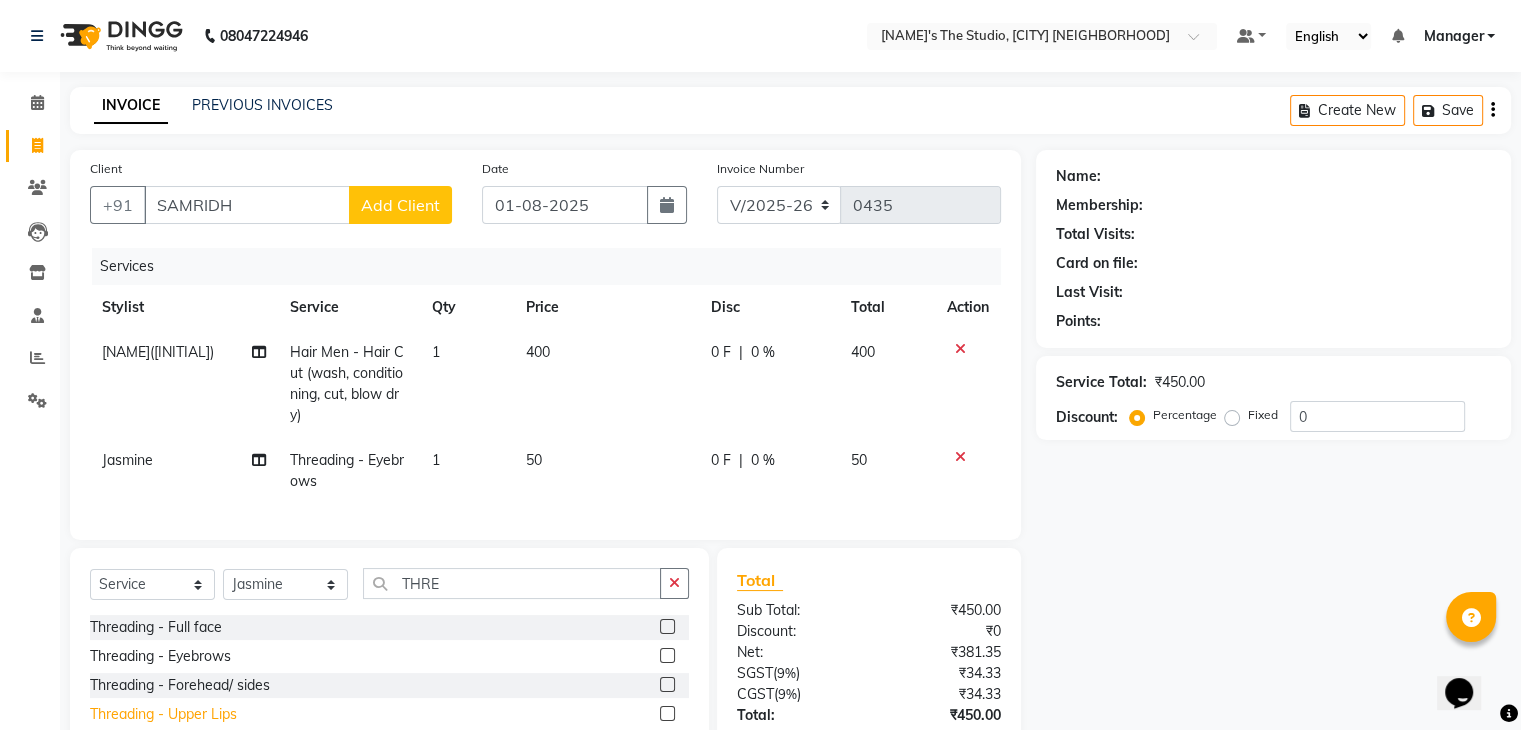 scroll, scrollTop: 132, scrollLeft: 0, axis: vertical 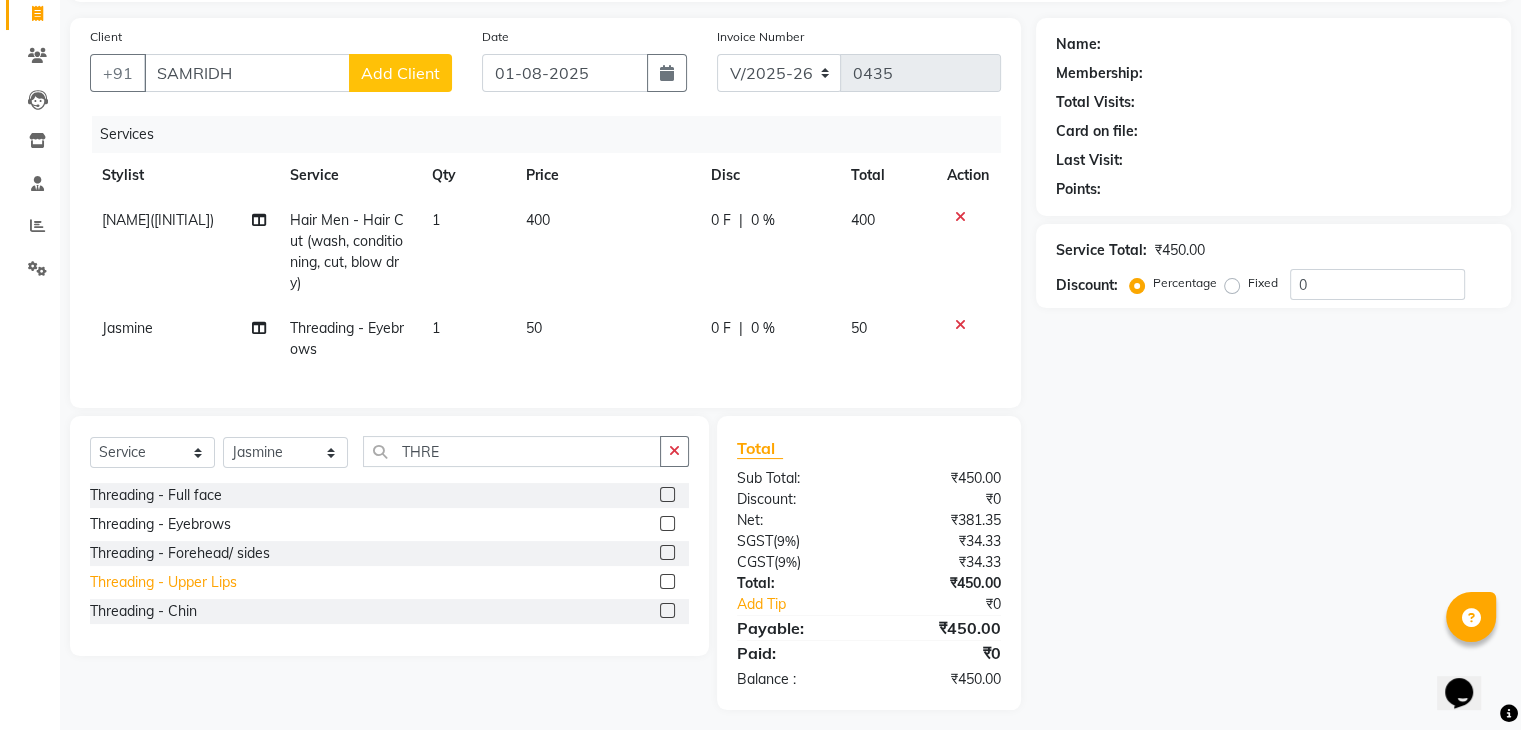 click on "Threading - Upper Lips" 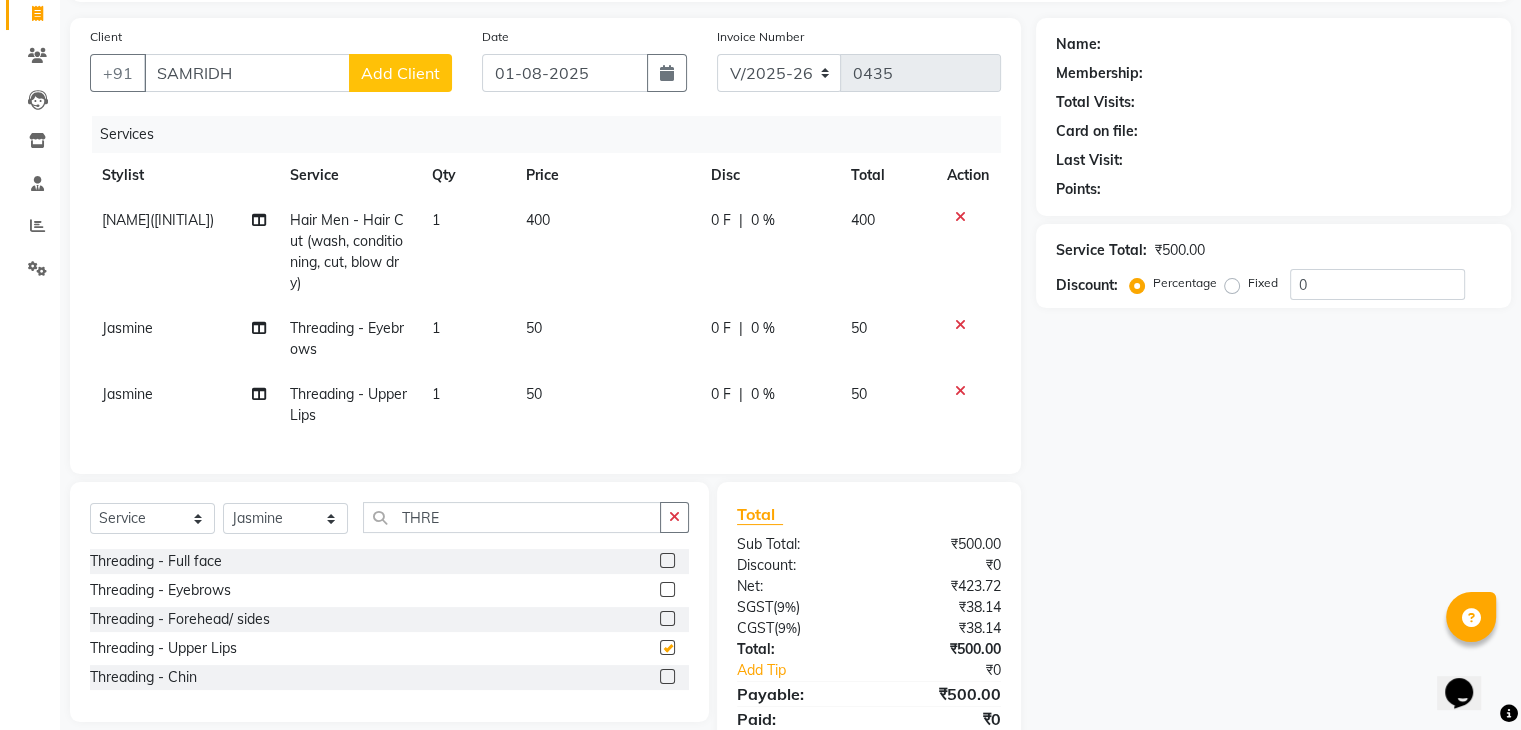 checkbox on "false" 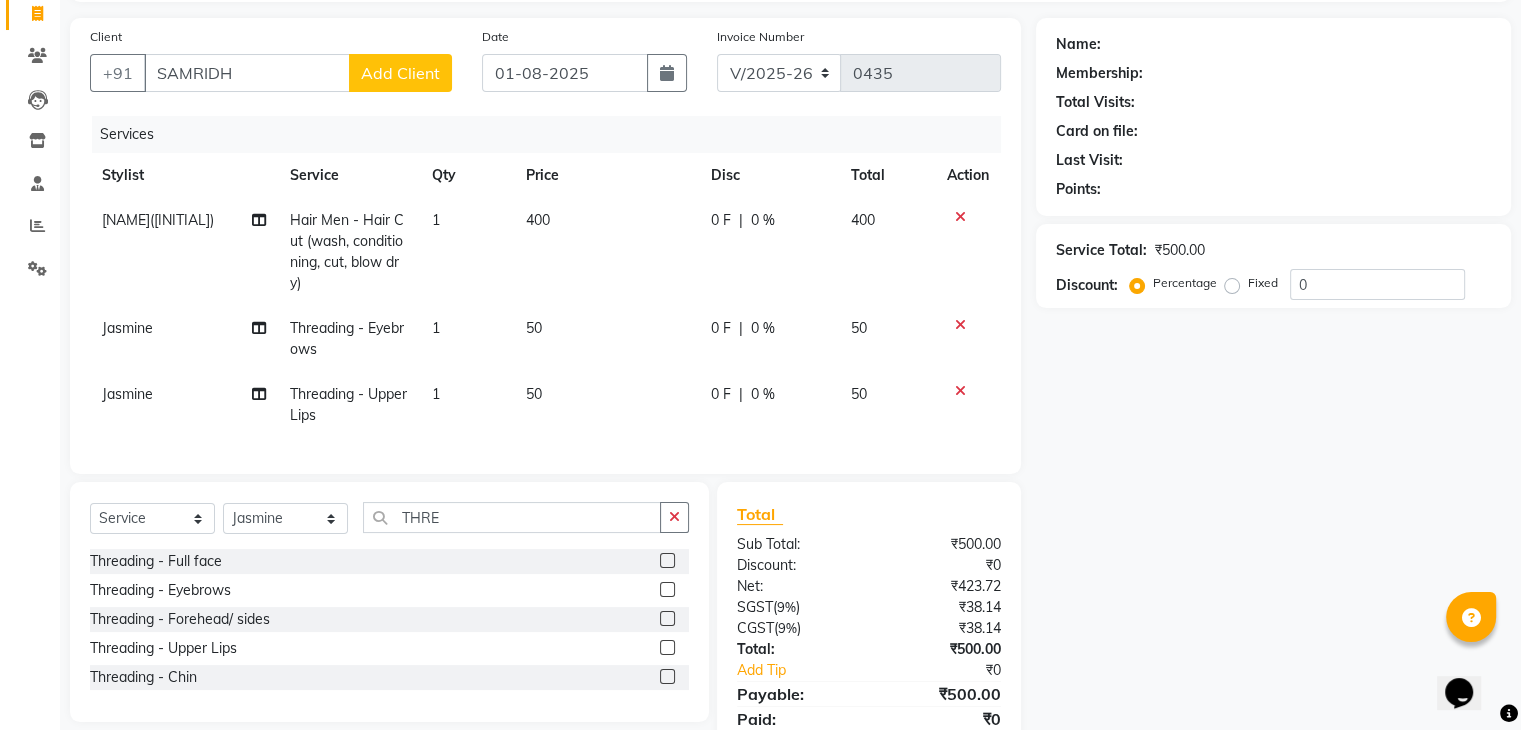 click on "Name: Membership: Total Visits: Card on file: Last Visit:  Points:  Service Total:  ₹500.00  Discount:  Percentage   Fixed  0" 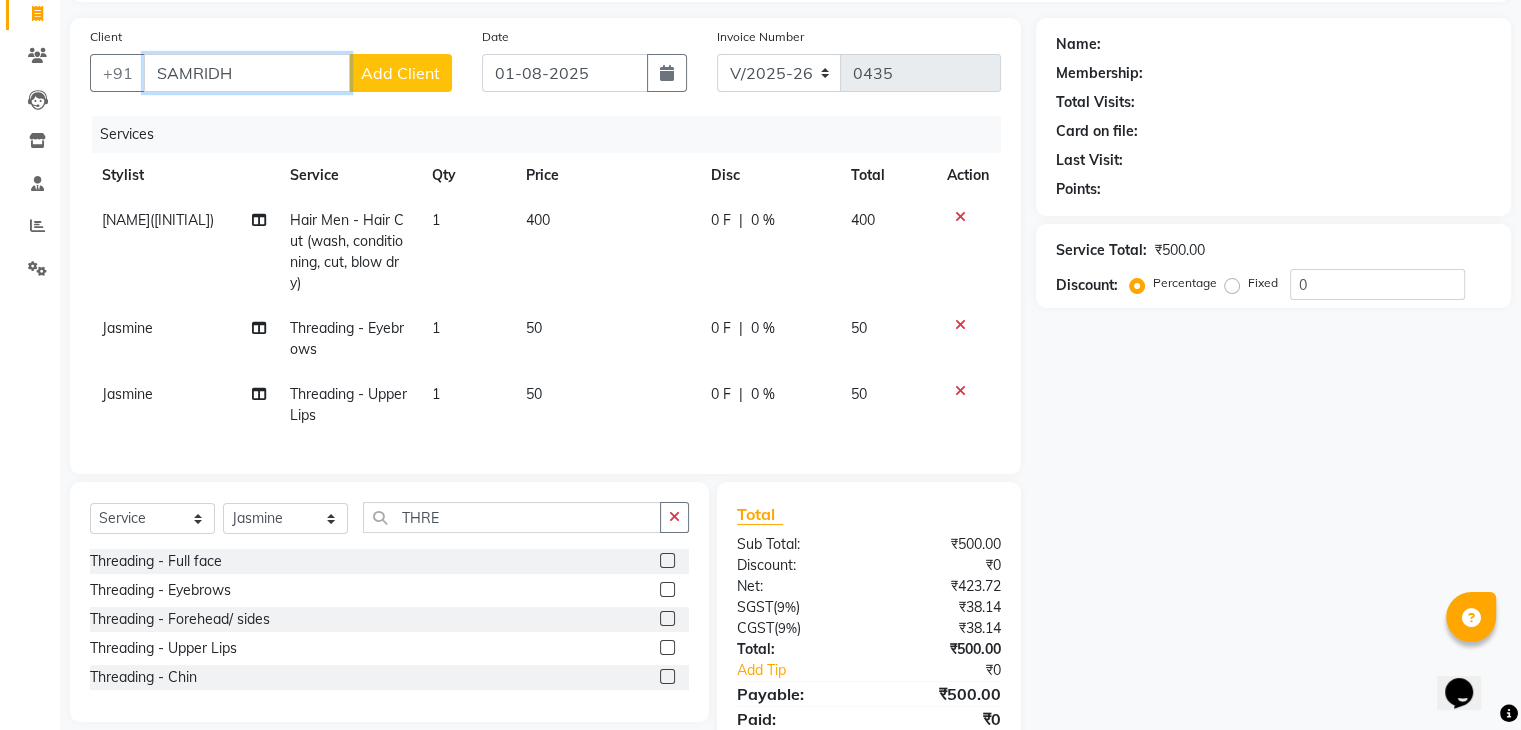 click on "SAMRIDH" at bounding box center (247, 73) 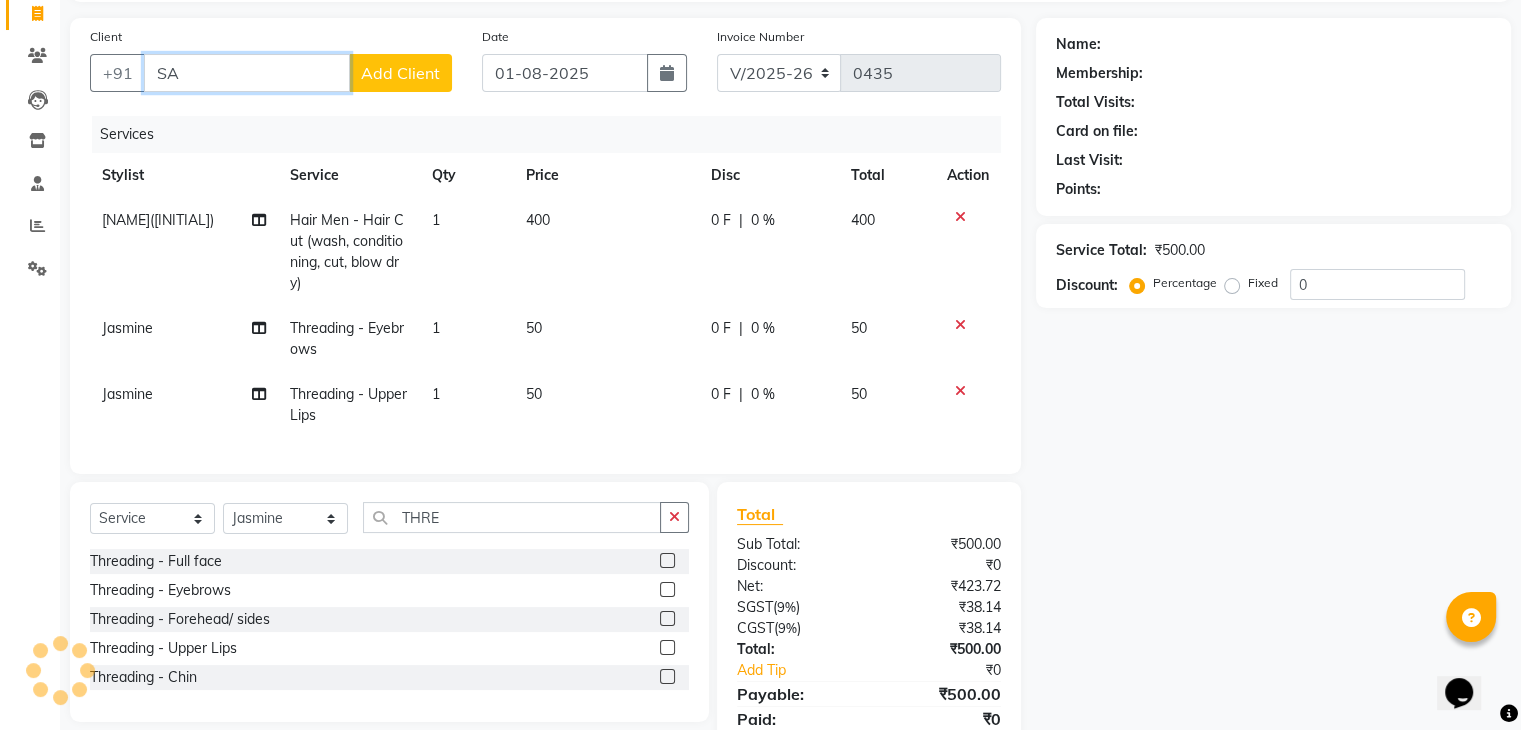 type on "S" 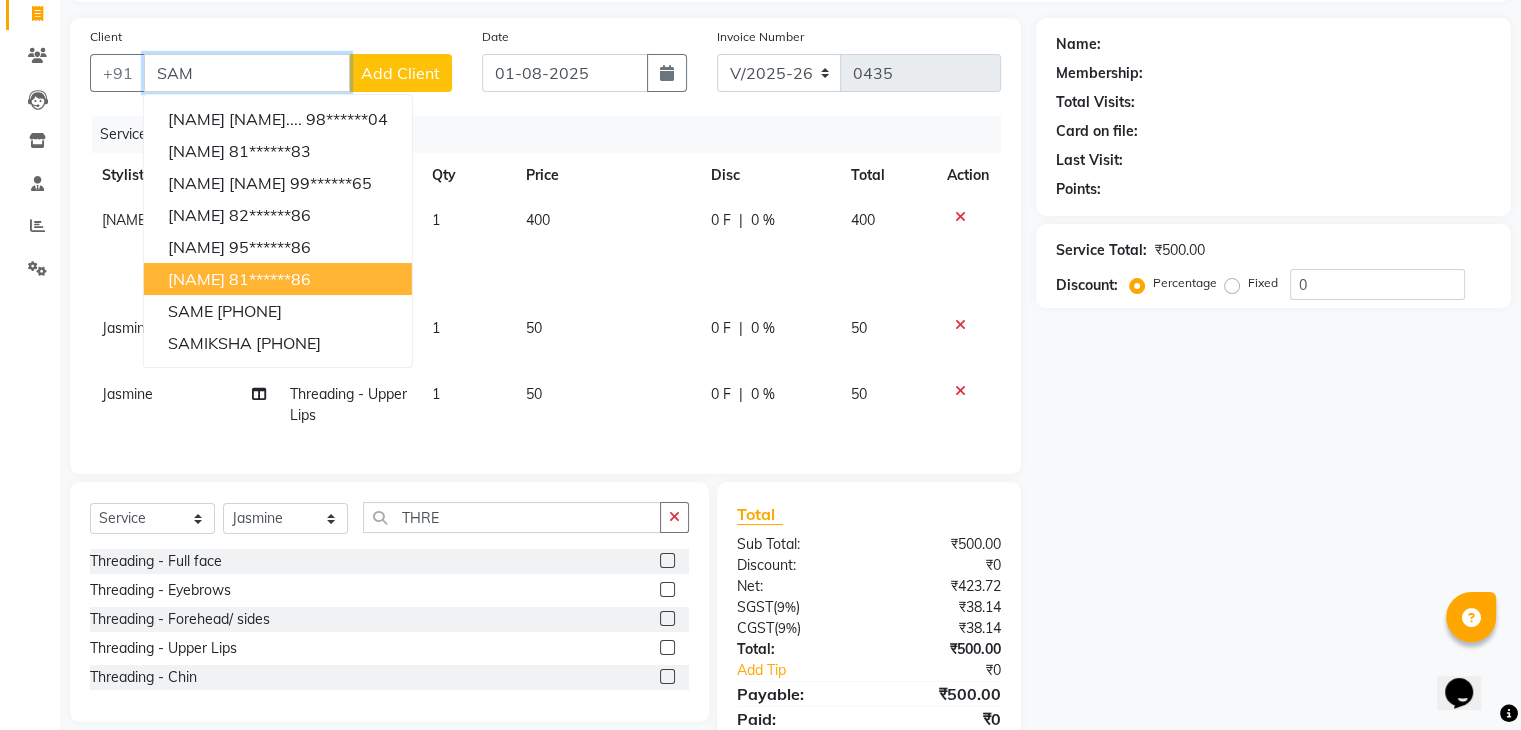 click on "81******86" at bounding box center [270, 279] 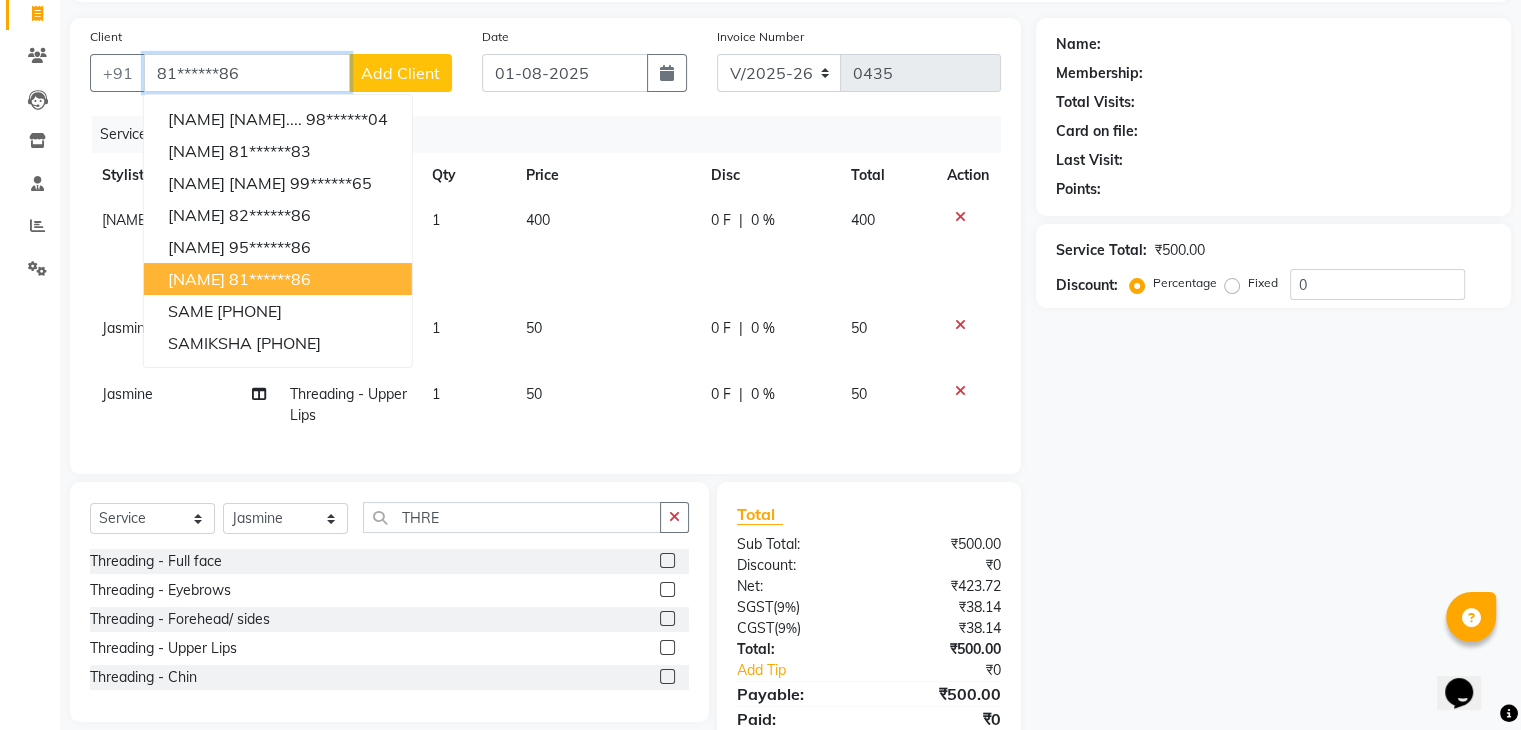 type on "81******86" 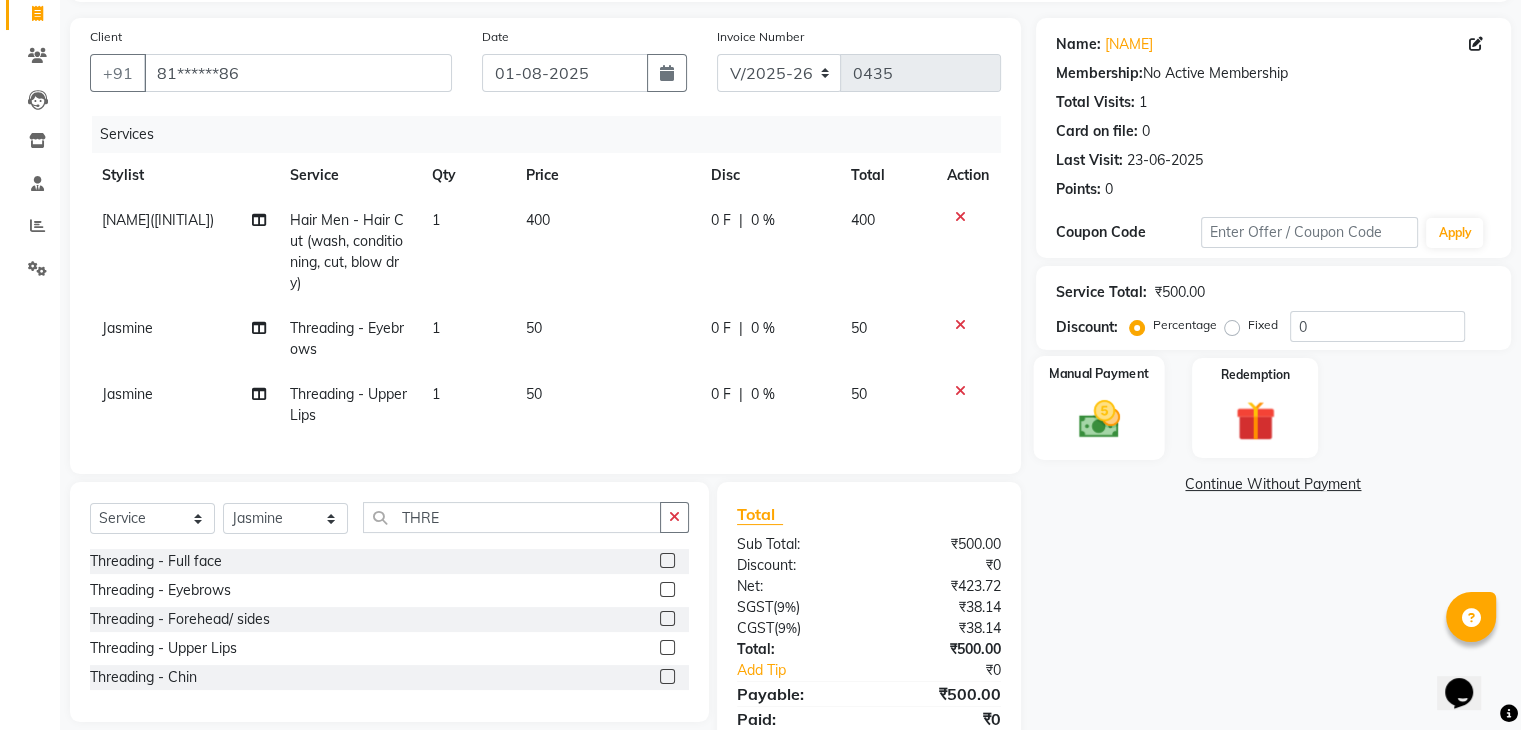 click 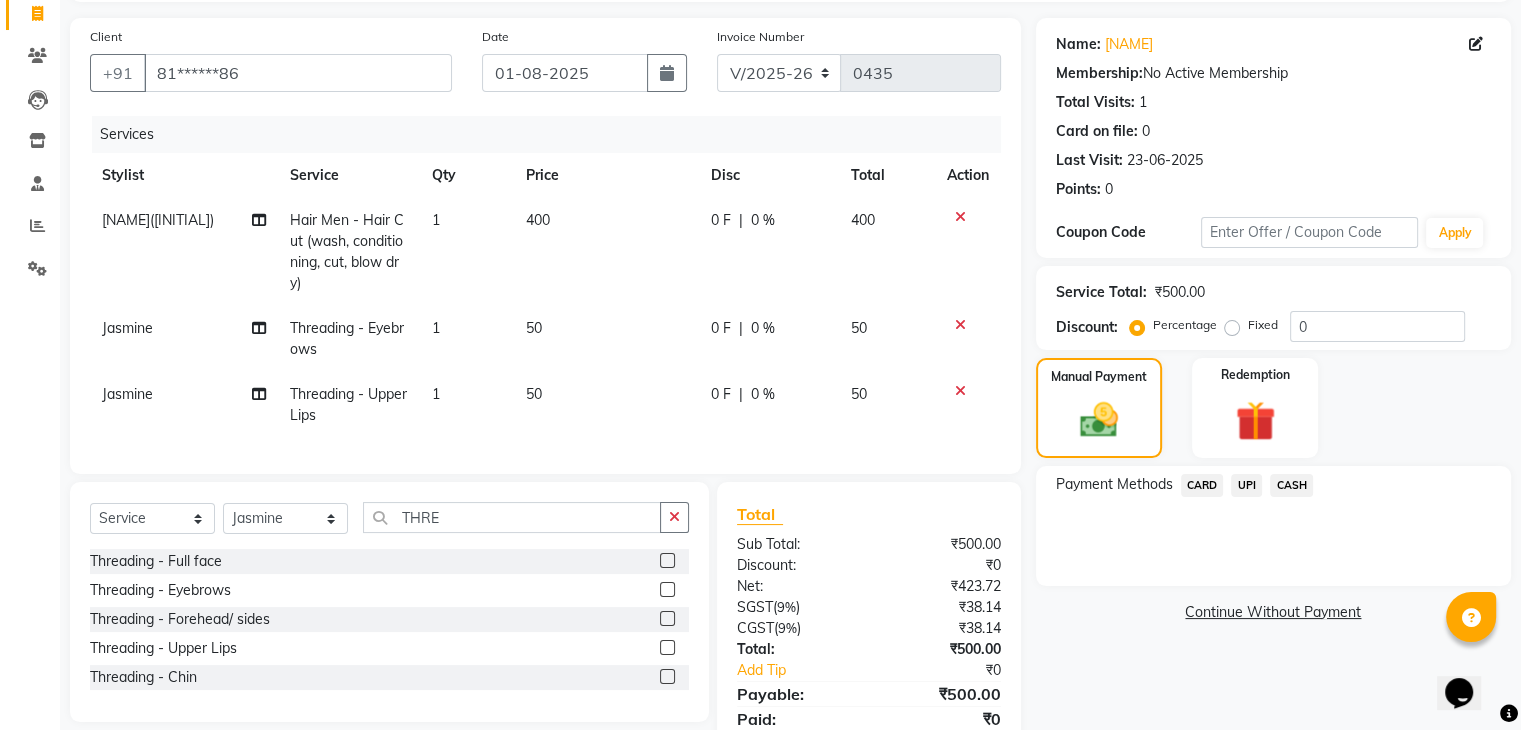 click on "UPI" 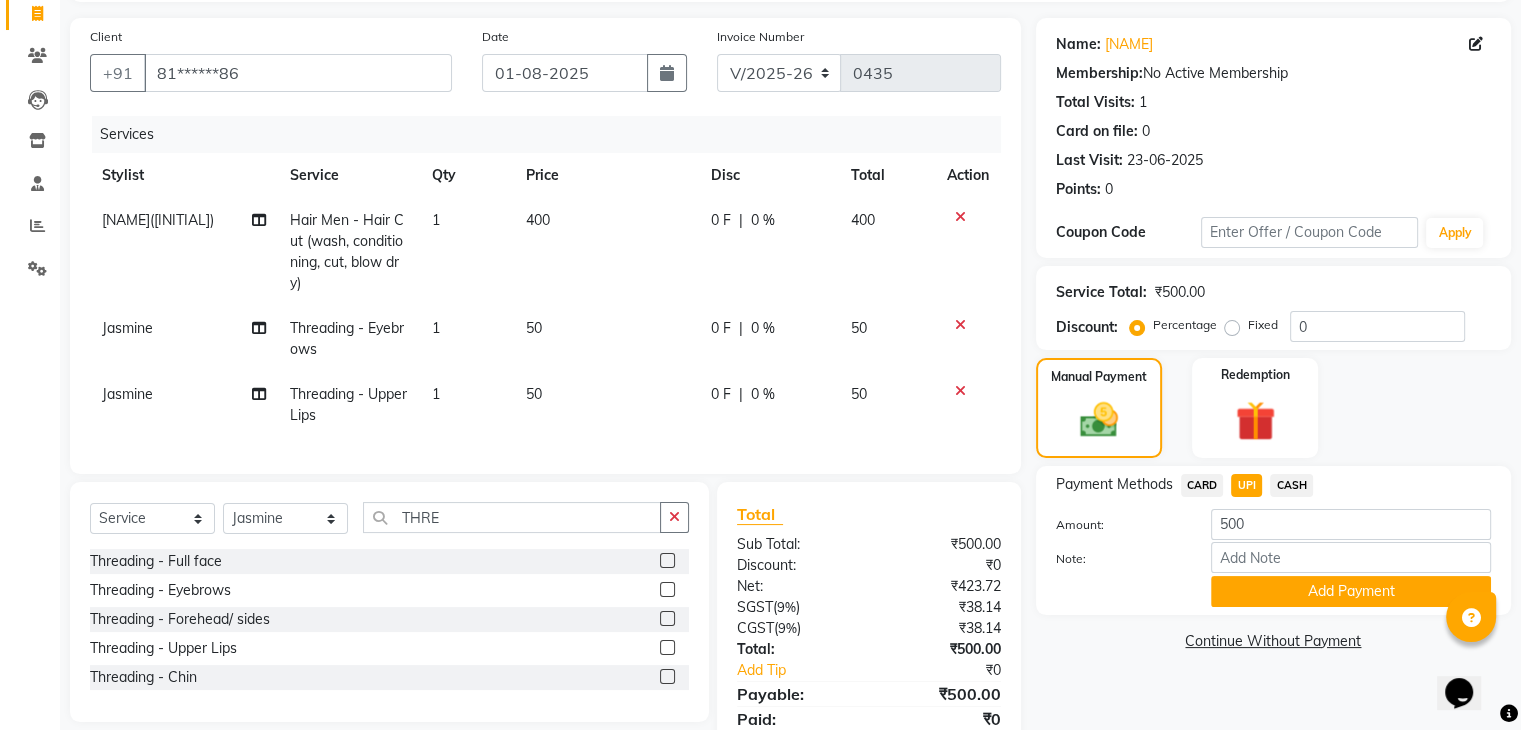 scroll, scrollTop: 224, scrollLeft: 0, axis: vertical 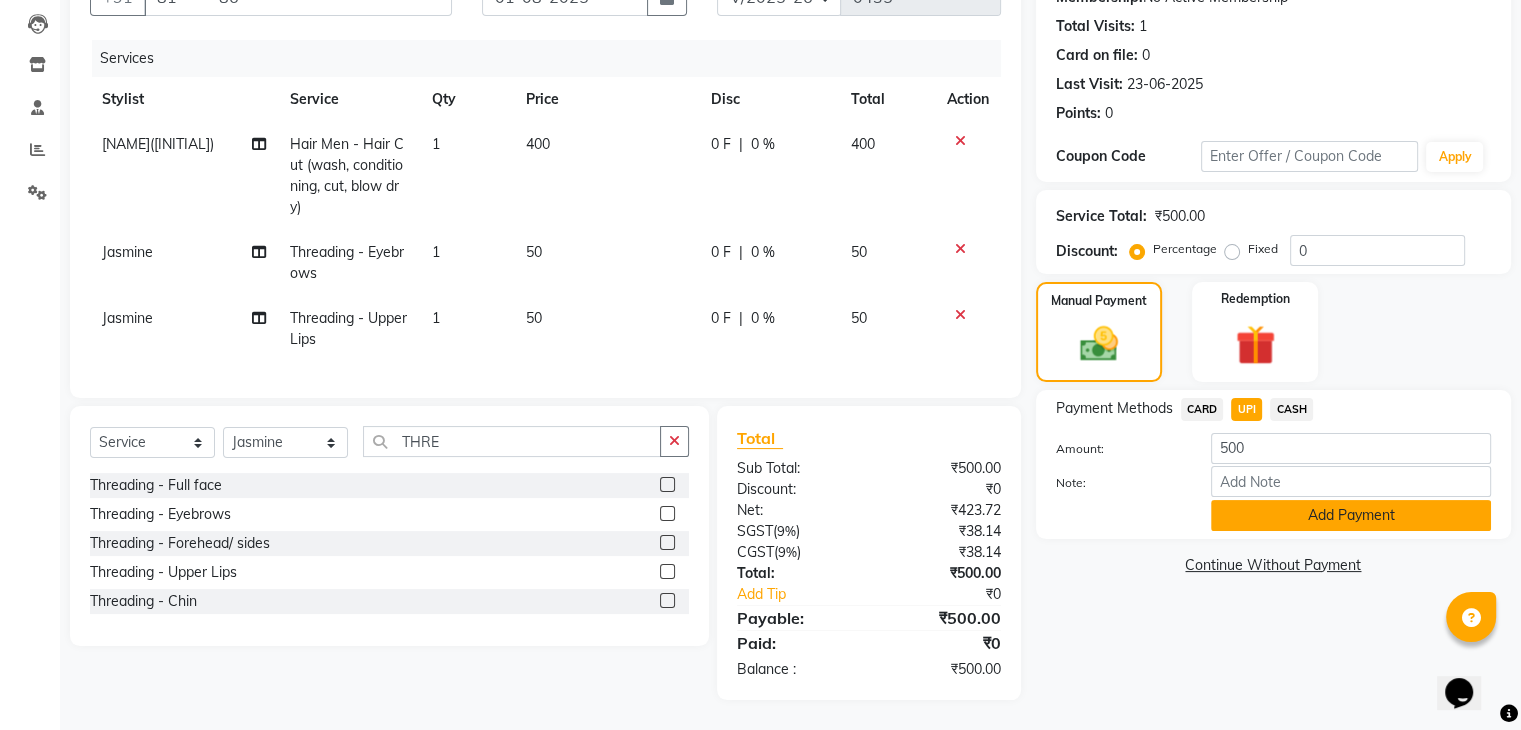 click on "Add Payment" 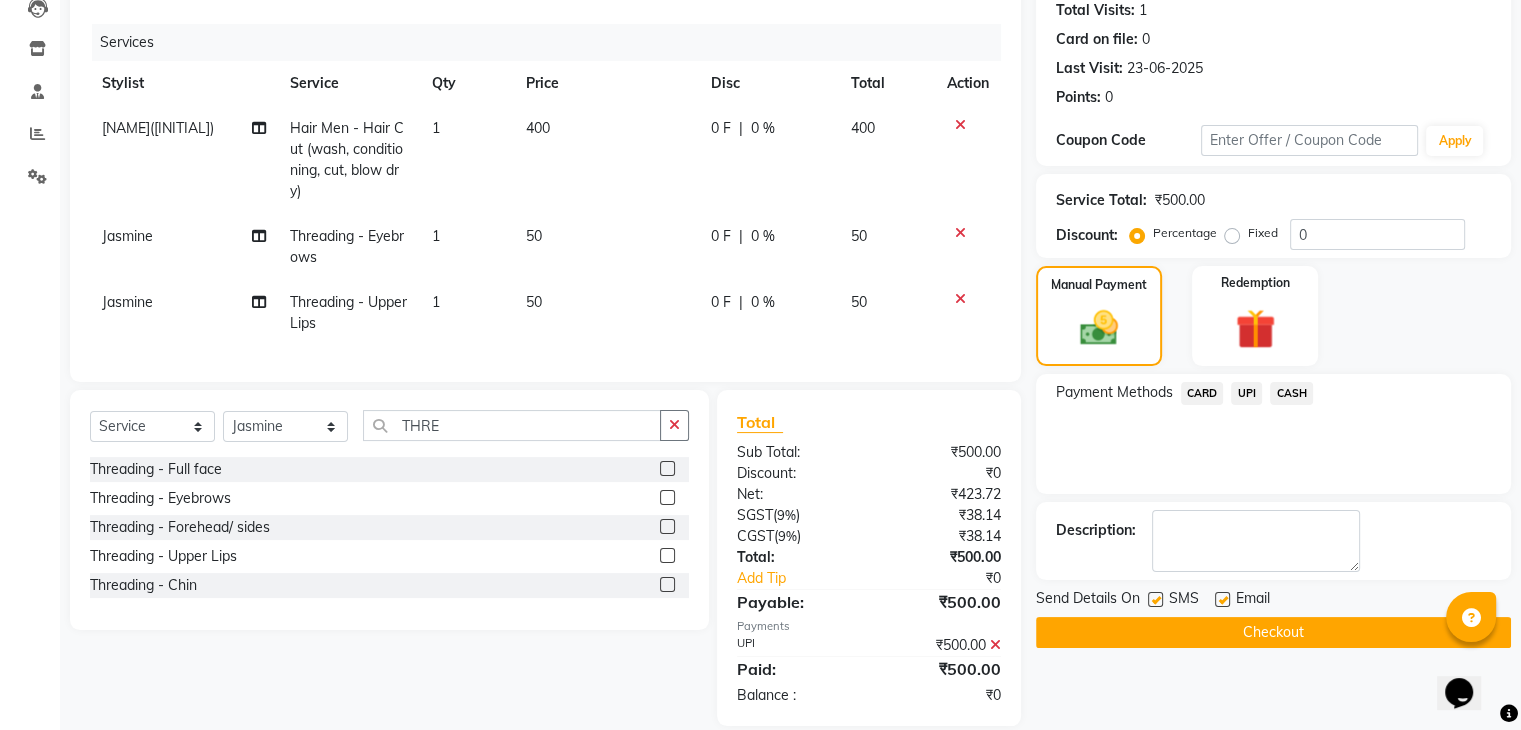 scroll, scrollTop: 266, scrollLeft: 0, axis: vertical 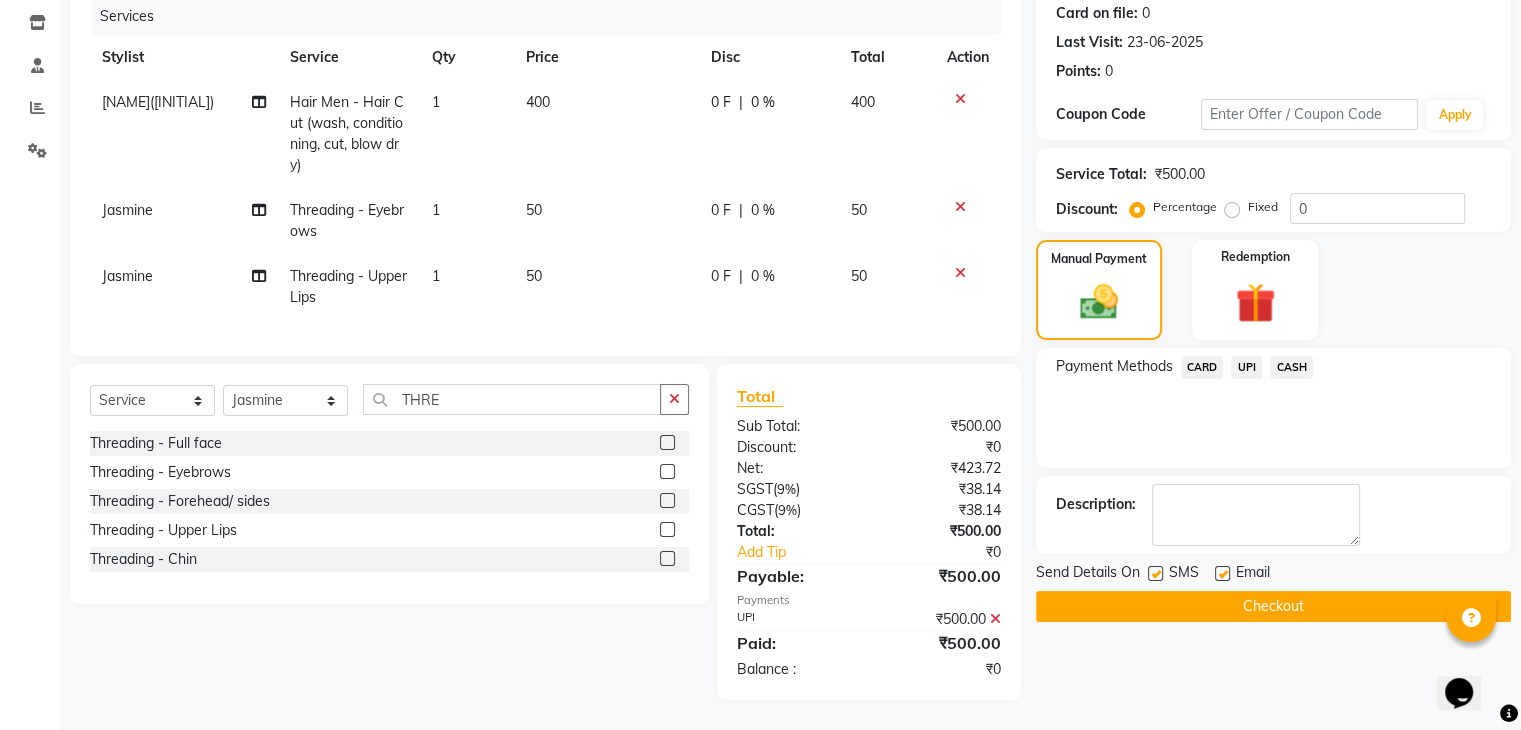 click on "Checkout" 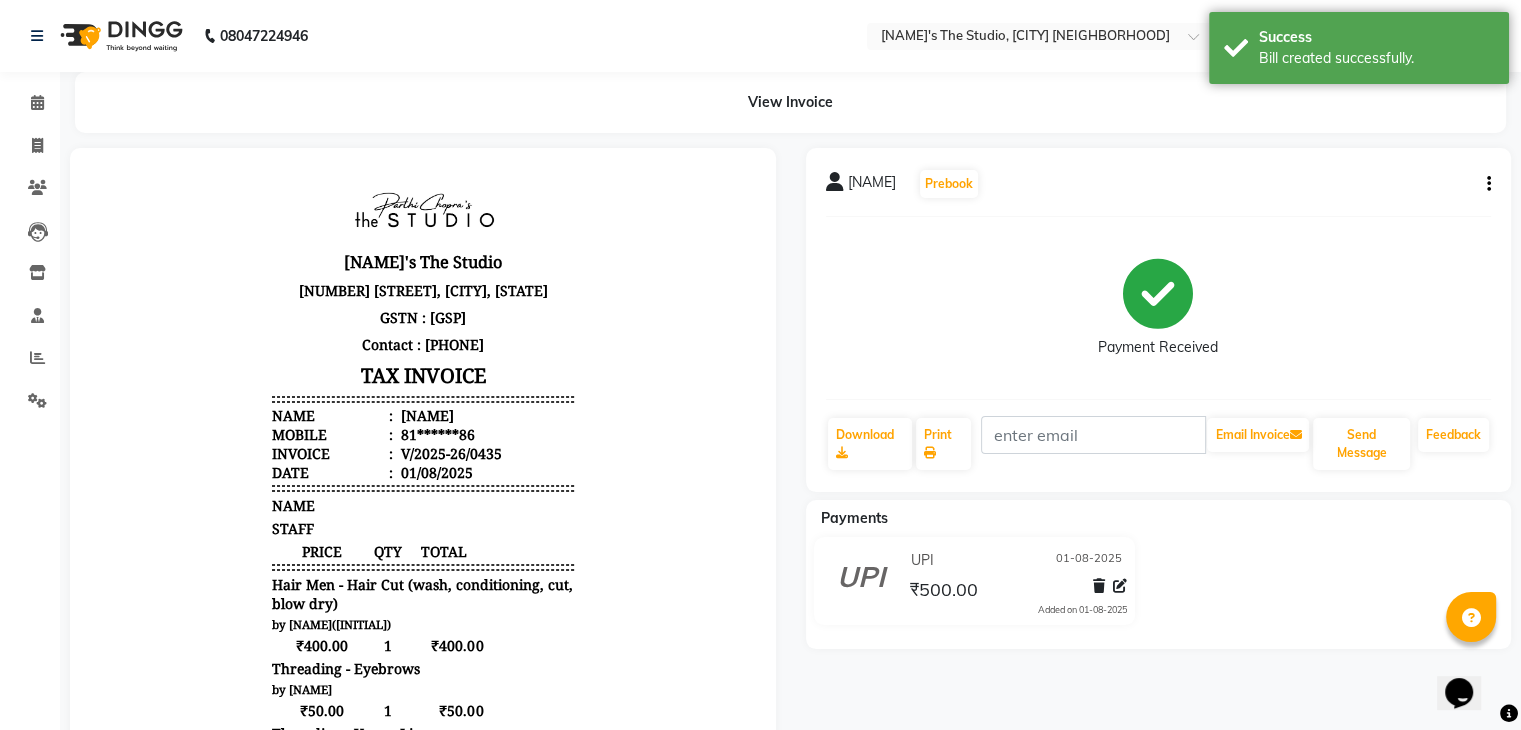 scroll, scrollTop: 0, scrollLeft: 0, axis: both 